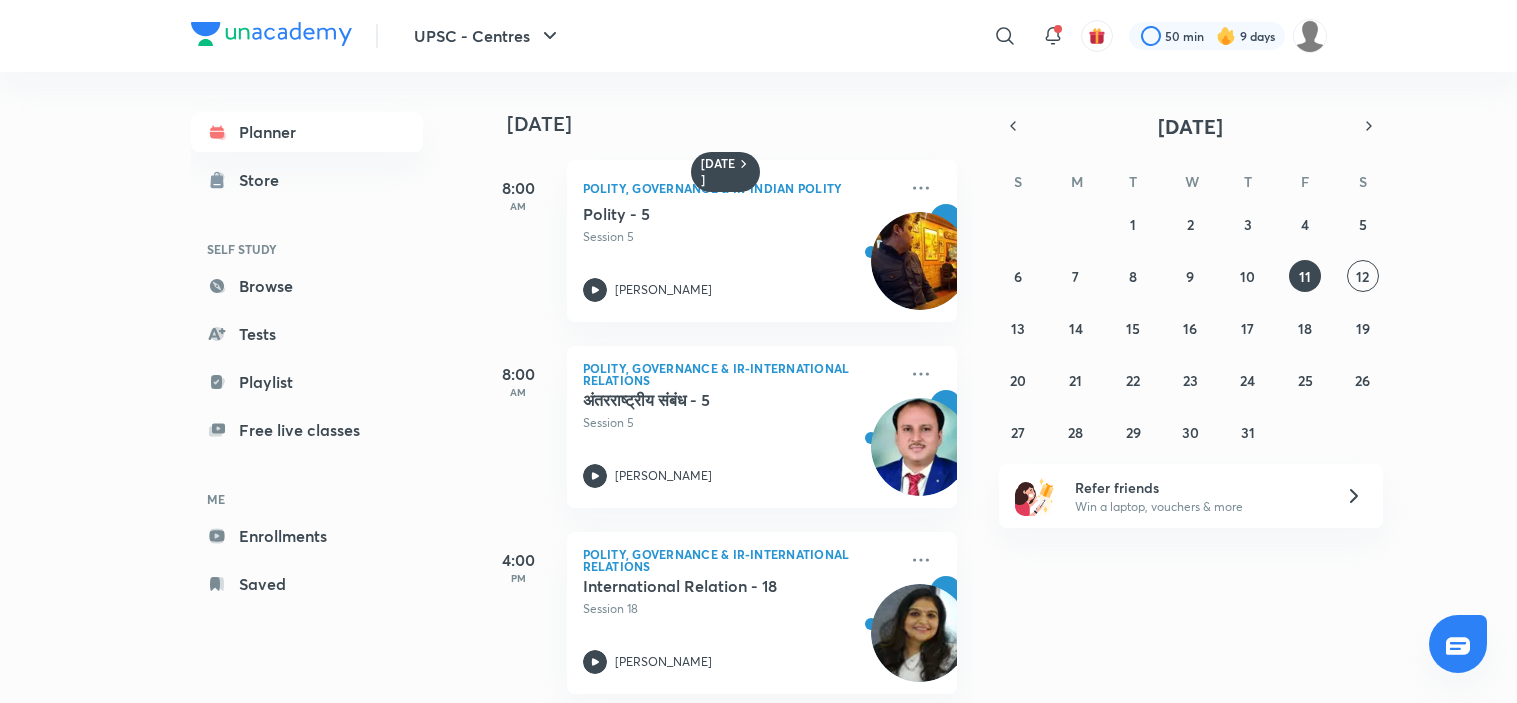 scroll, scrollTop: 0, scrollLeft: 0, axis: both 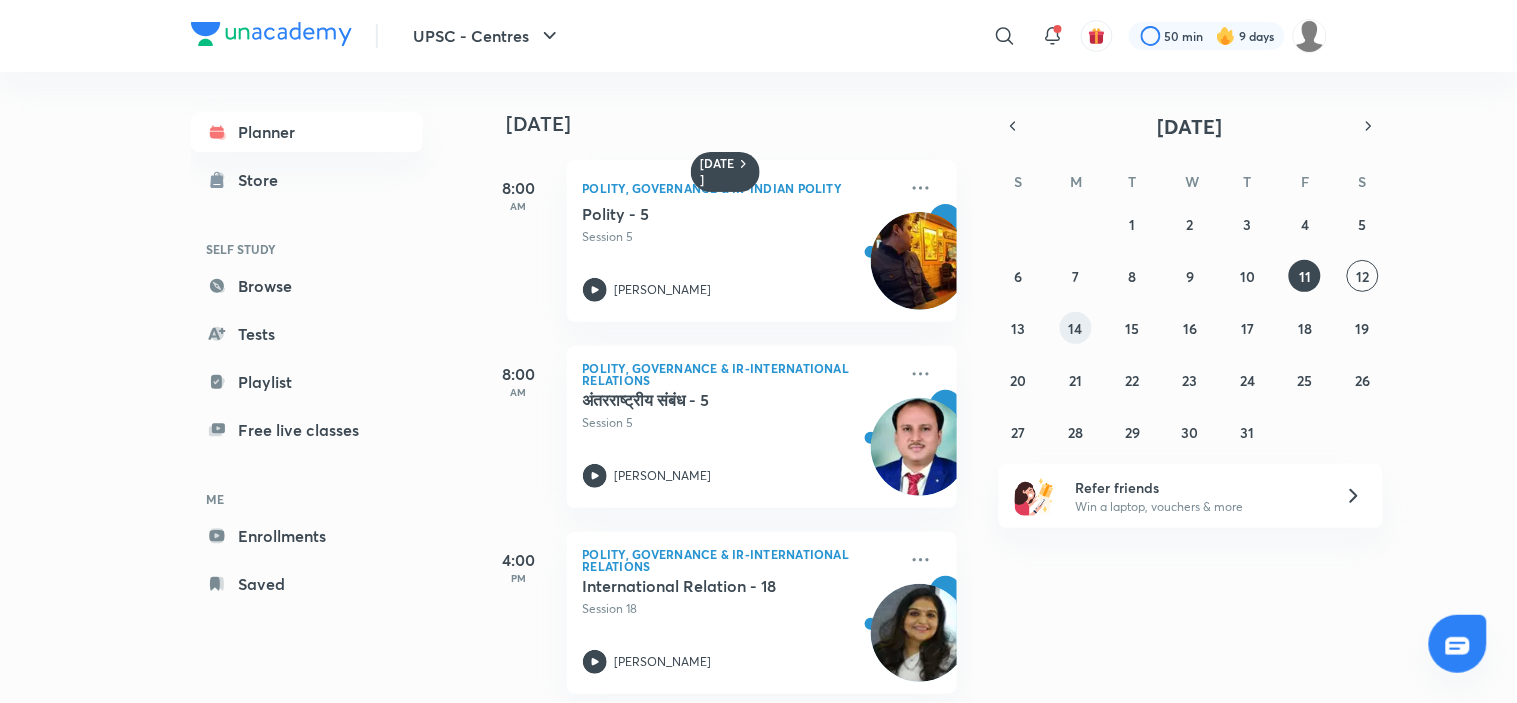click on "14" at bounding box center [1076, 328] 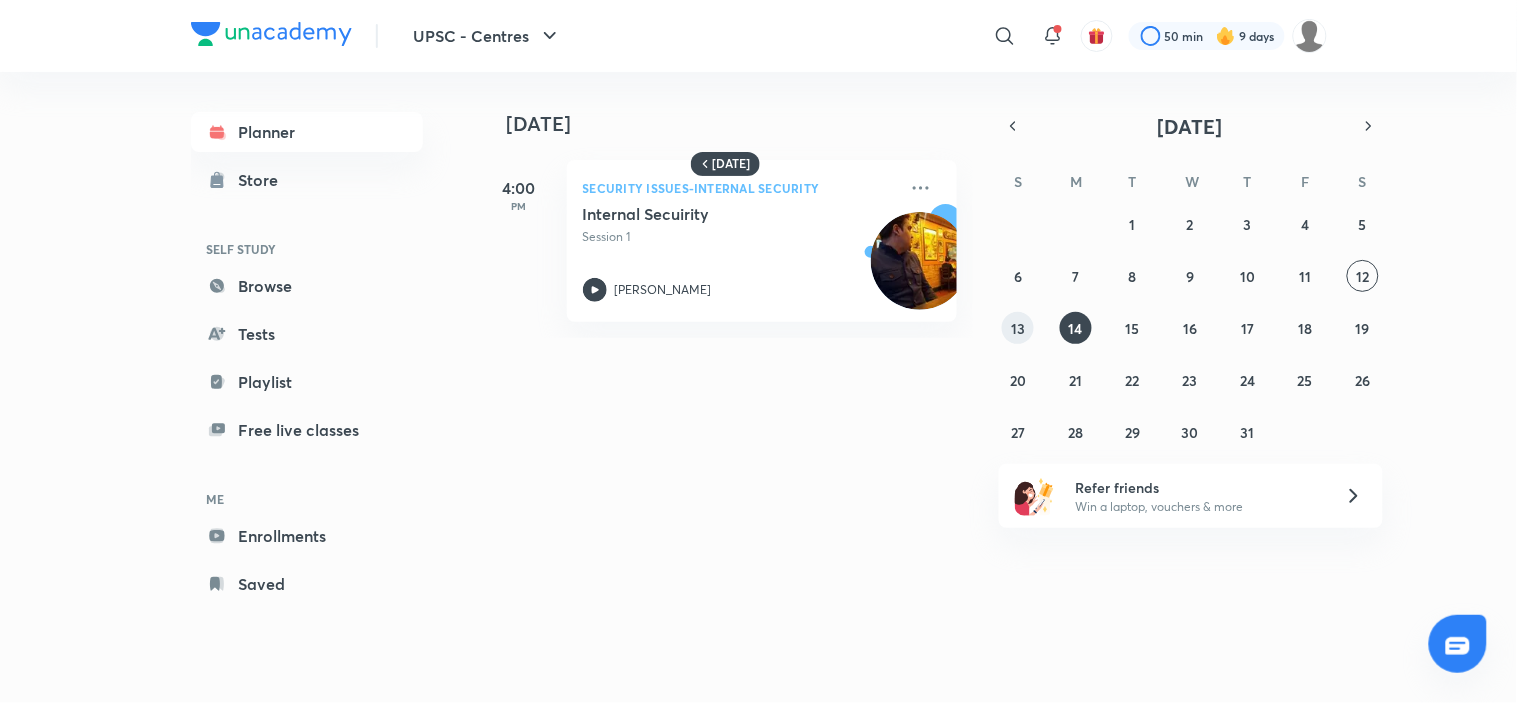 click on "13" at bounding box center [1018, 328] 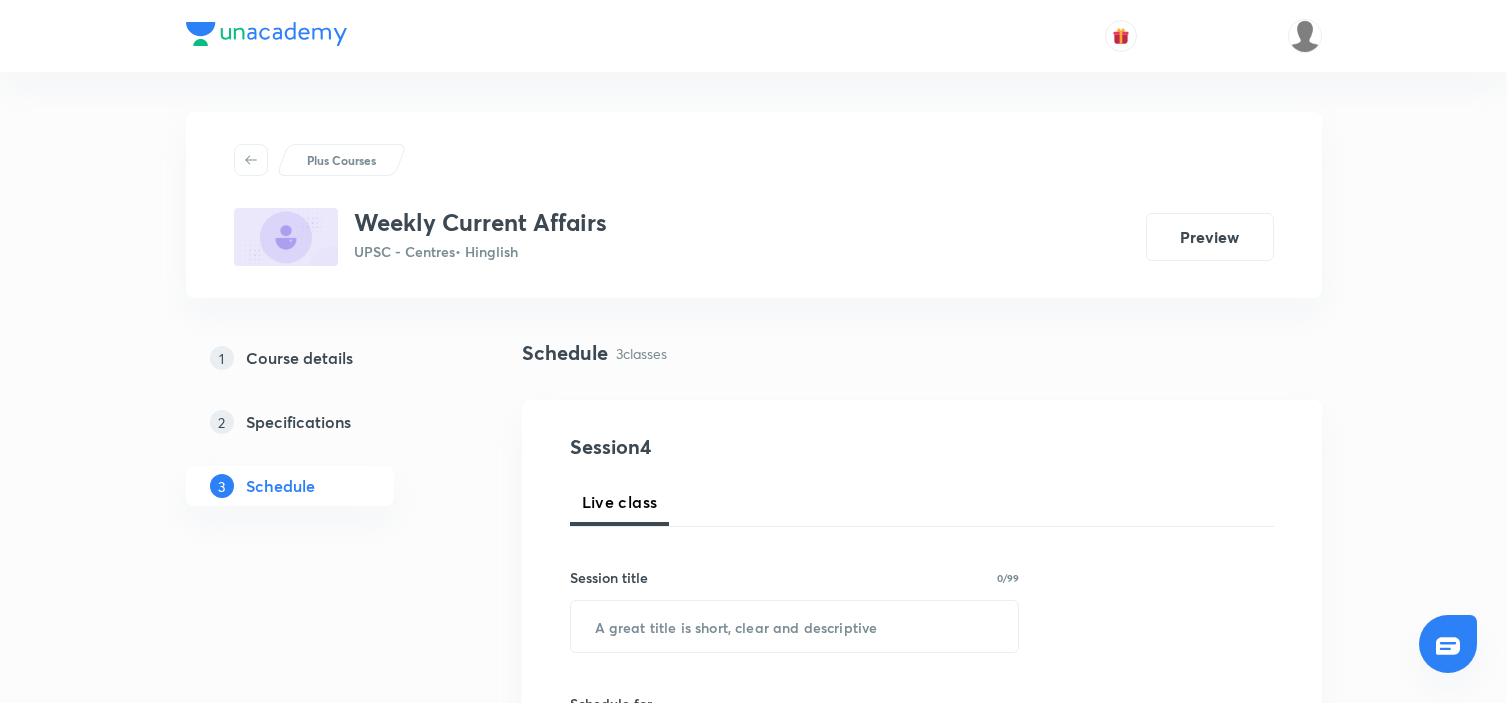 click on "Weekly Current Affairs" at bounding box center (721, 1784) 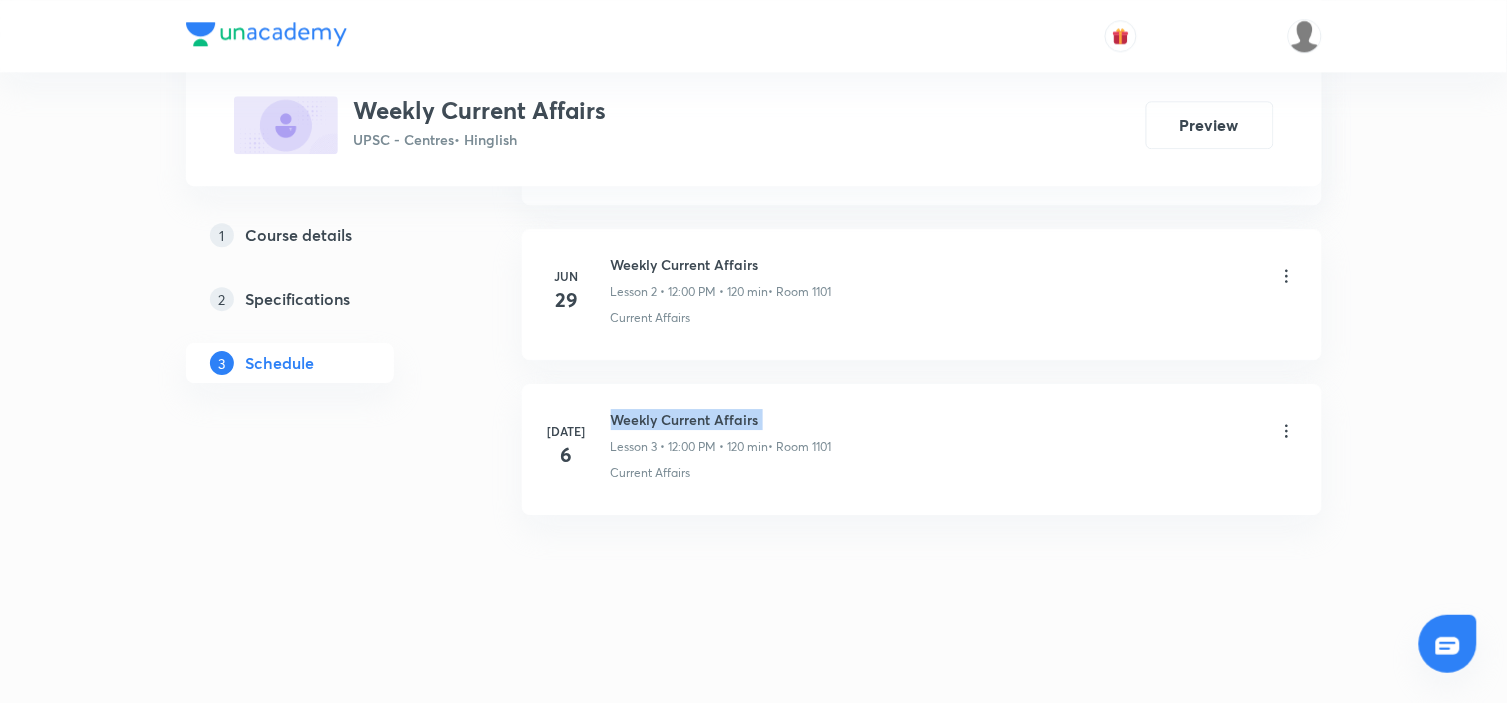 scroll, scrollTop: 0, scrollLeft: 0, axis: both 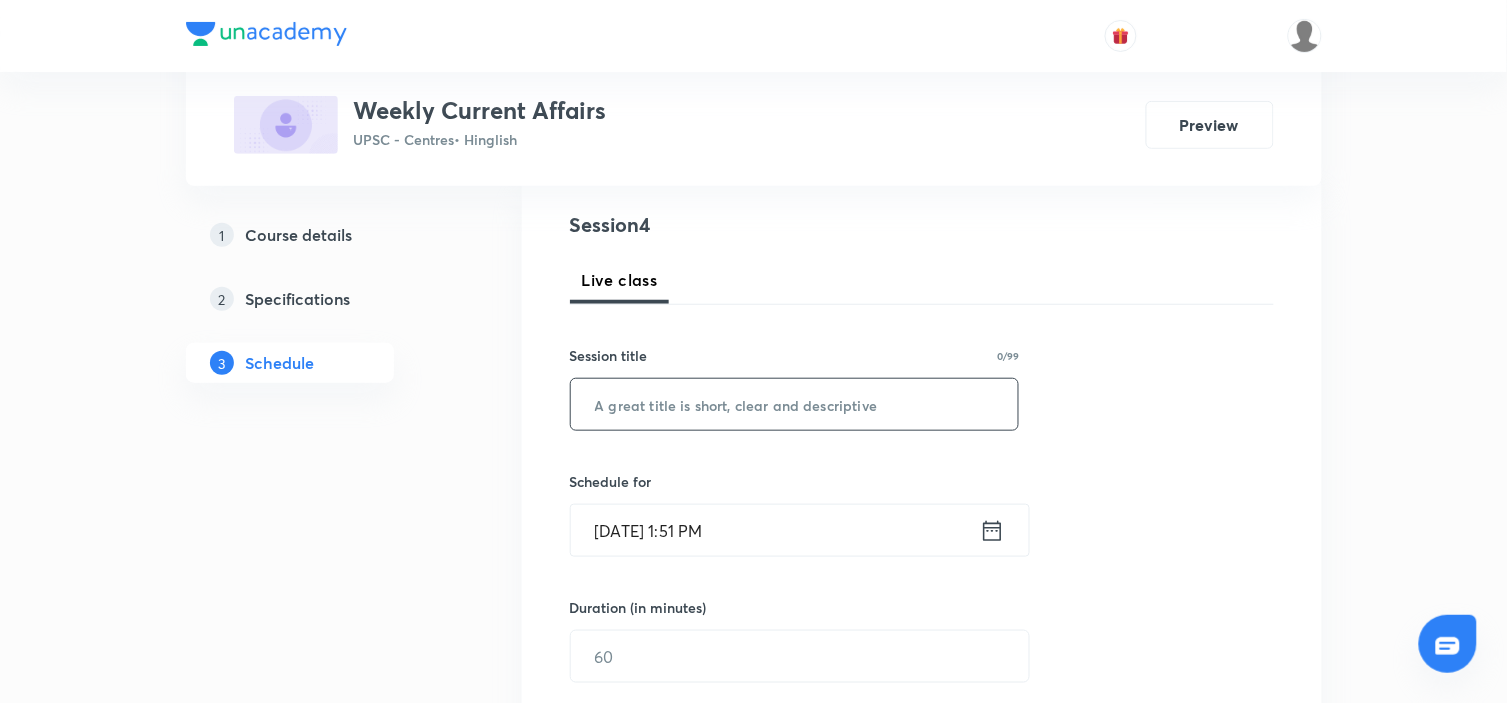 click at bounding box center (795, 404) 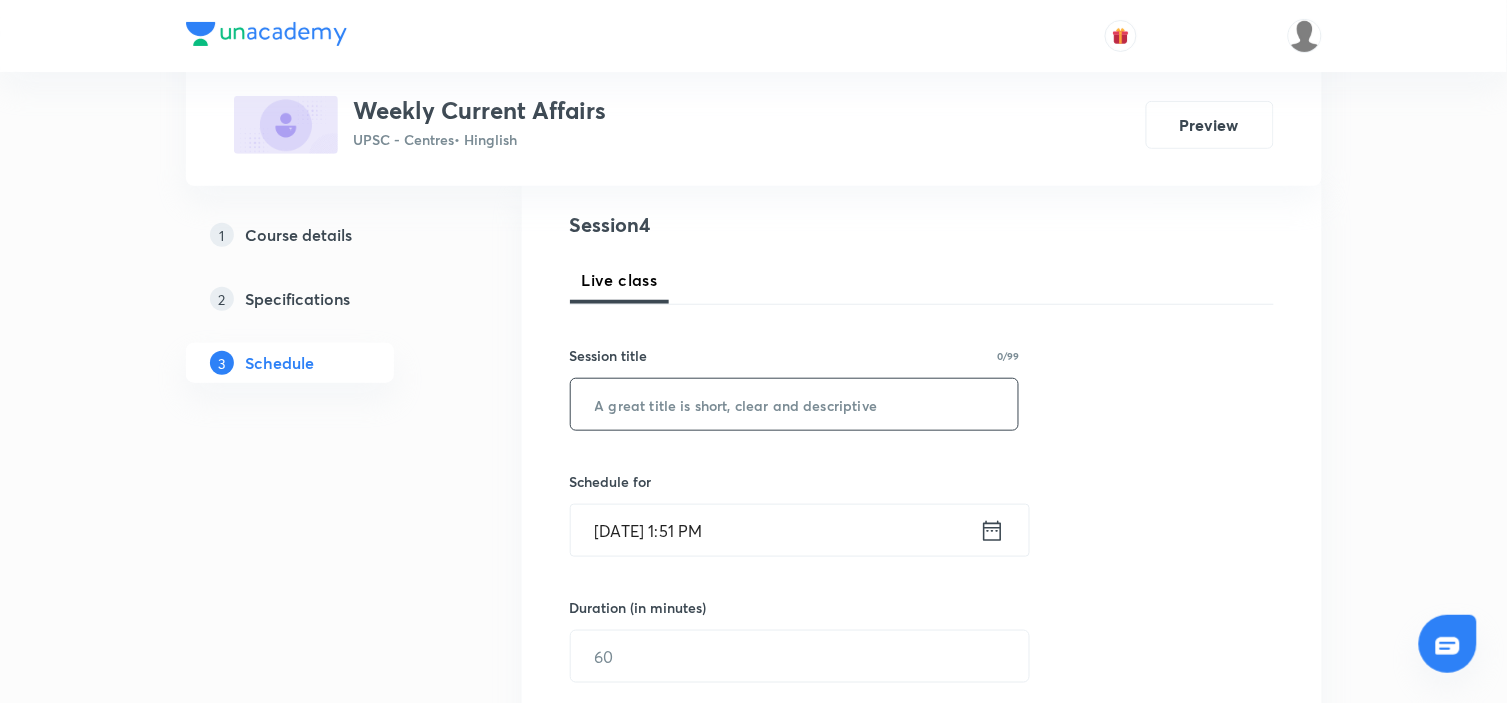 paste on "Weekly Current Affairs" 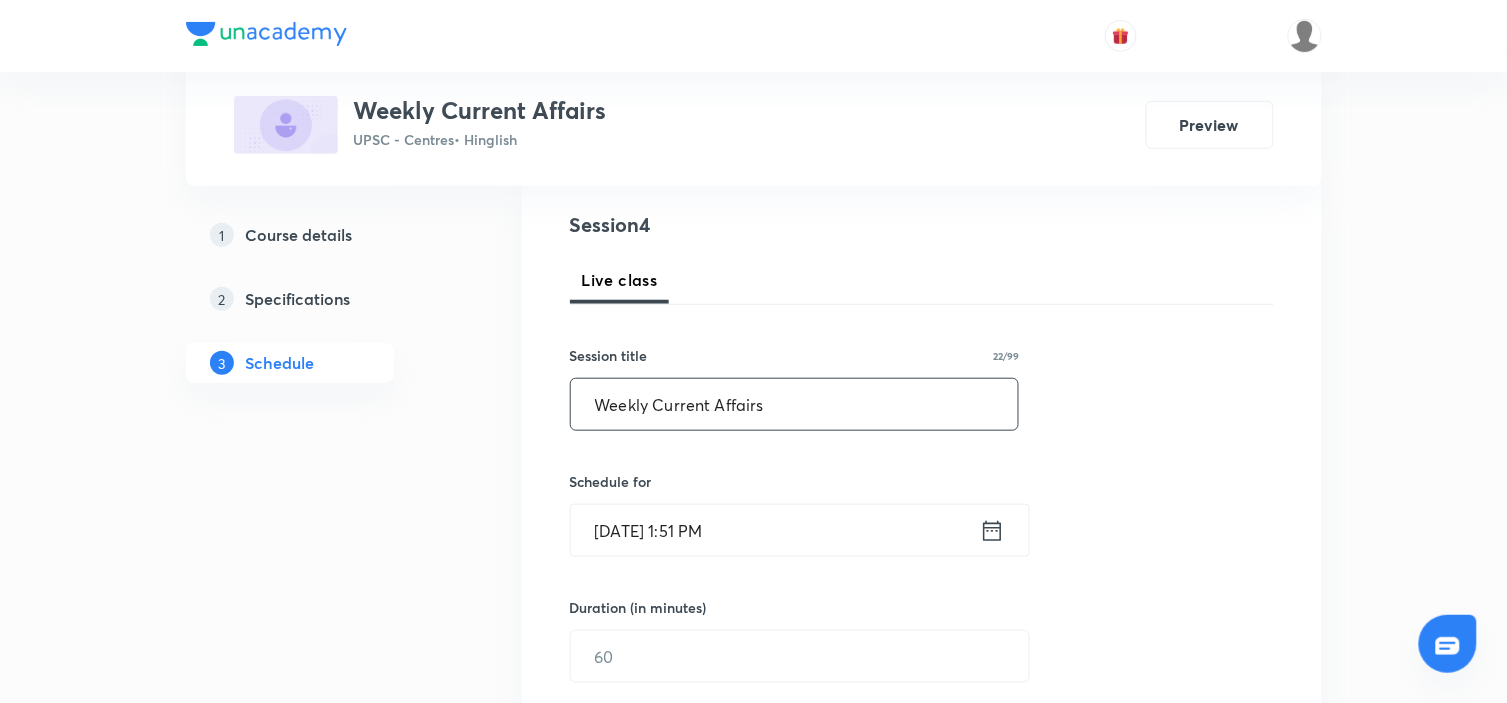 type on "Weekly Current Affairs" 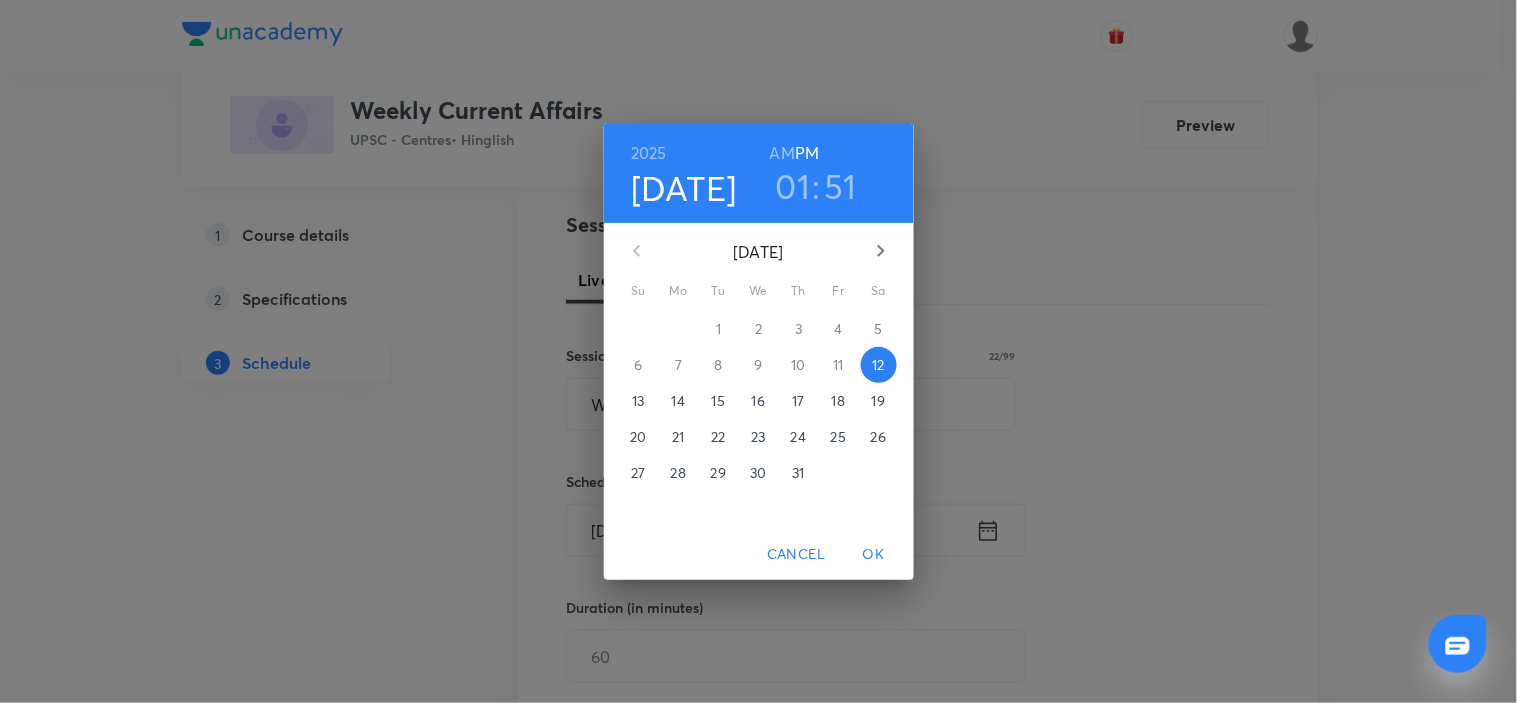 click on "13" at bounding box center (639, 401) 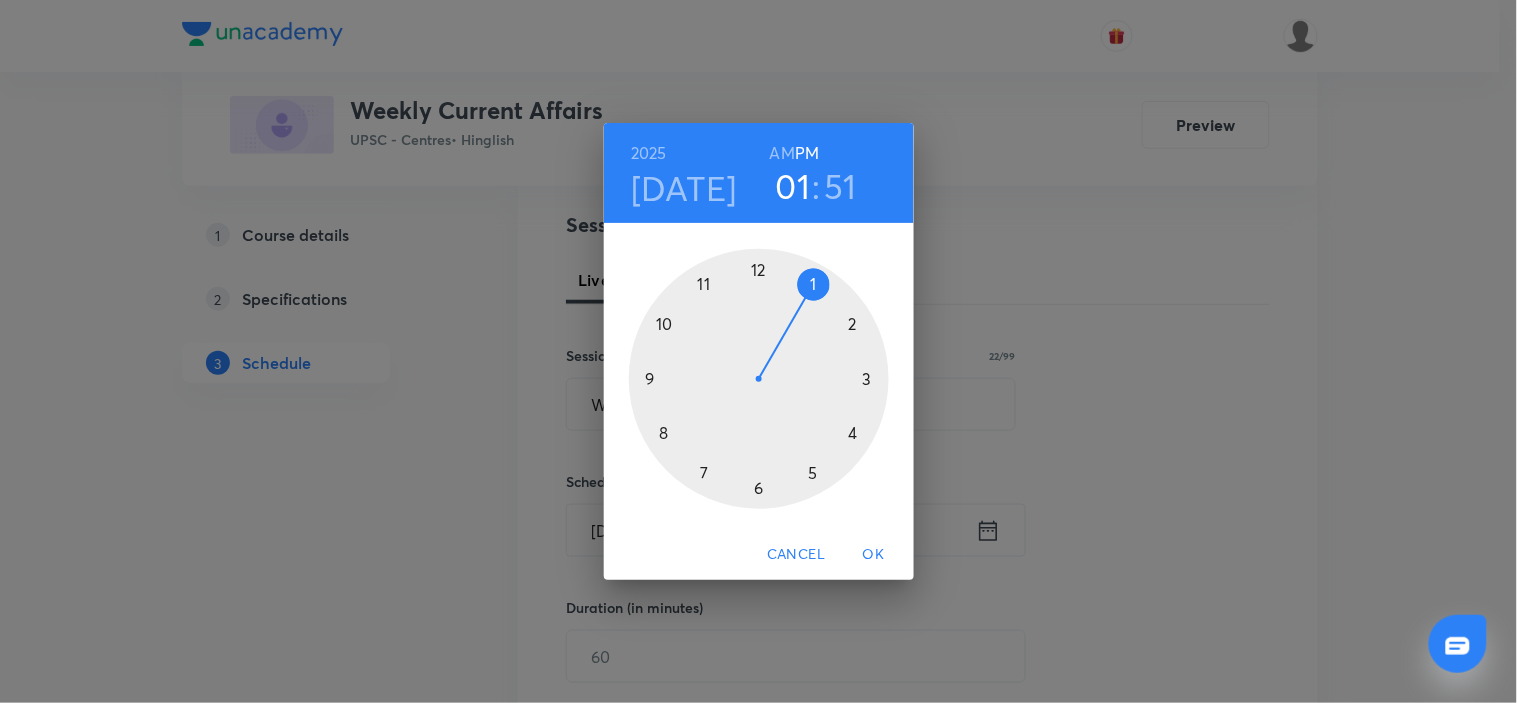 click at bounding box center (759, 379) 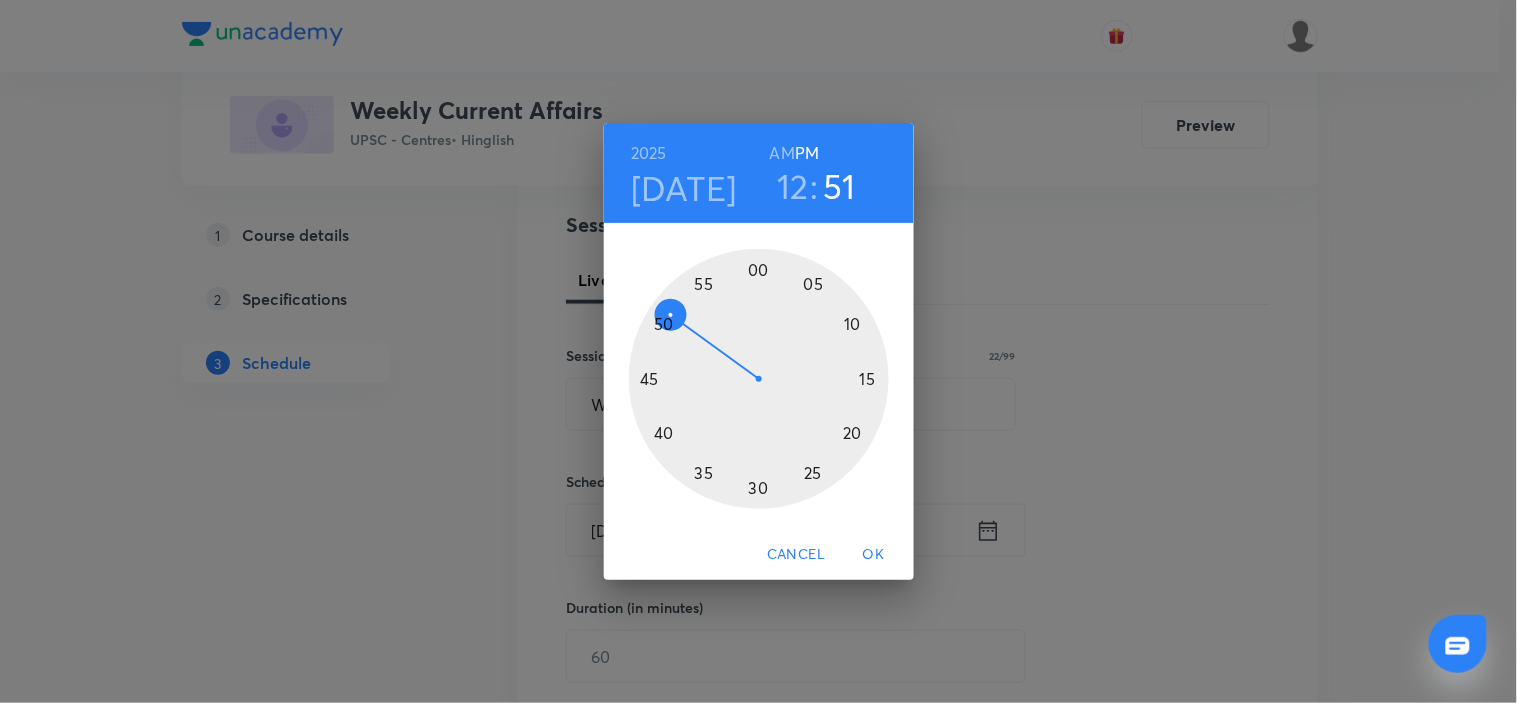 click at bounding box center [759, 379] 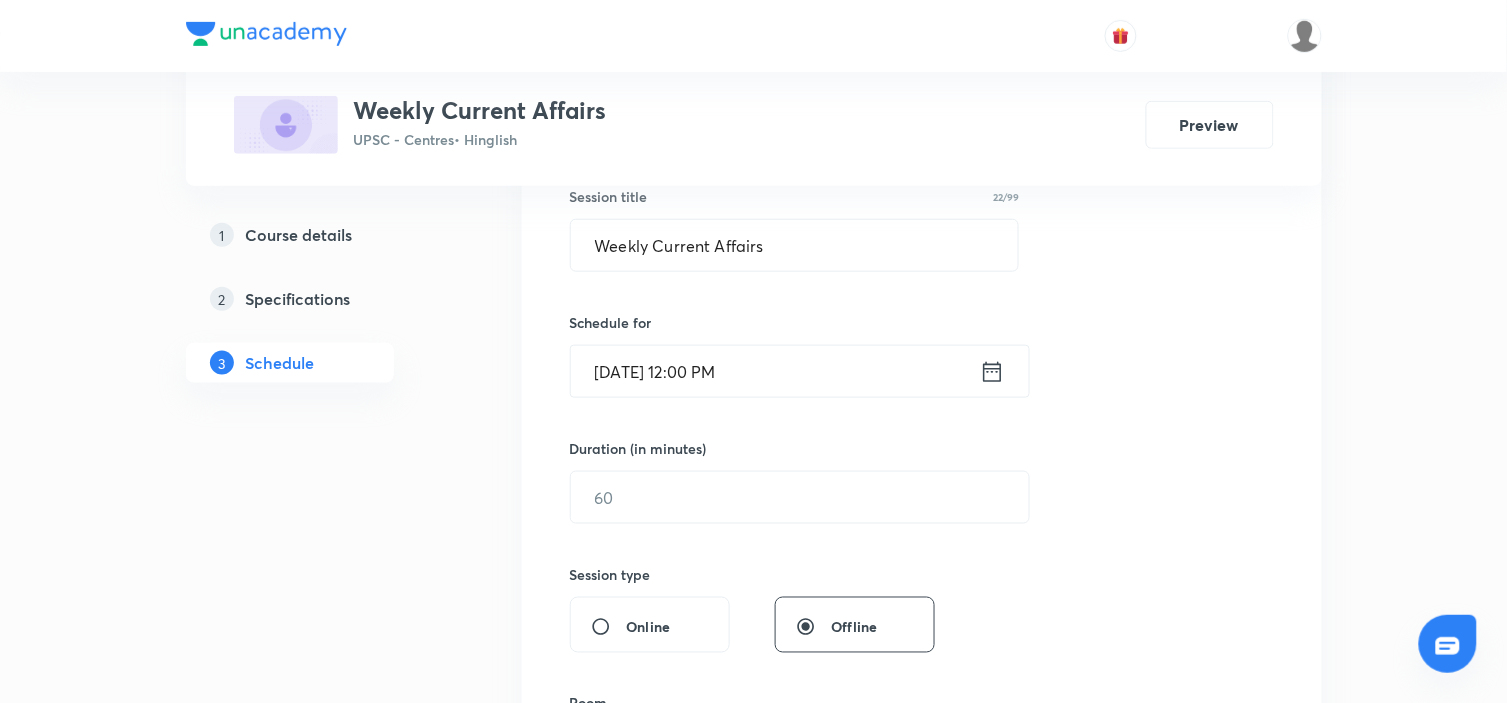 scroll, scrollTop: 444, scrollLeft: 0, axis: vertical 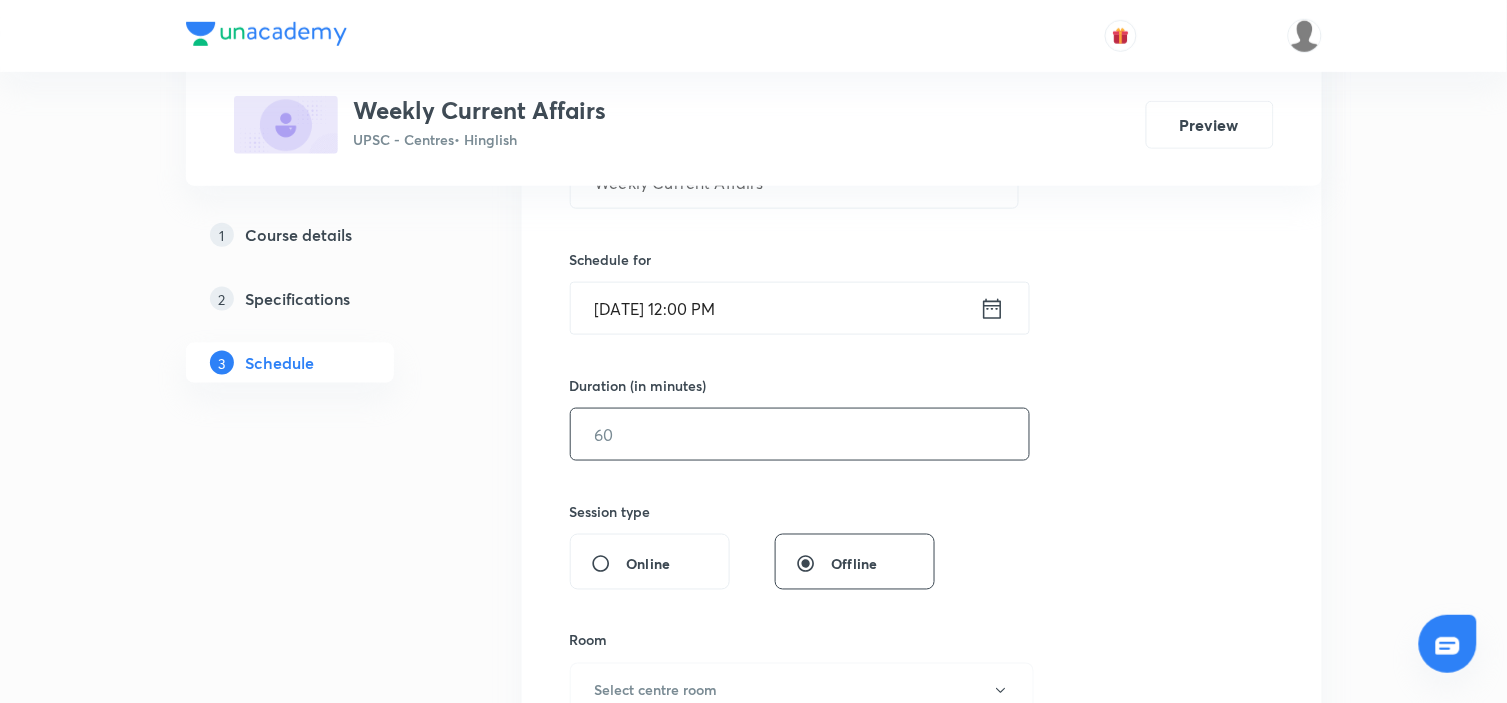 click at bounding box center [800, 434] 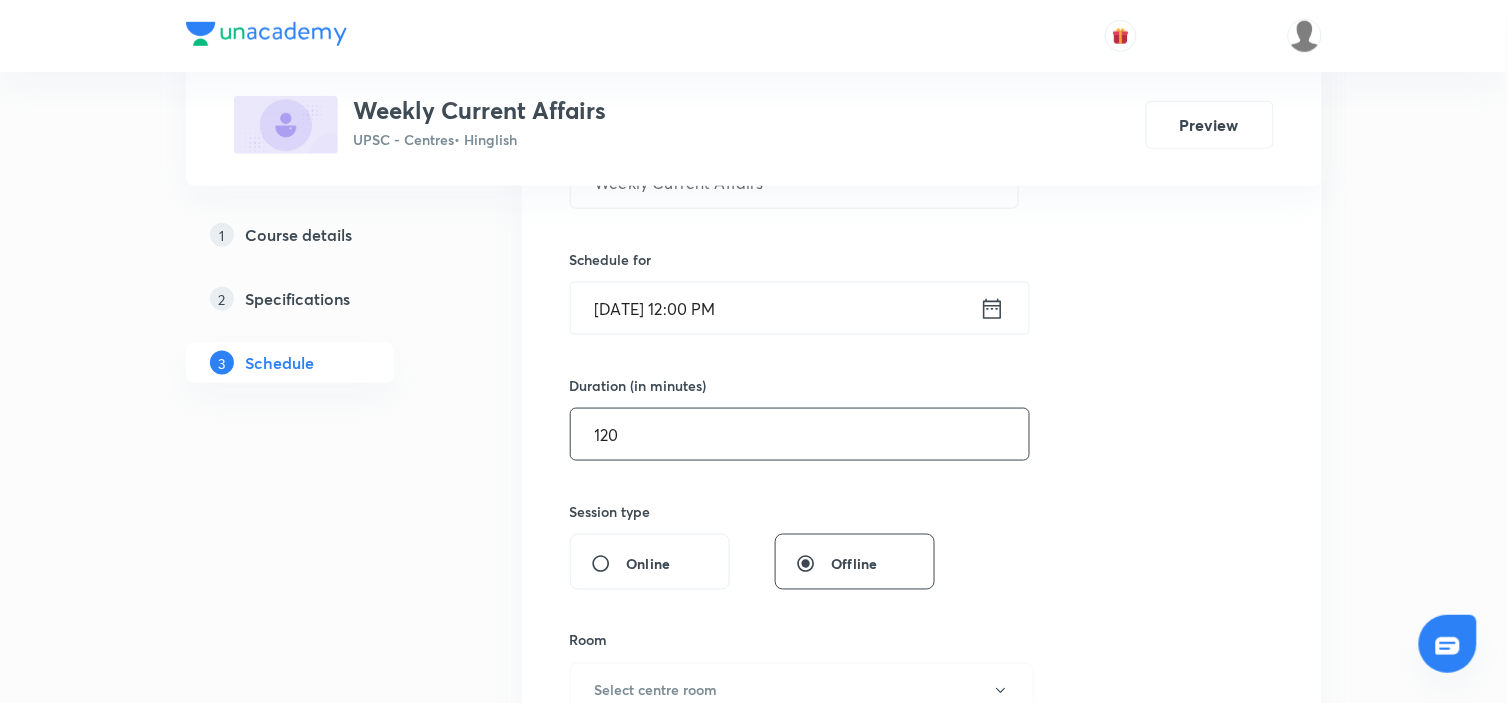 type on "120" 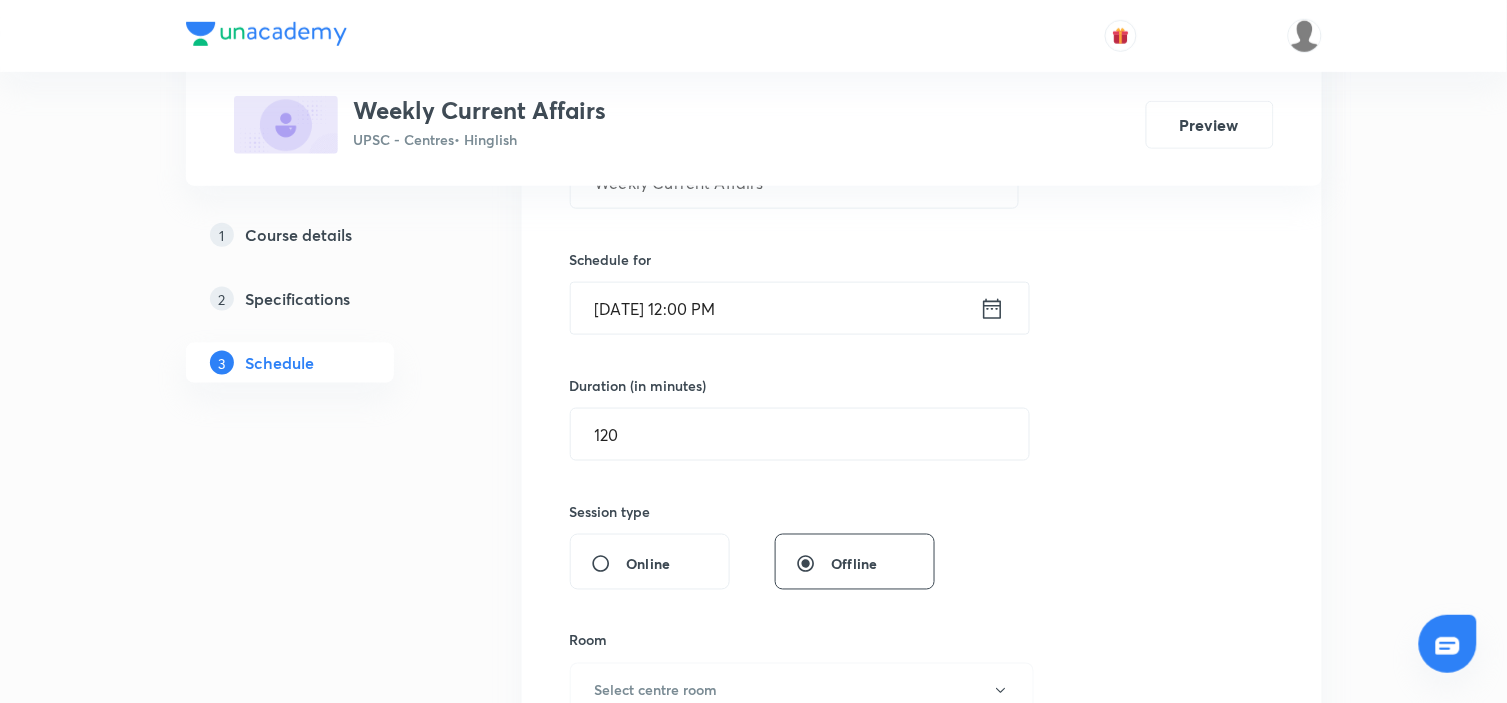 click on "Session  4 Live class Session title 22/99 Weekly Current Affairs ​ Schedule for Jul 13, 2025, 12:00 PM ​ Duration (in minutes) 120 ​   Session type Online Offline Room Select centre room Sub-concepts Select concepts that wil be covered in this session Add Cancel" at bounding box center [922, 457] 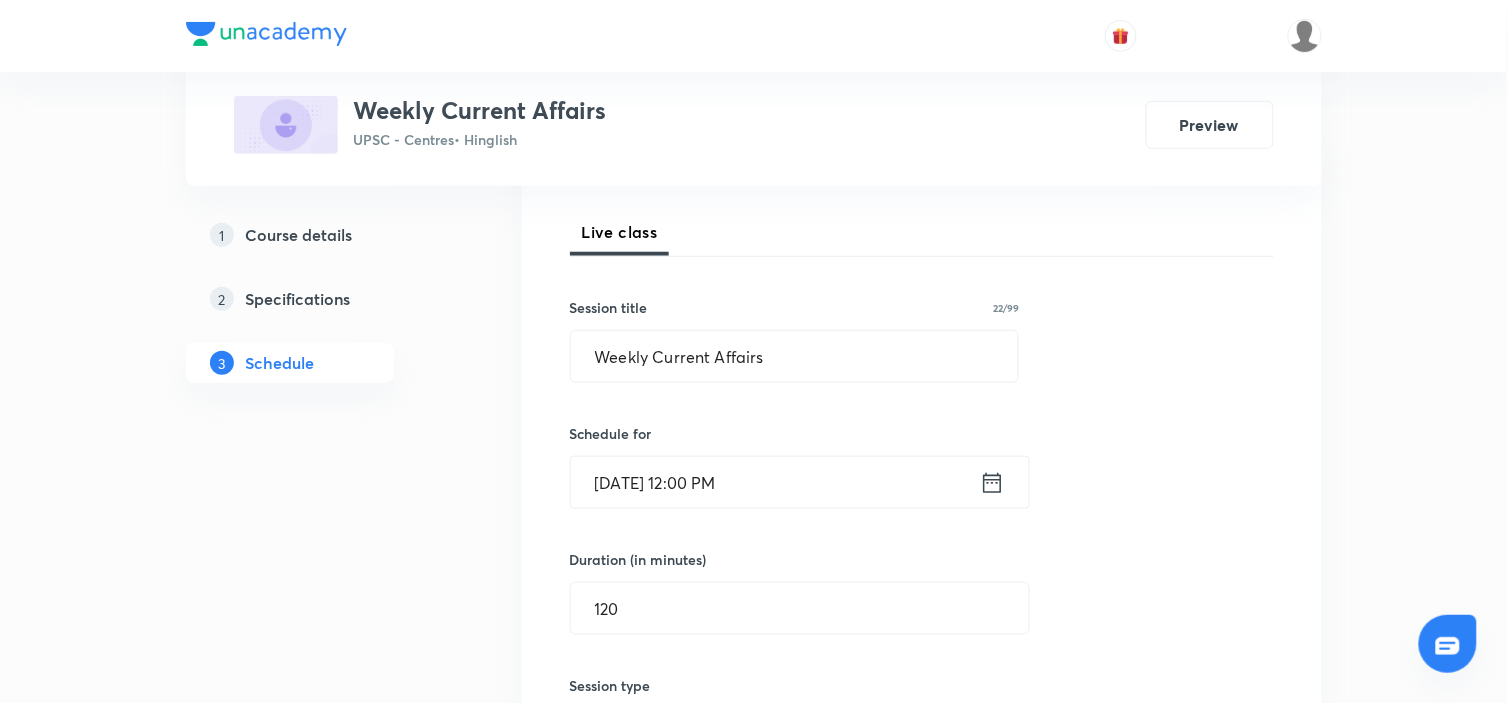 scroll, scrollTop: 222, scrollLeft: 0, axis: vertical 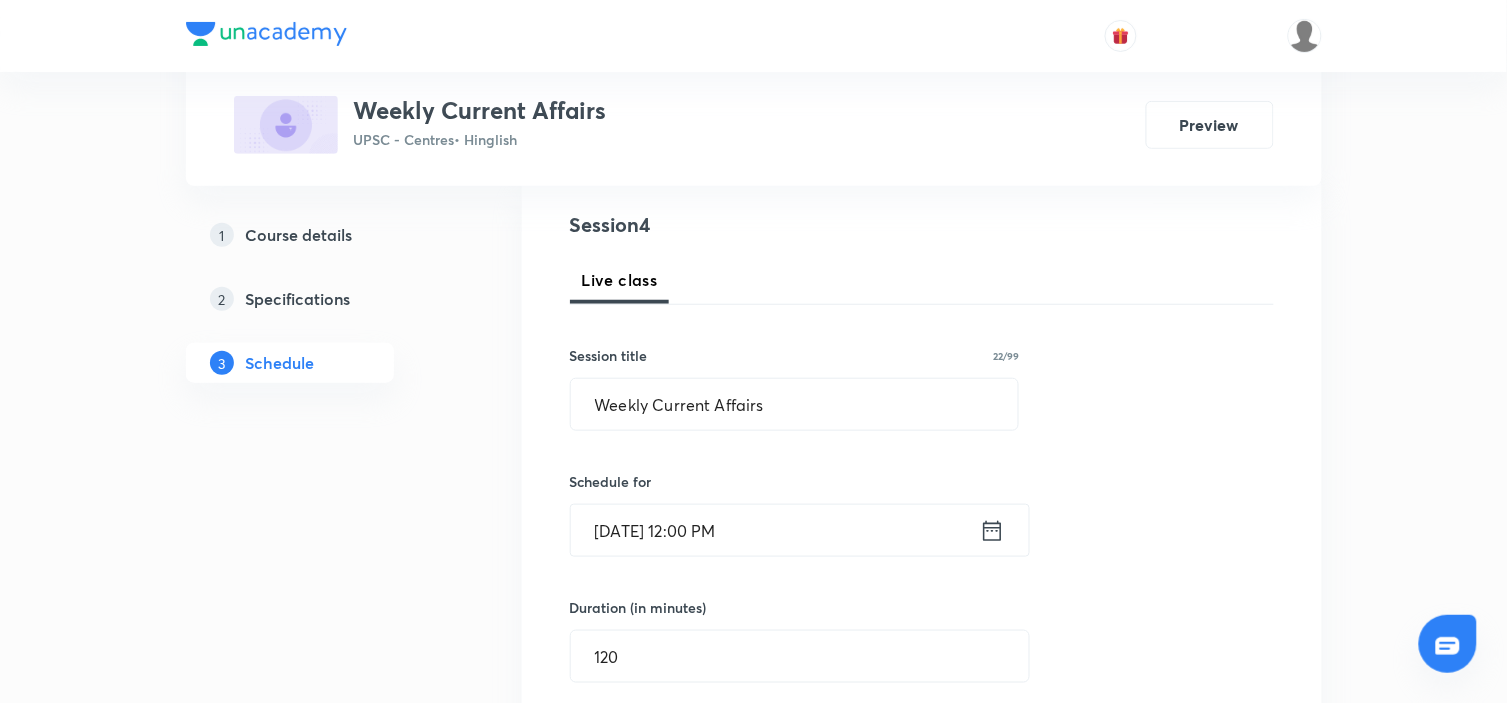 click on "Session  4 Live class Session title 22/99 Weekly Current Affairs ​ Schedule for Jul 13, 2025, 12:00 PM ​ Duration (in minutes) 120 ​   Session type Online Offline Room Select centre room Sub-concepts Select concepts that wil be covered in this session Add Cancel" at bounding box center (922, 679) 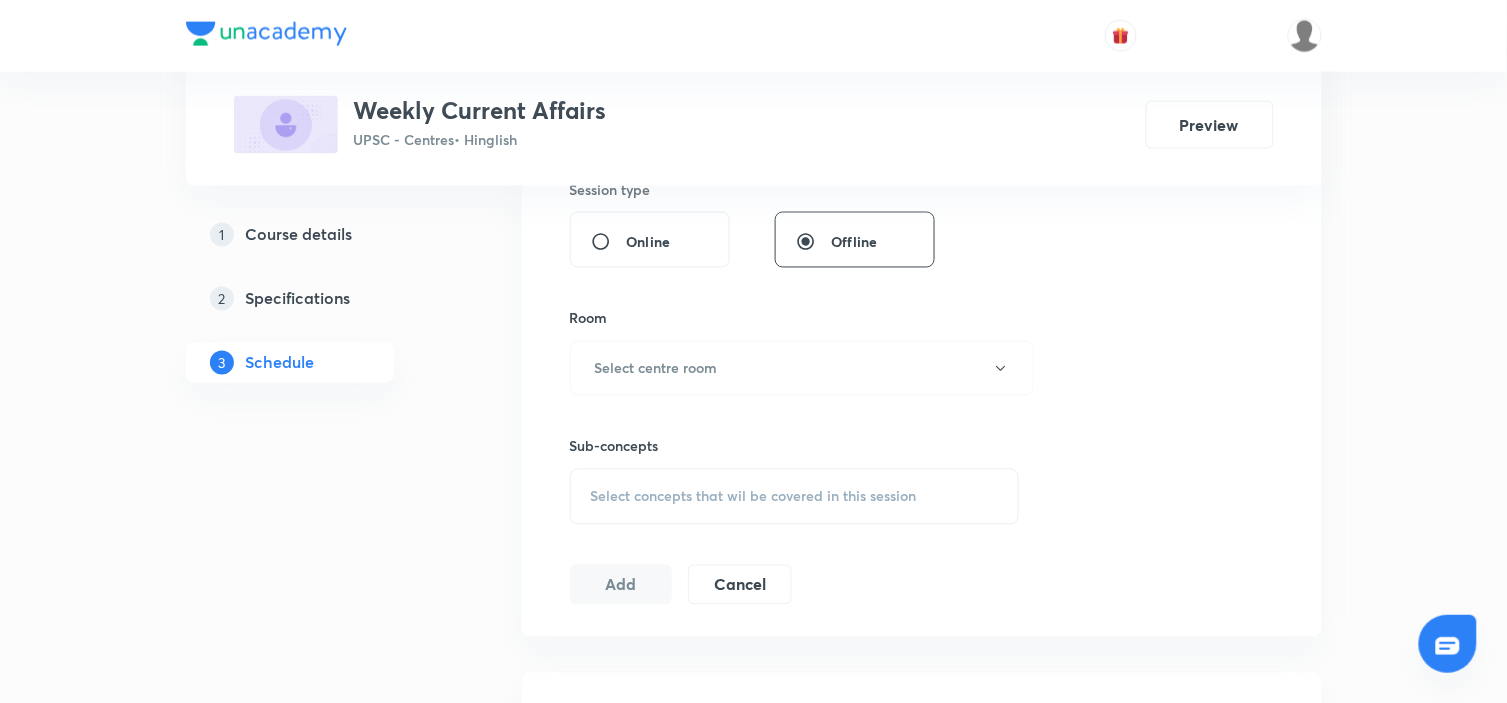 scroll, scrollTop: 777, scrollLeft: 0, axis: vertical 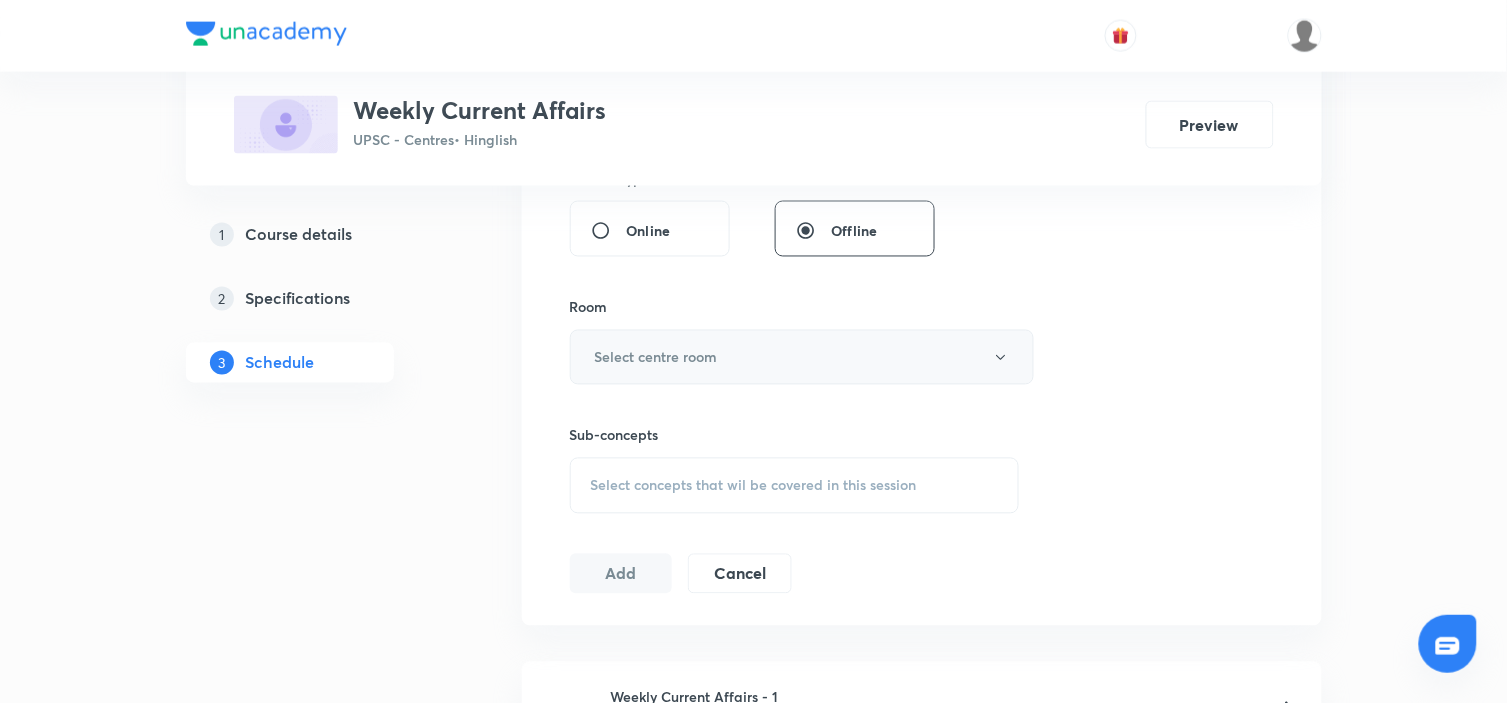 click on "Select centre room" at bounding box center [802, 357] 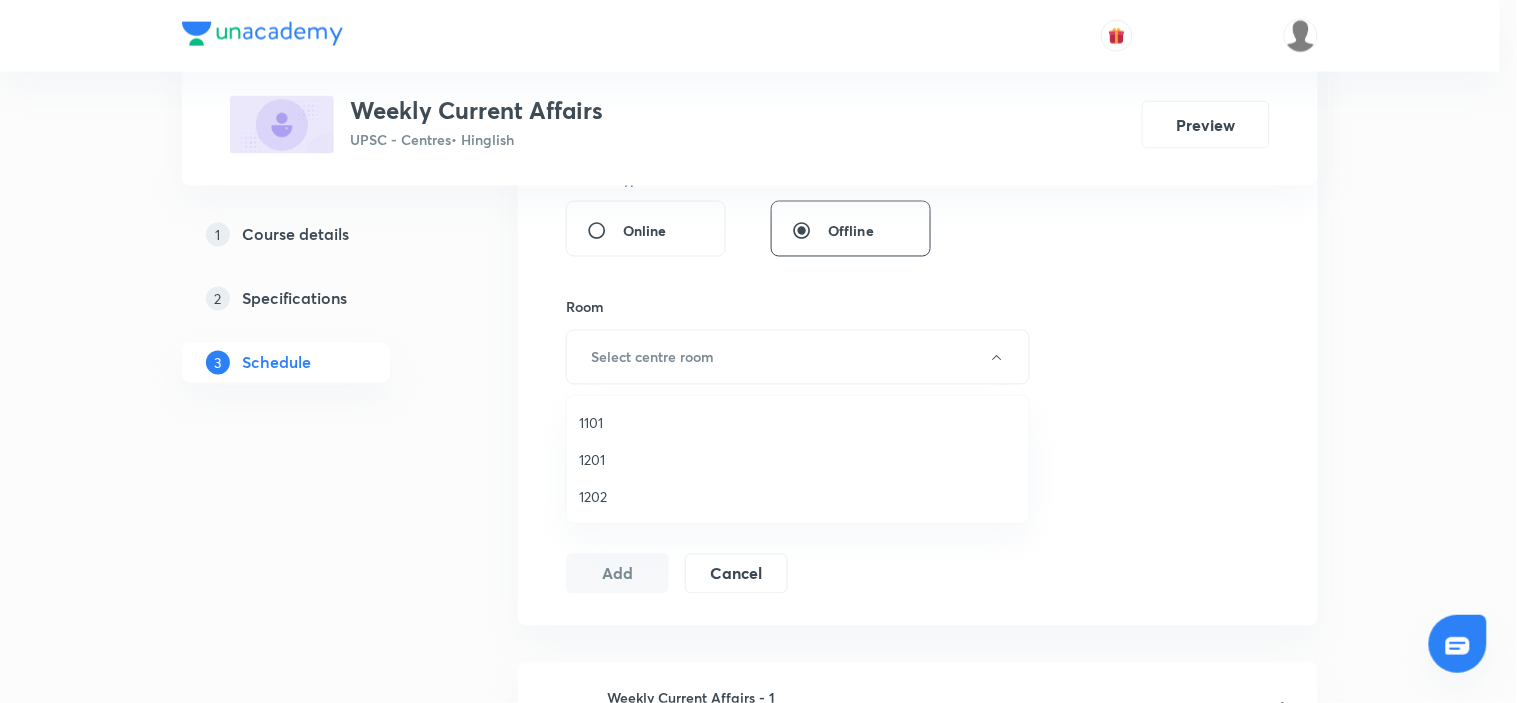 click on "1101" at bounding box center (798, 422) 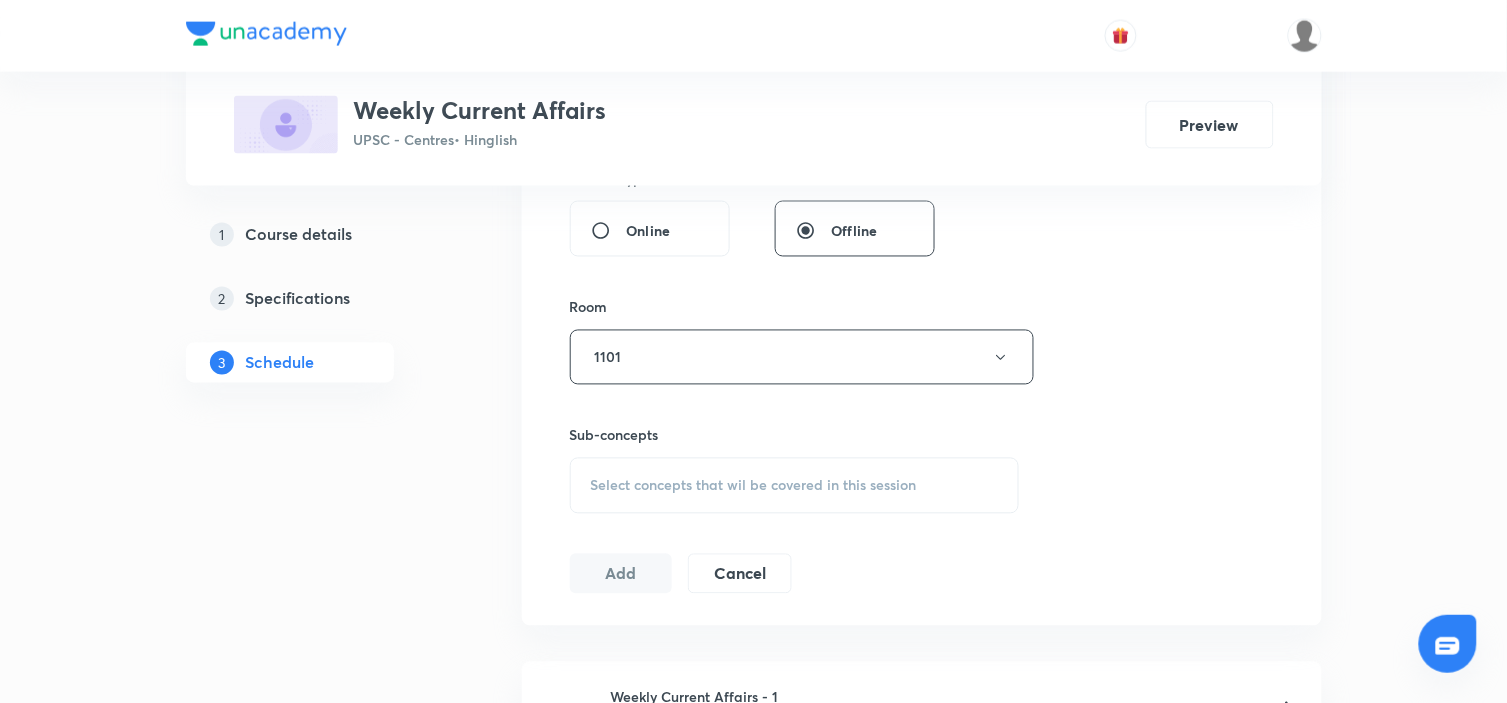click on "Session  4 Live class Session title 22/99 Weekly Current Affairs ​ Schedule for Jul 13, 2025, 12:00 PM ​ Duration (in minutes) 120 ​   Session type Online Offline Room 1101 Sub-concepts Select concepts that wil be covered in this session Add Cancel" at bounding box center [922, 124] 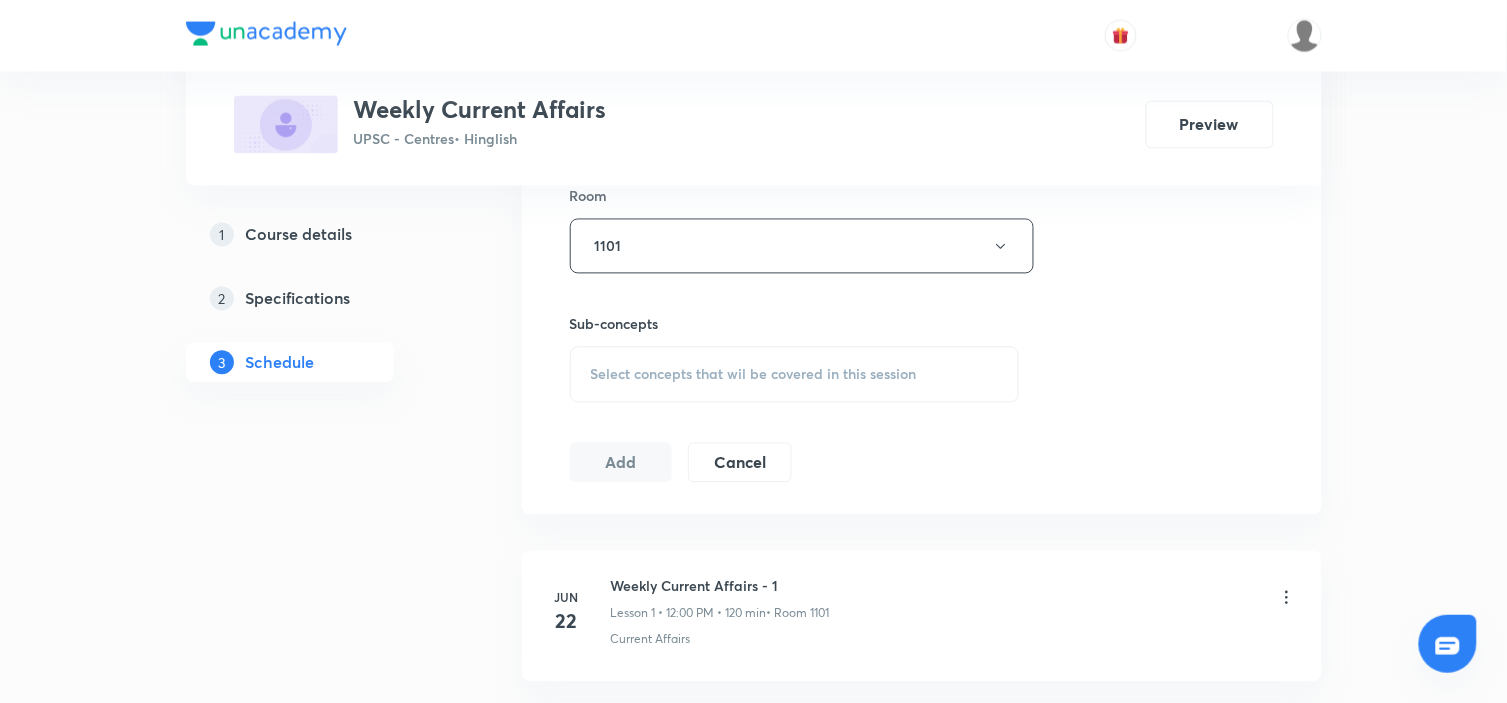 click on "Select concepts that wil be covered in this session" at bounding box center [754, 375] 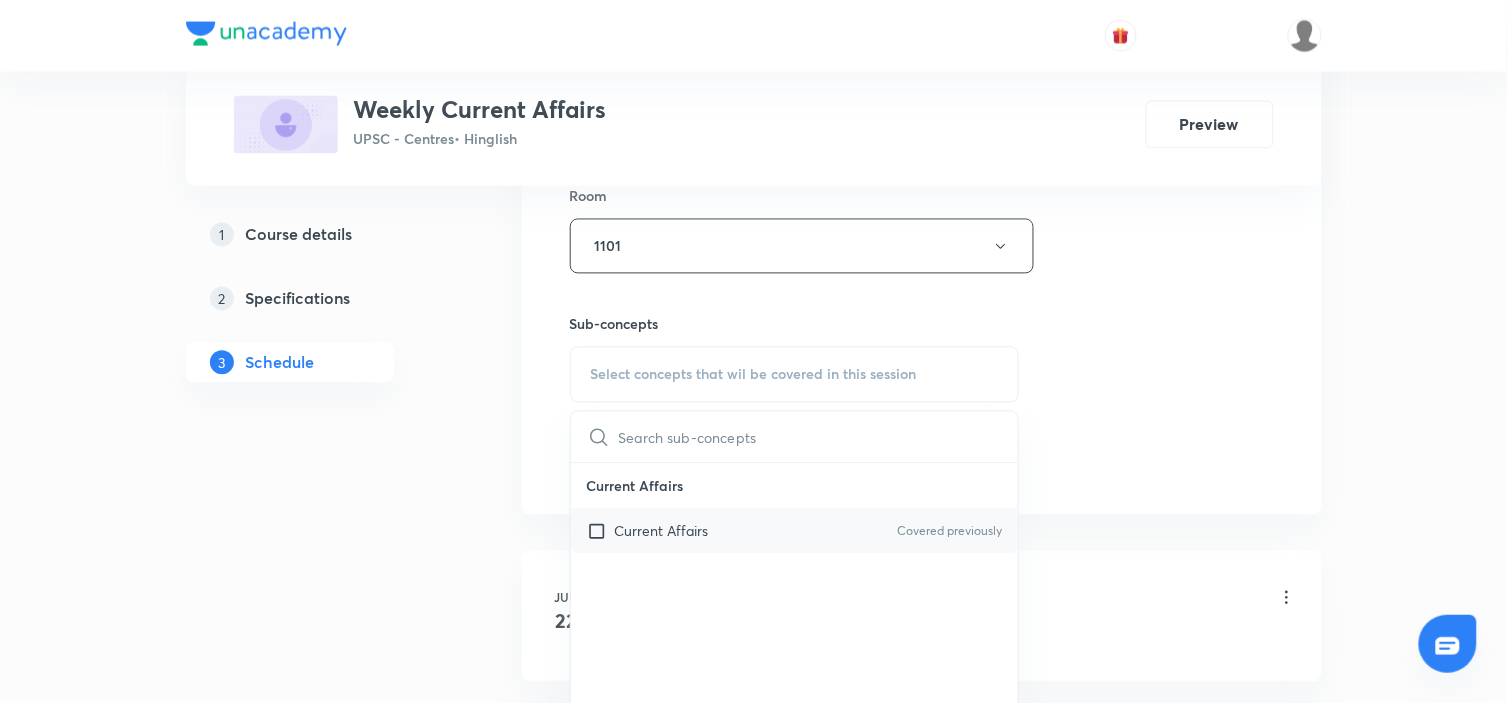 click on "Current Affairs Covered previously" at bounding box center (795, 531) 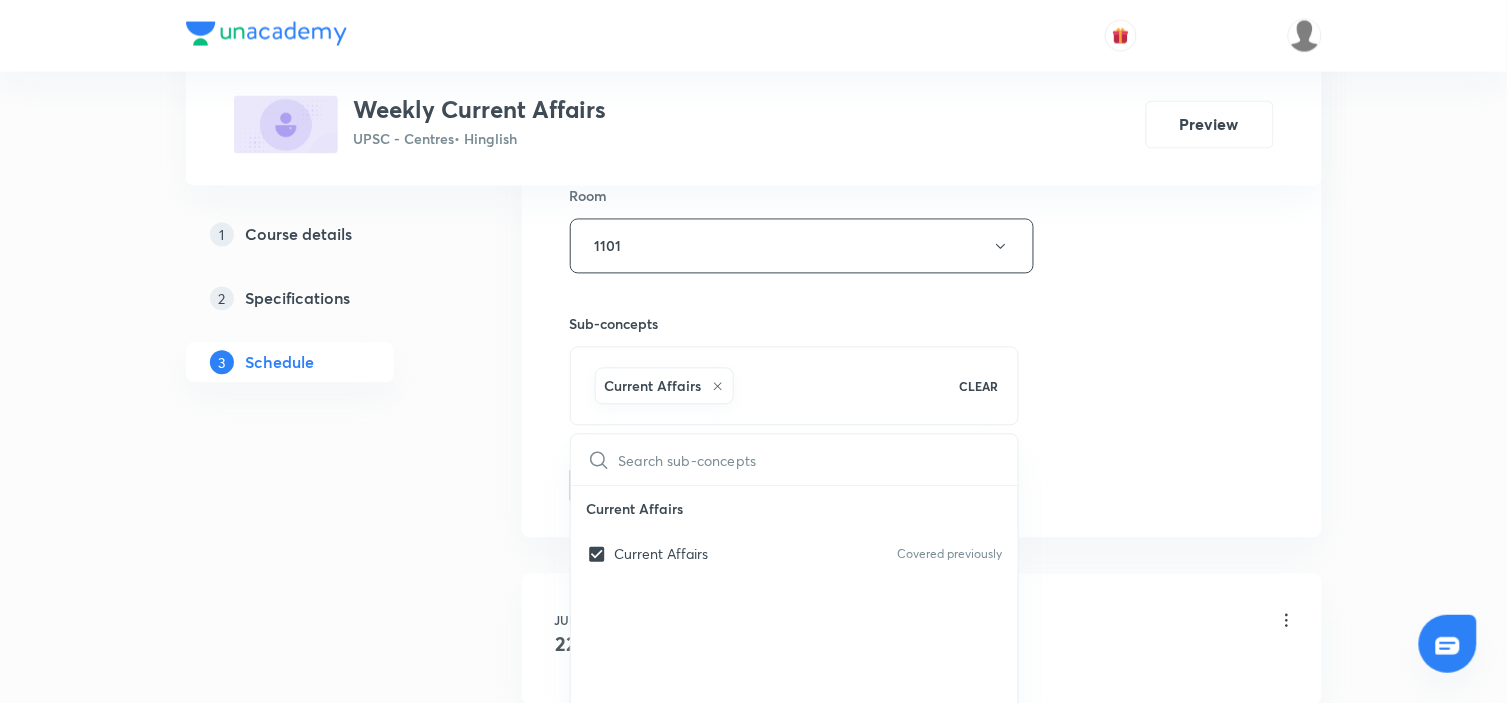 click on "Session  4 Live class Session title 22/99 Weekly Current Affairs ​ Schedule for Jul 13, 2025, 12:00 PM ​ Duration (in minutes) 120 ​   Session type Online Offline Room 1101 Sub-concepts Current Affairs CLEAR ​ Current Affairs Current Affairs Covered previously Add Cancel" at bounding box center [922, 25] 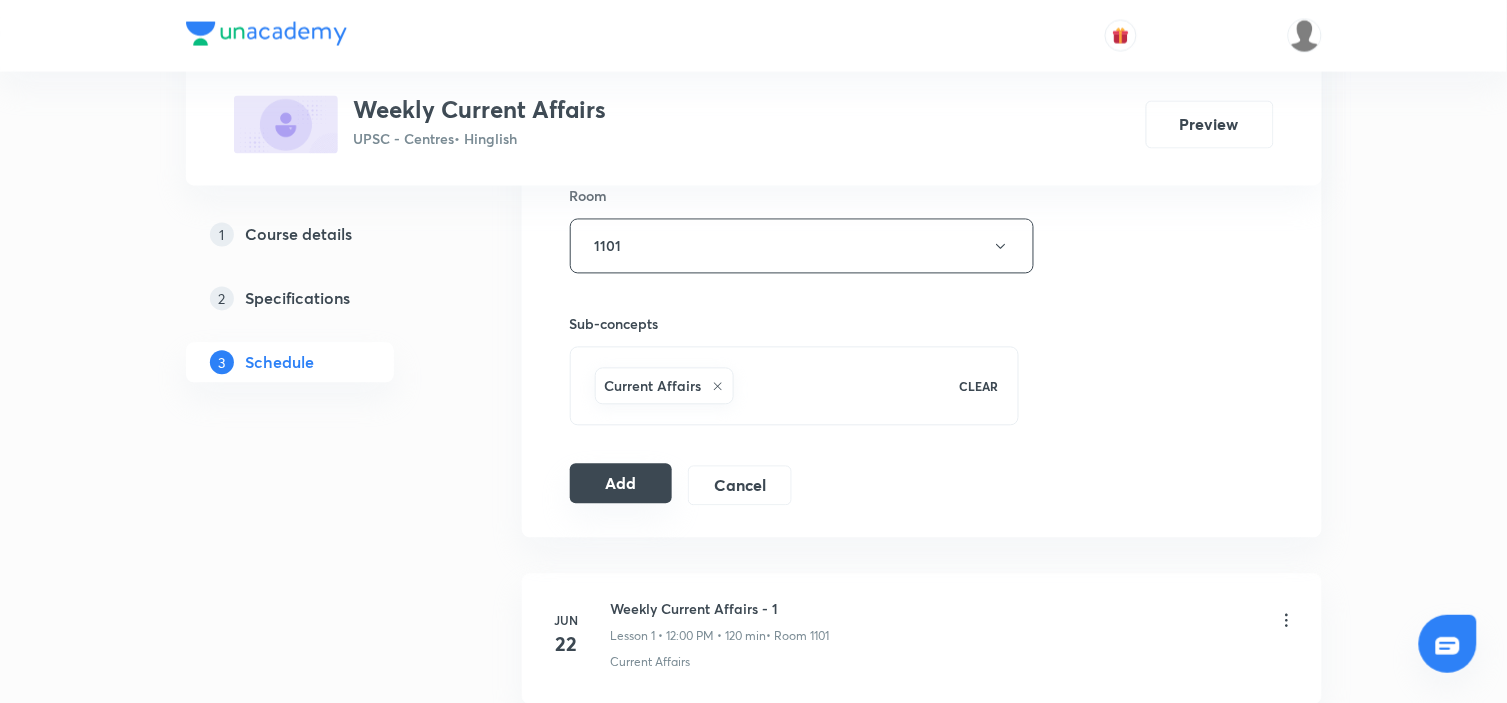 click on "Add" at bounding box center (621, 484) 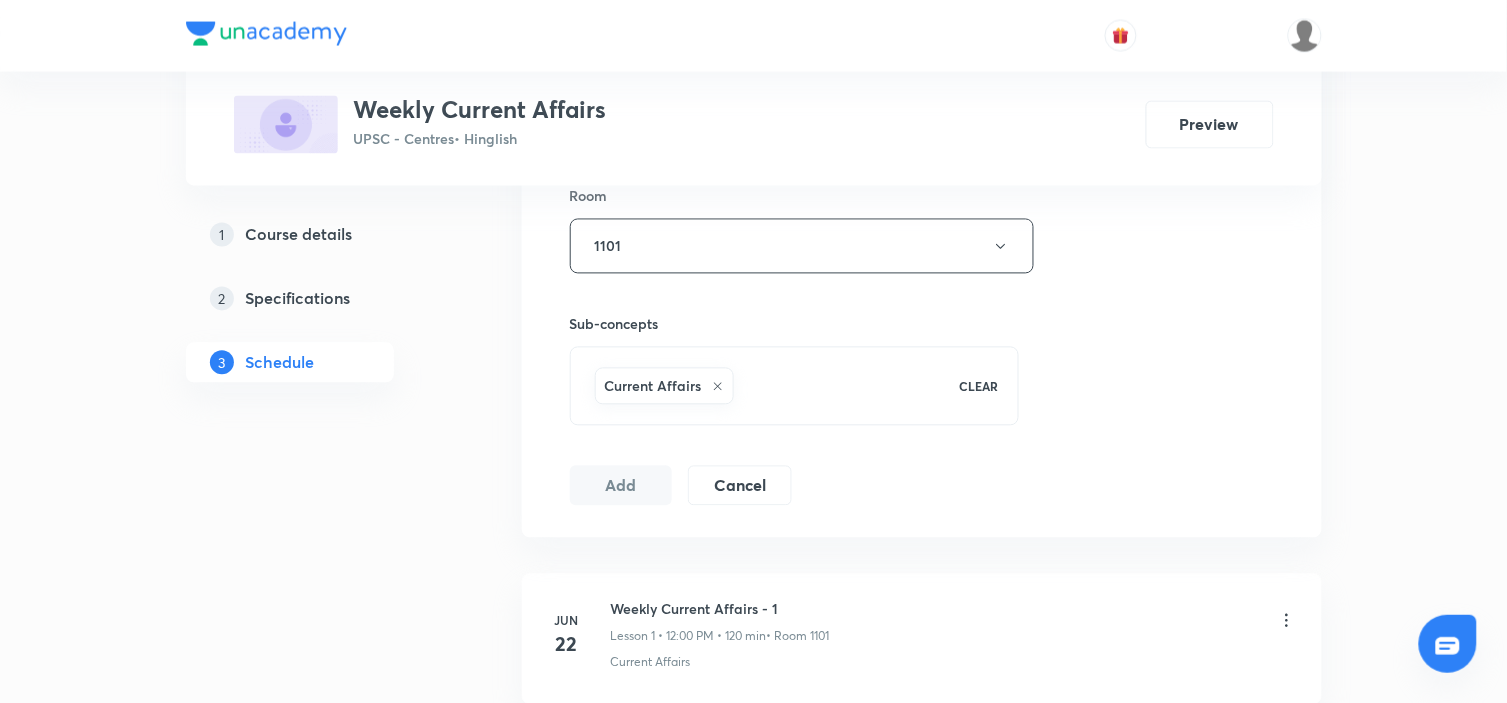 type 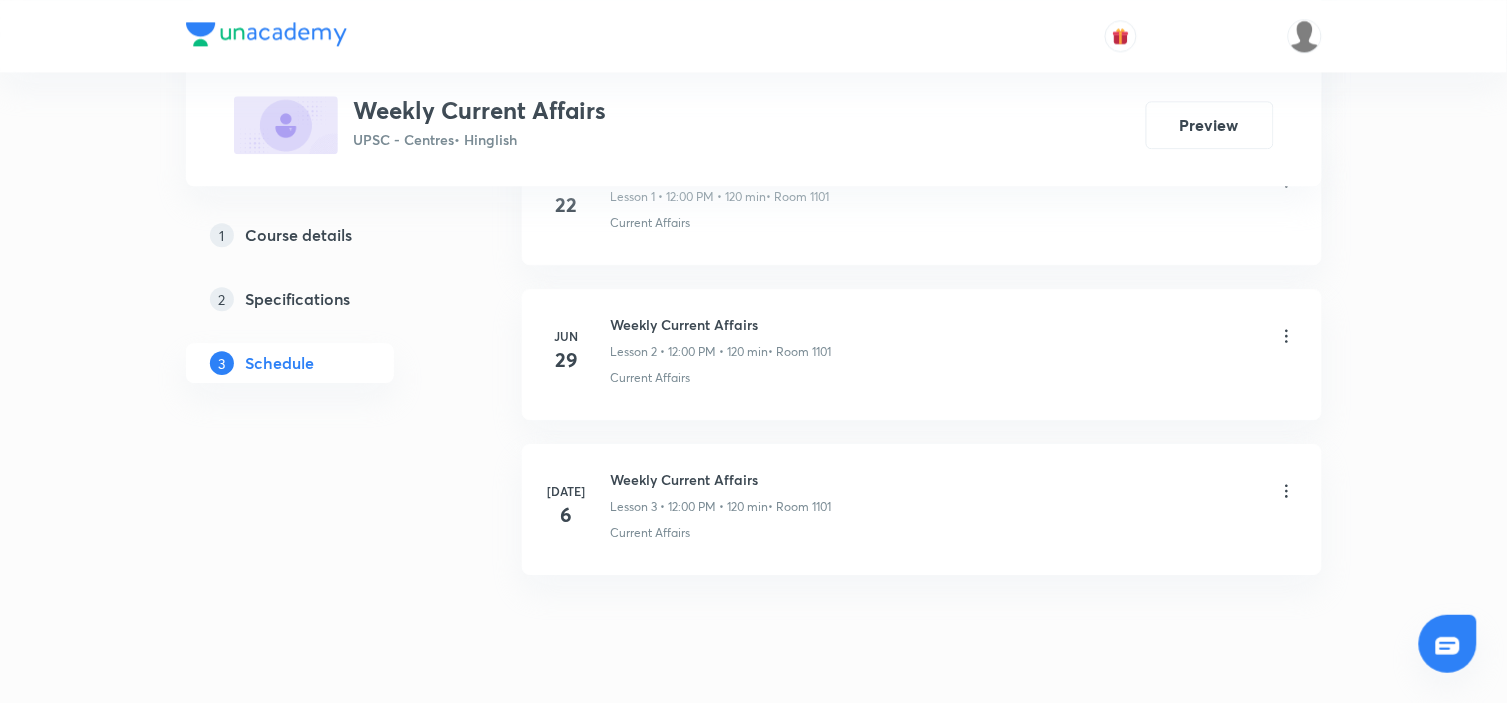 scroll, scrollTop: 1388, scrollLeft: 0, axis: vertical 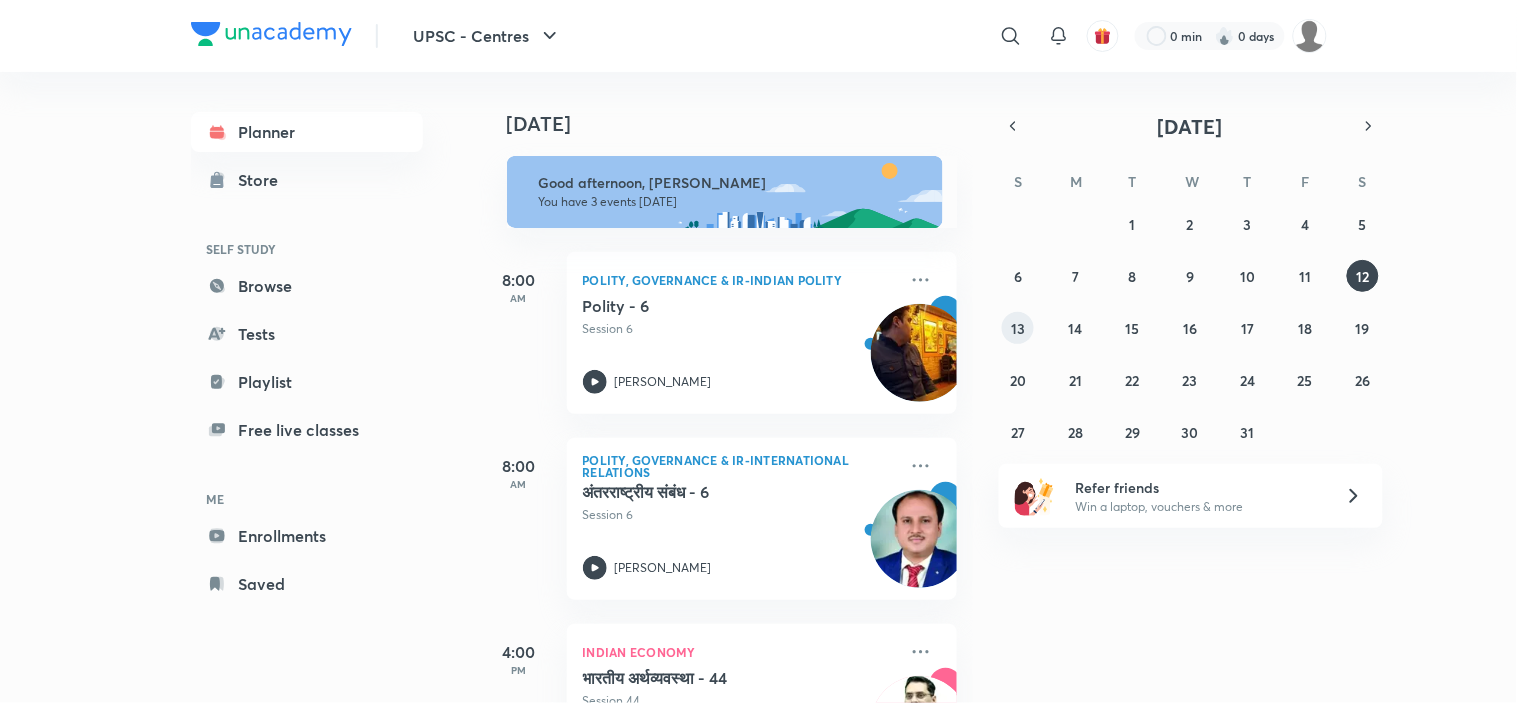 click on "13" at bounding box center [1018, 328] 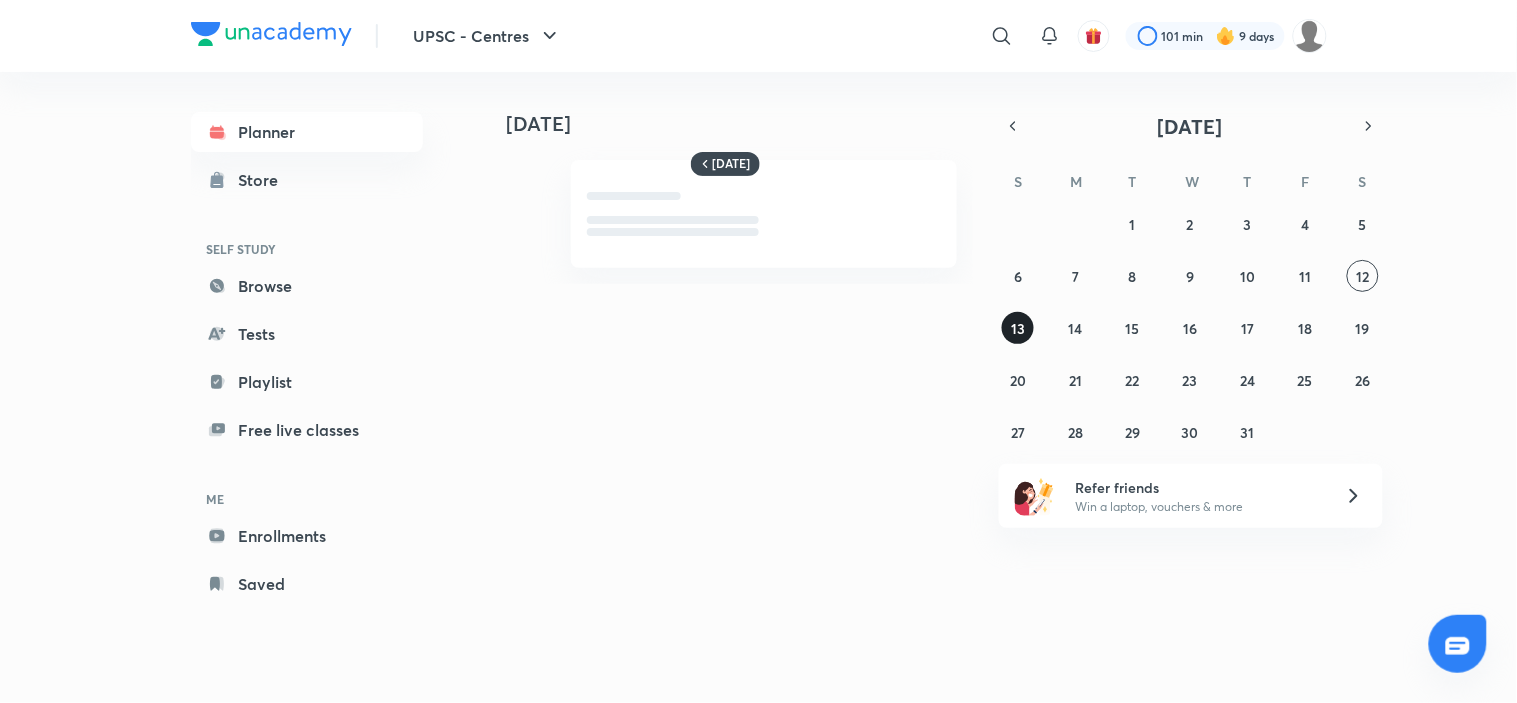 scroll, scrollTop: 0, scrollLeft: 0, axis: both 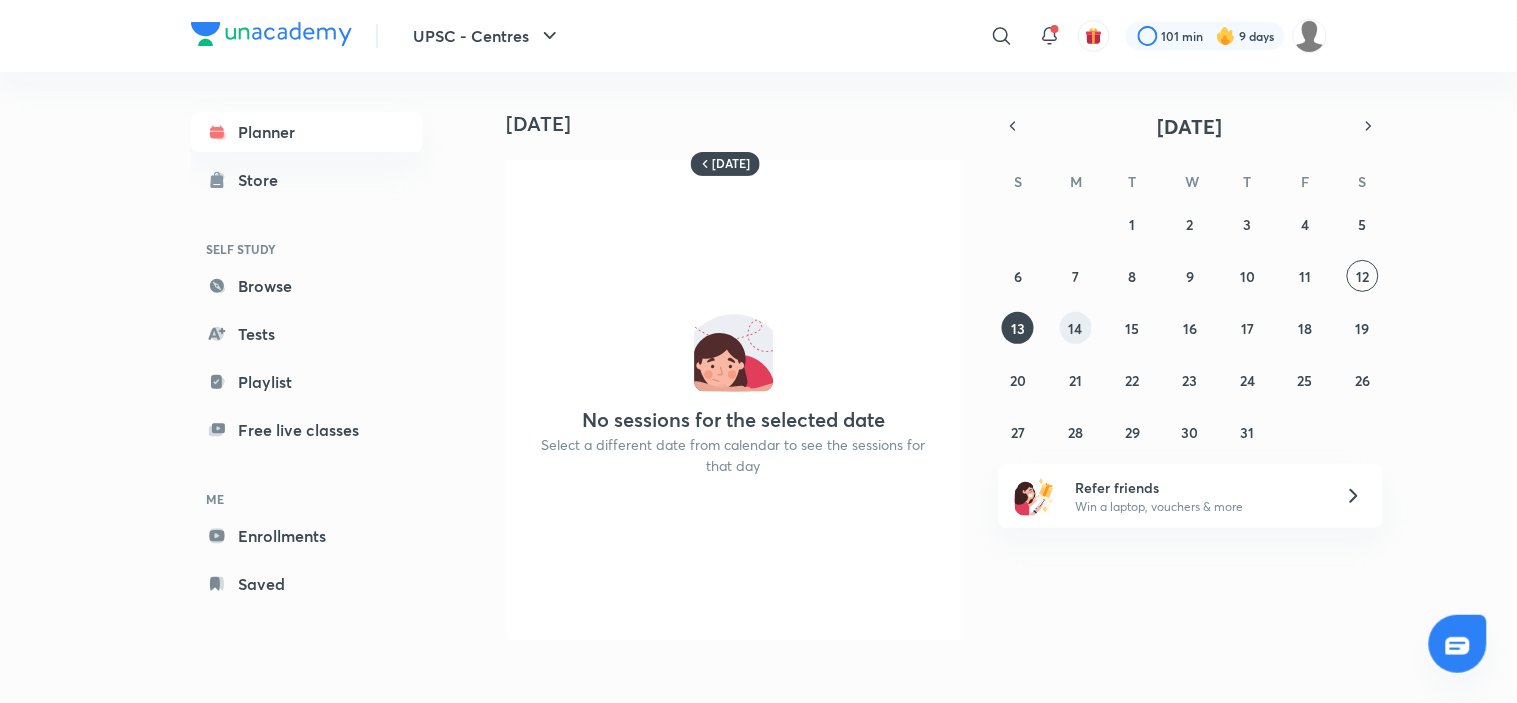 click on "14" at bounding box center (1076, 328) 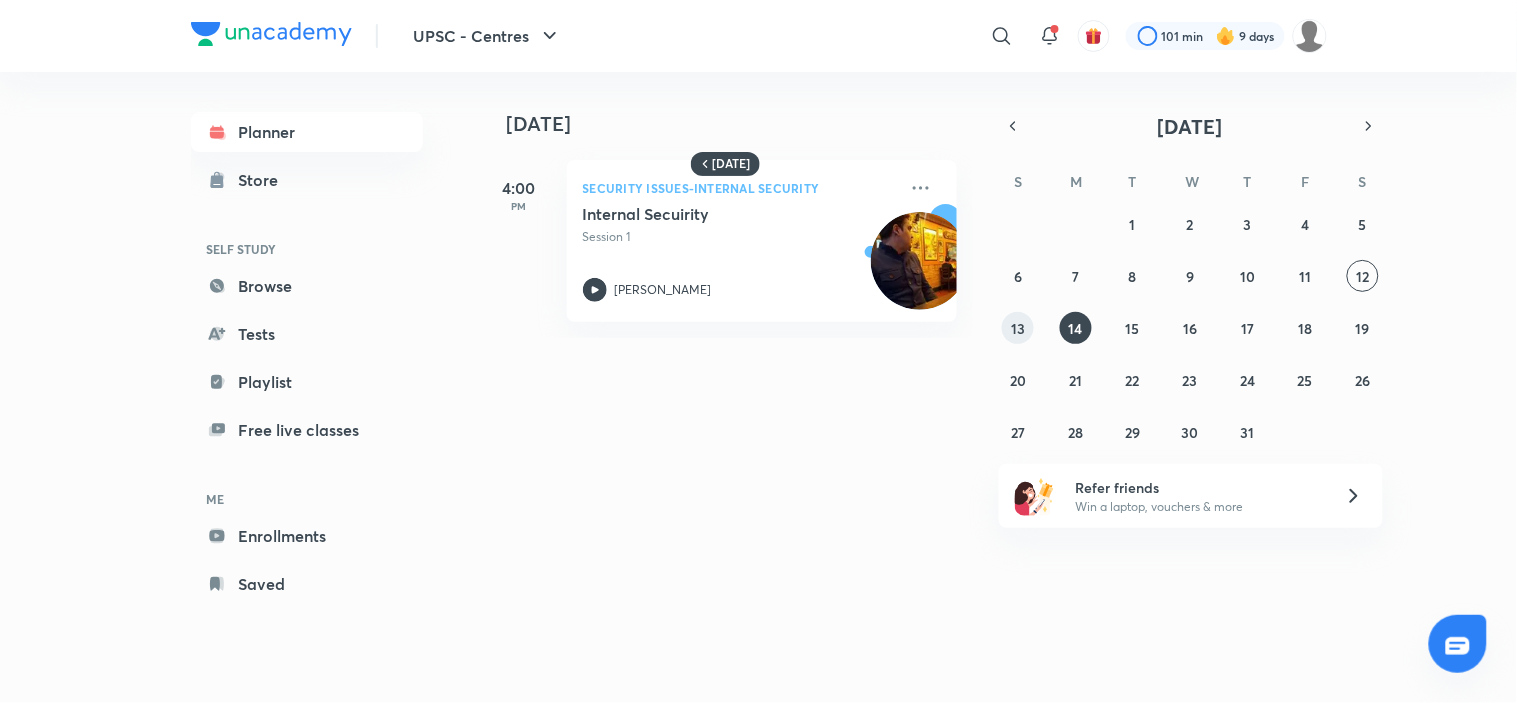 click on "13" at bounding box center (1018, 328) 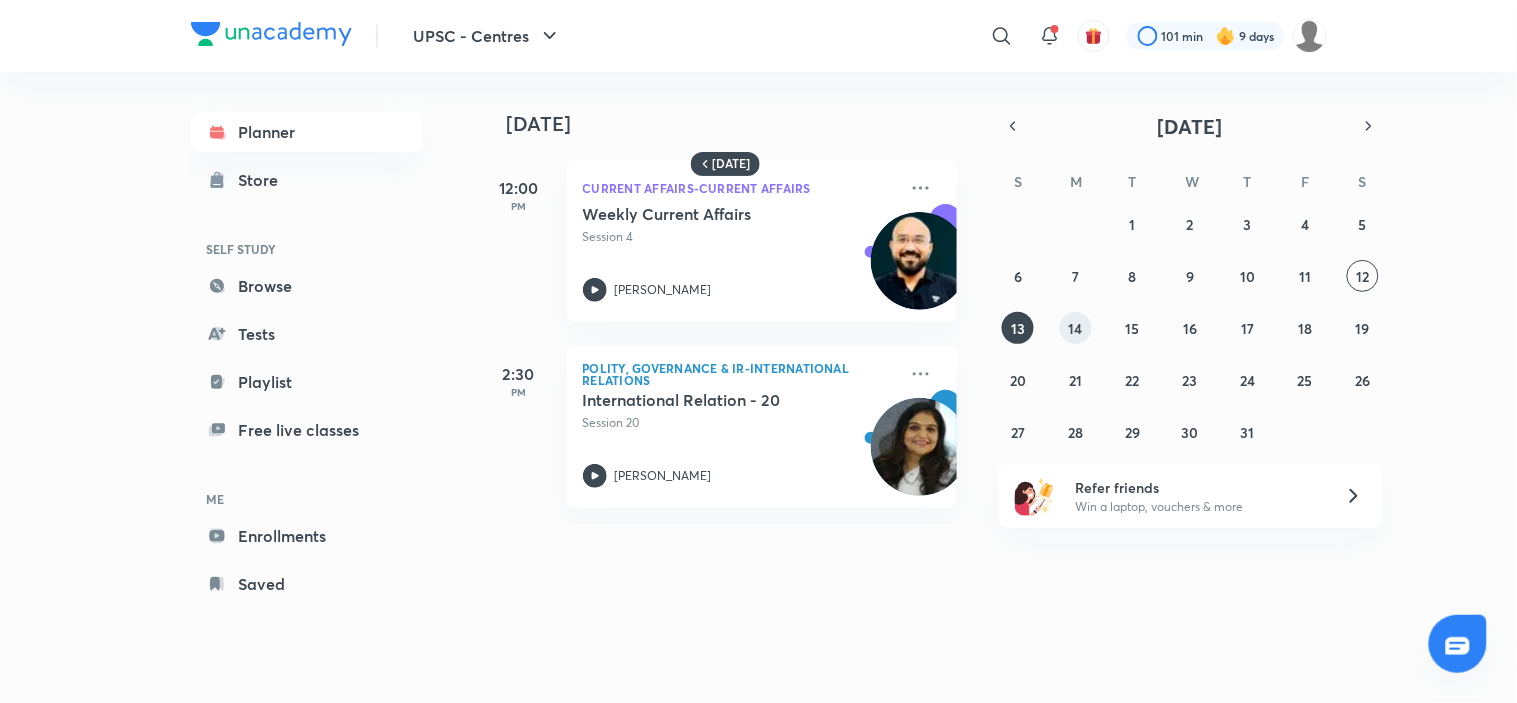 click on "14" at bounding box center [1076, 328] 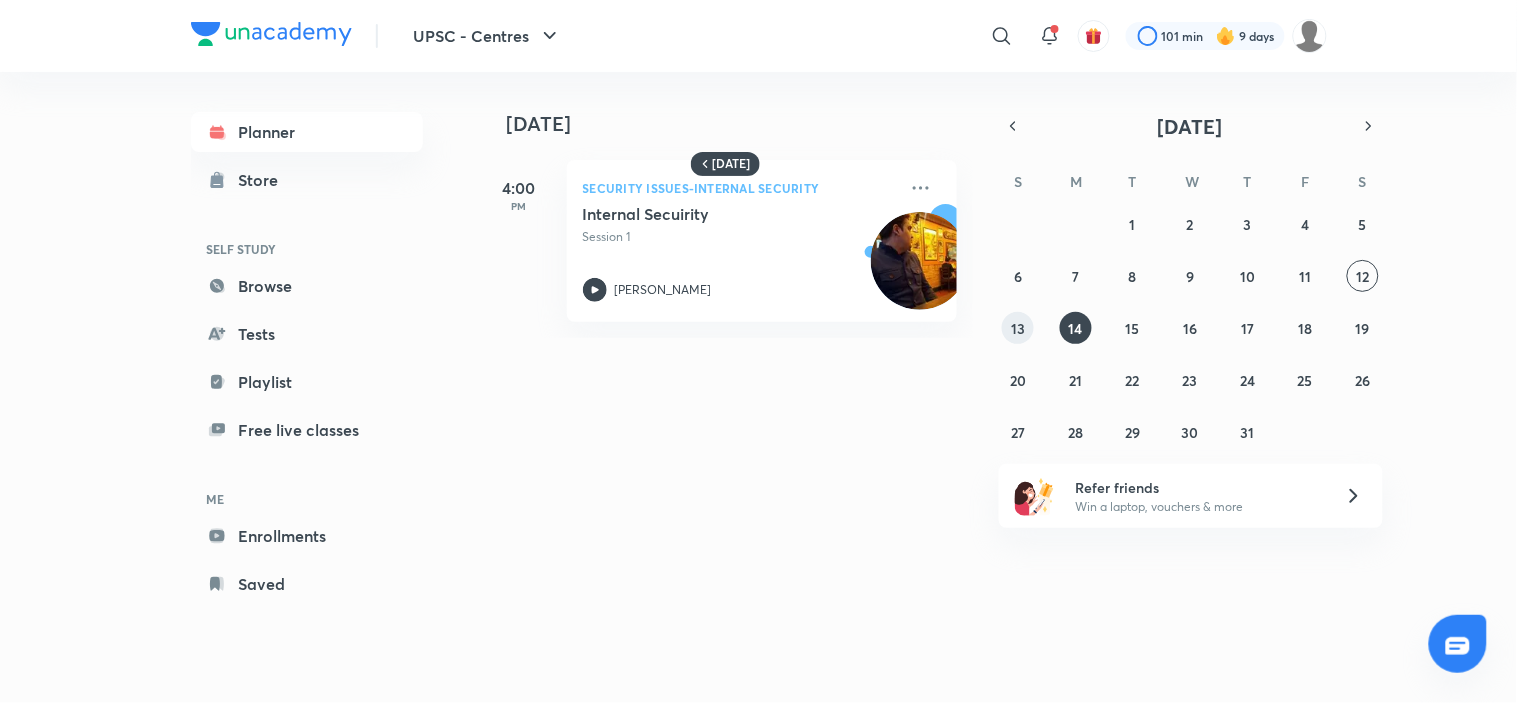 click on "13" at bounding box center (1018, 328) 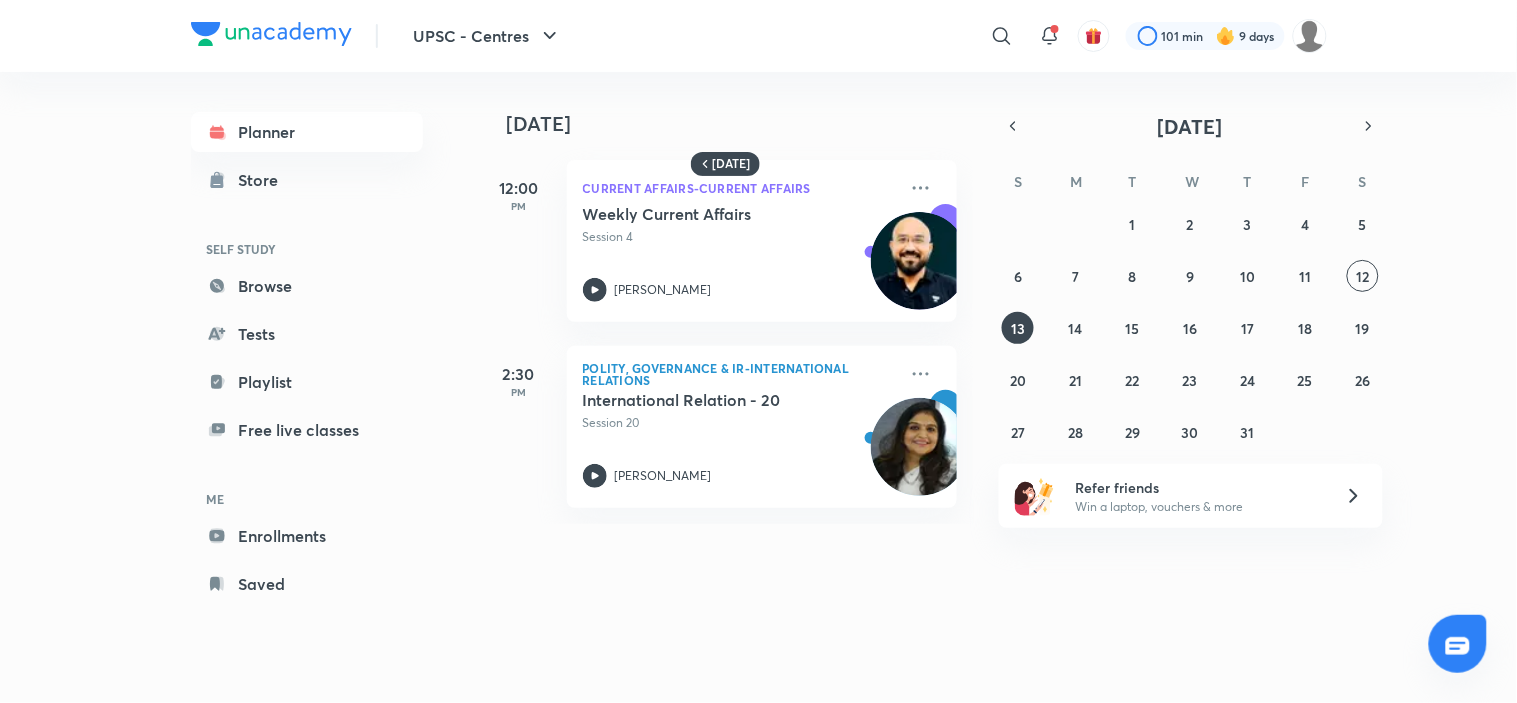 click on "Today Tomorrow 12:00 PM Current Affairs-Current Affairs Weekly Current Affairs Session 4 Pushpanshu Sharma 2:30 PM Polity, Governance & IR-International Relations International Relation - 20 Session 20 Tejal Jagdish Khandelwal July 2025 S M T W T F S 29 30 1 2 3 4 5 6 7 8 9 10 11 12 13 14 15 16 17 18 19 20 21 22 23 24 25 26 27 28 29 30 31 1 2 Refer friends Win a laptop, vouchers & more" at bounding box center [903, 367] 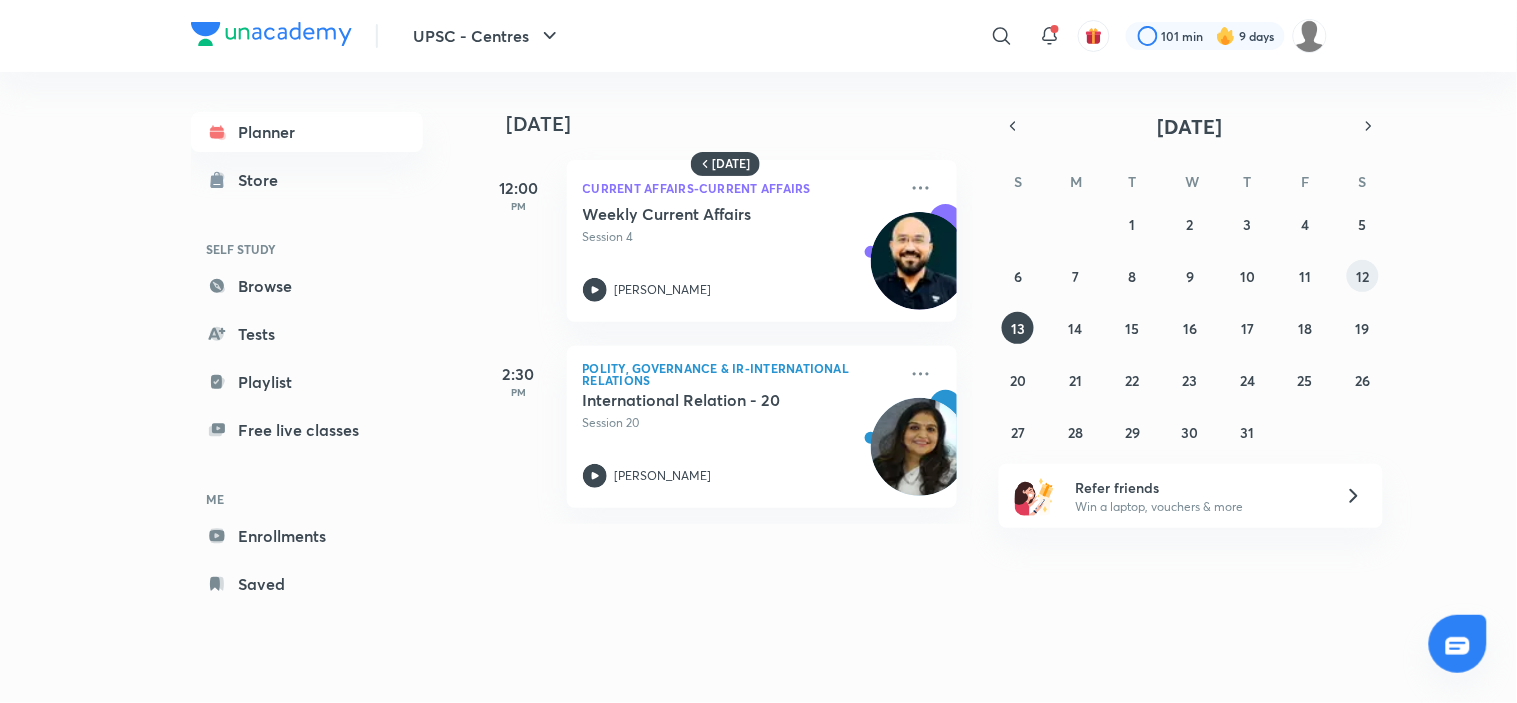 click on "12" at bounding box center [1362, 276] 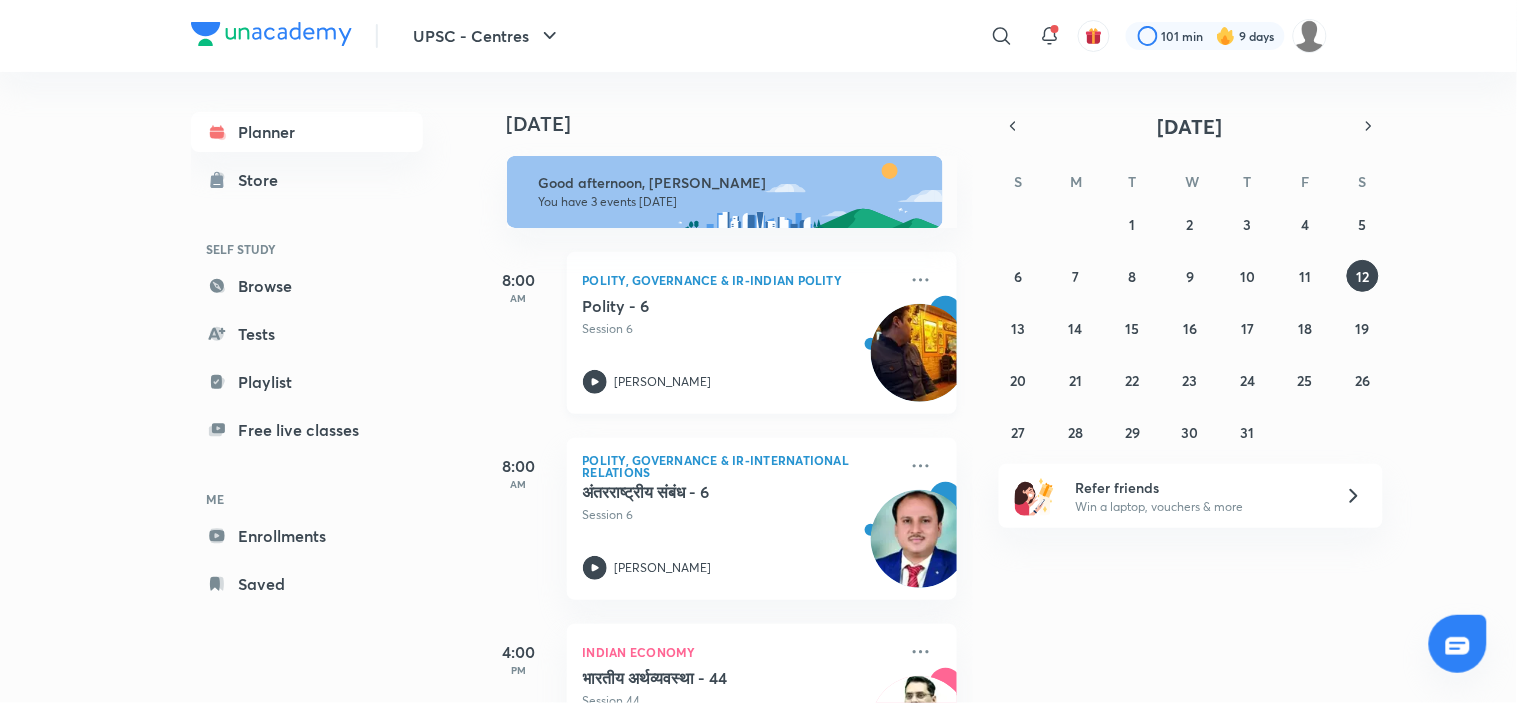 click on "Harshmeet Singh" at bounding box center (740, 382) 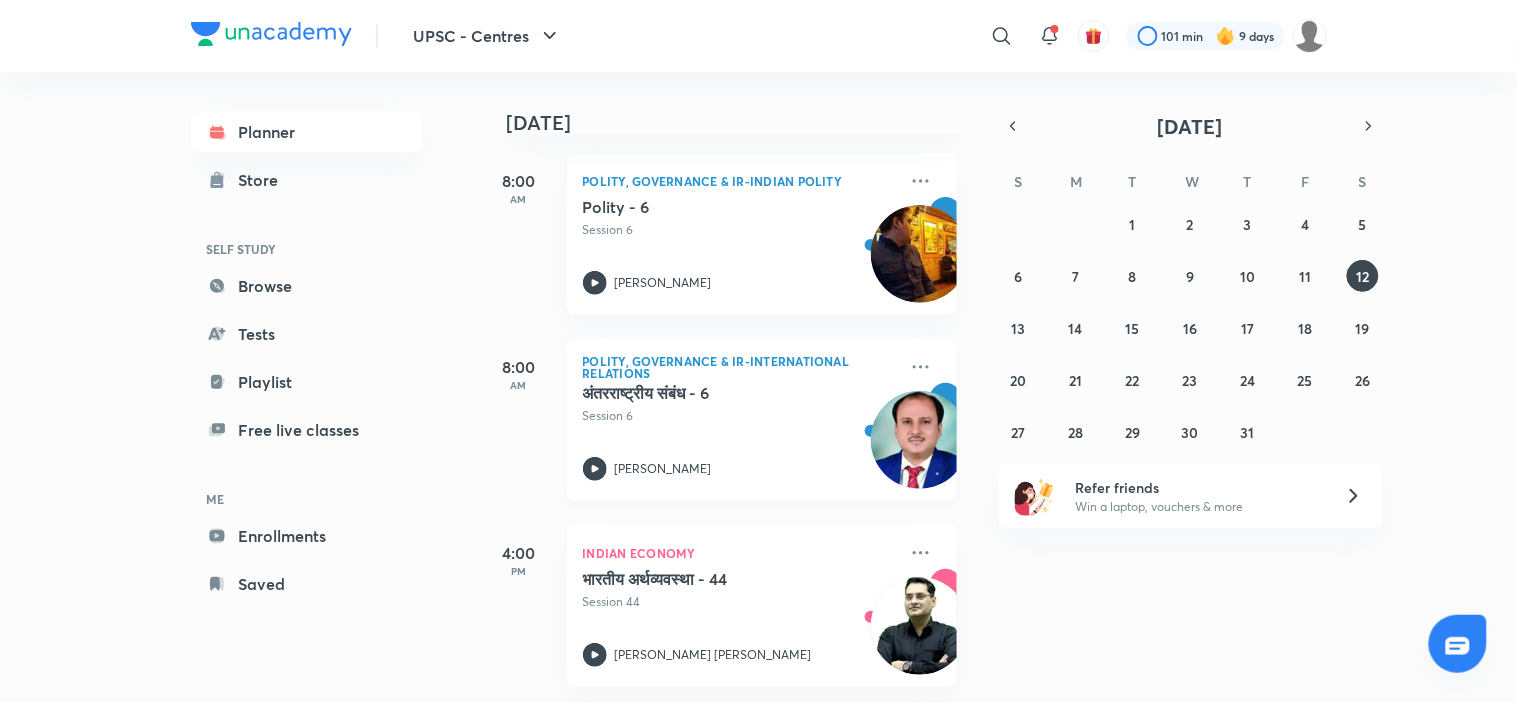 click on "Session 6" at bounding box center (740, 416) 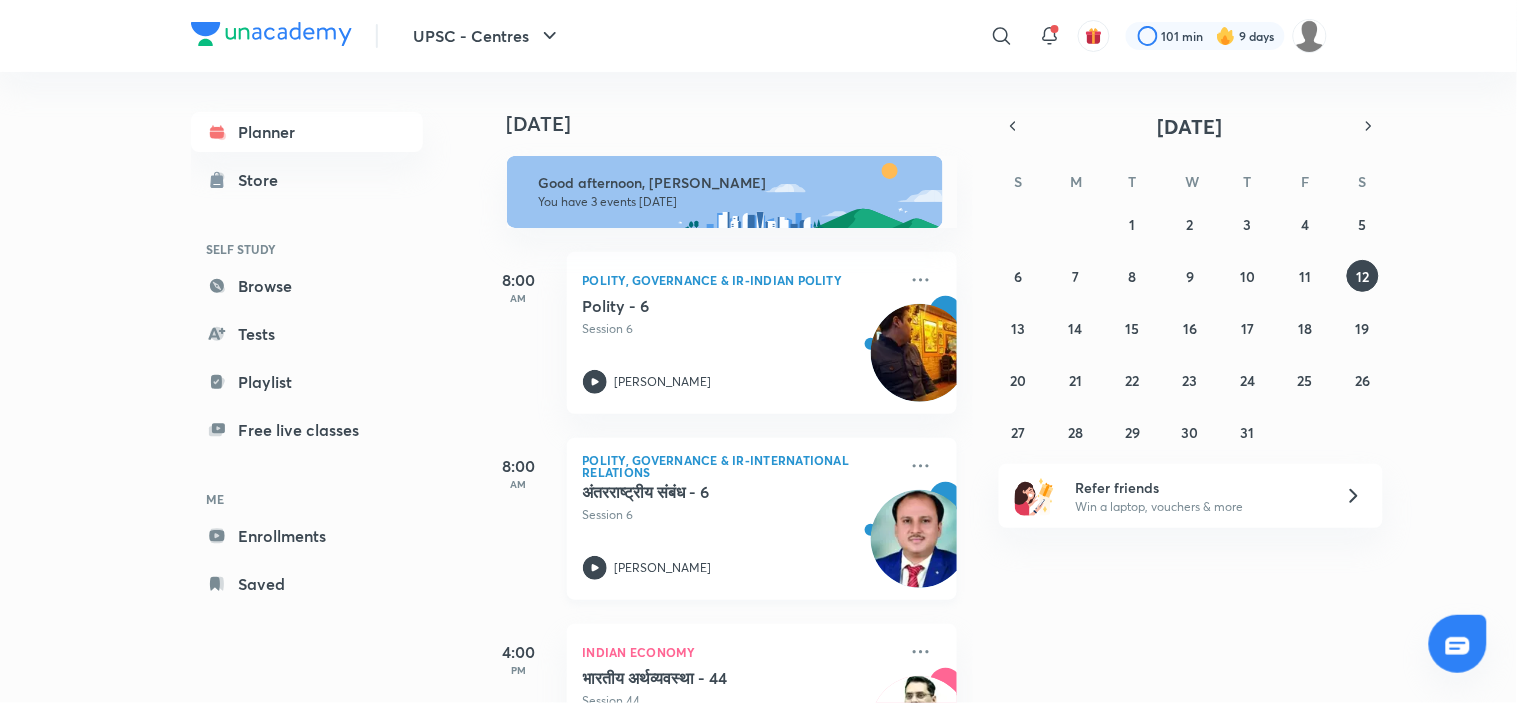 scroll, scrollTop: 115, scrollLeft: 0, axis: vertical 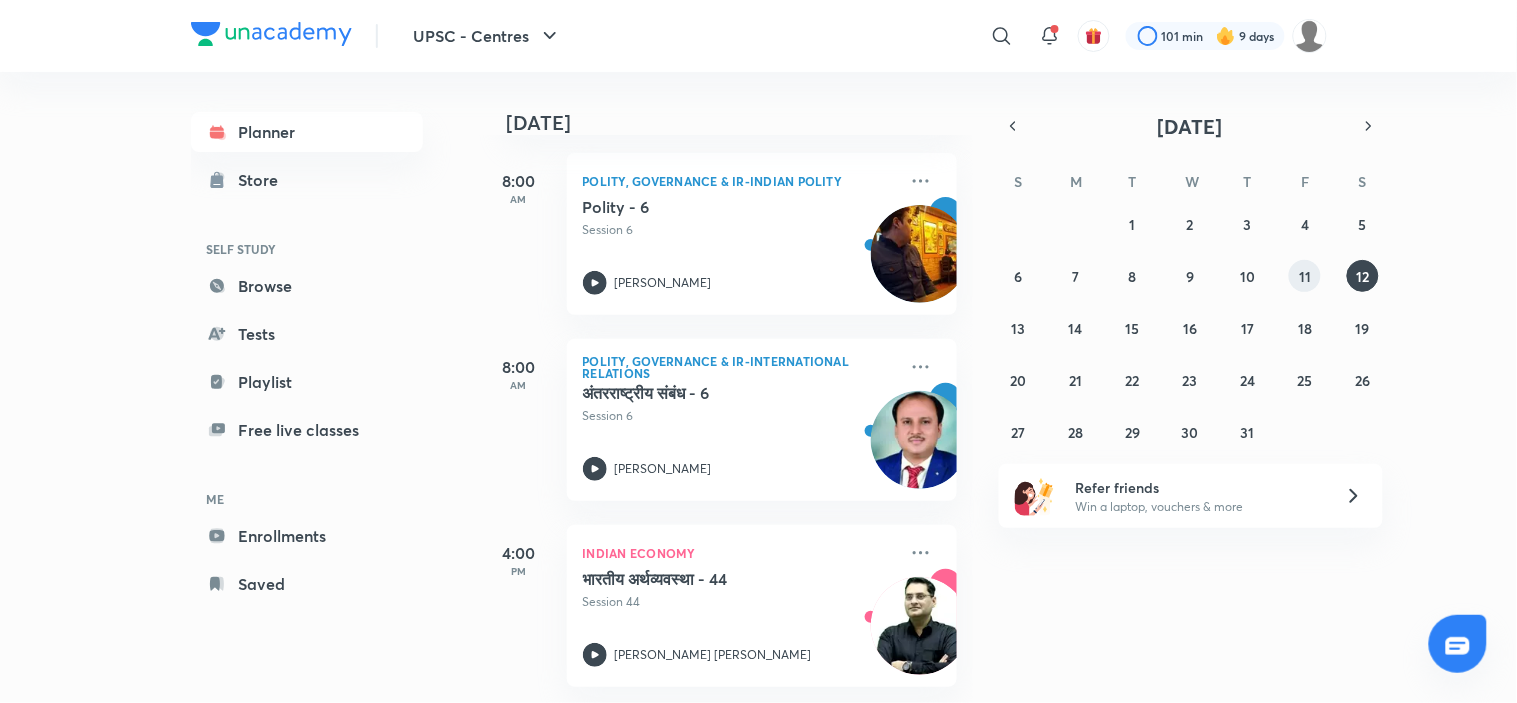 click on "11" at bounding box center [1305, 276] 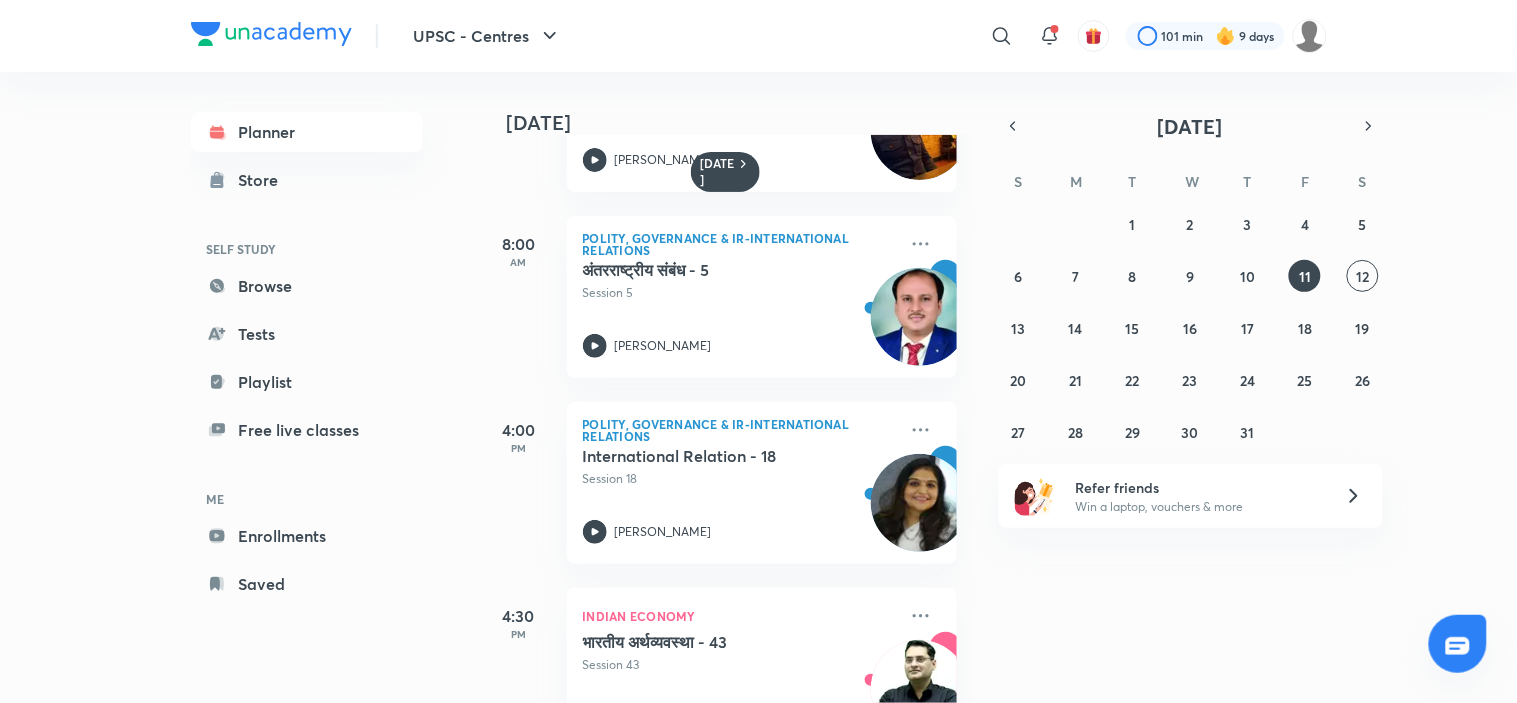 scroll, scrollTop: 208, scrollLeft: 0, axis: vertical 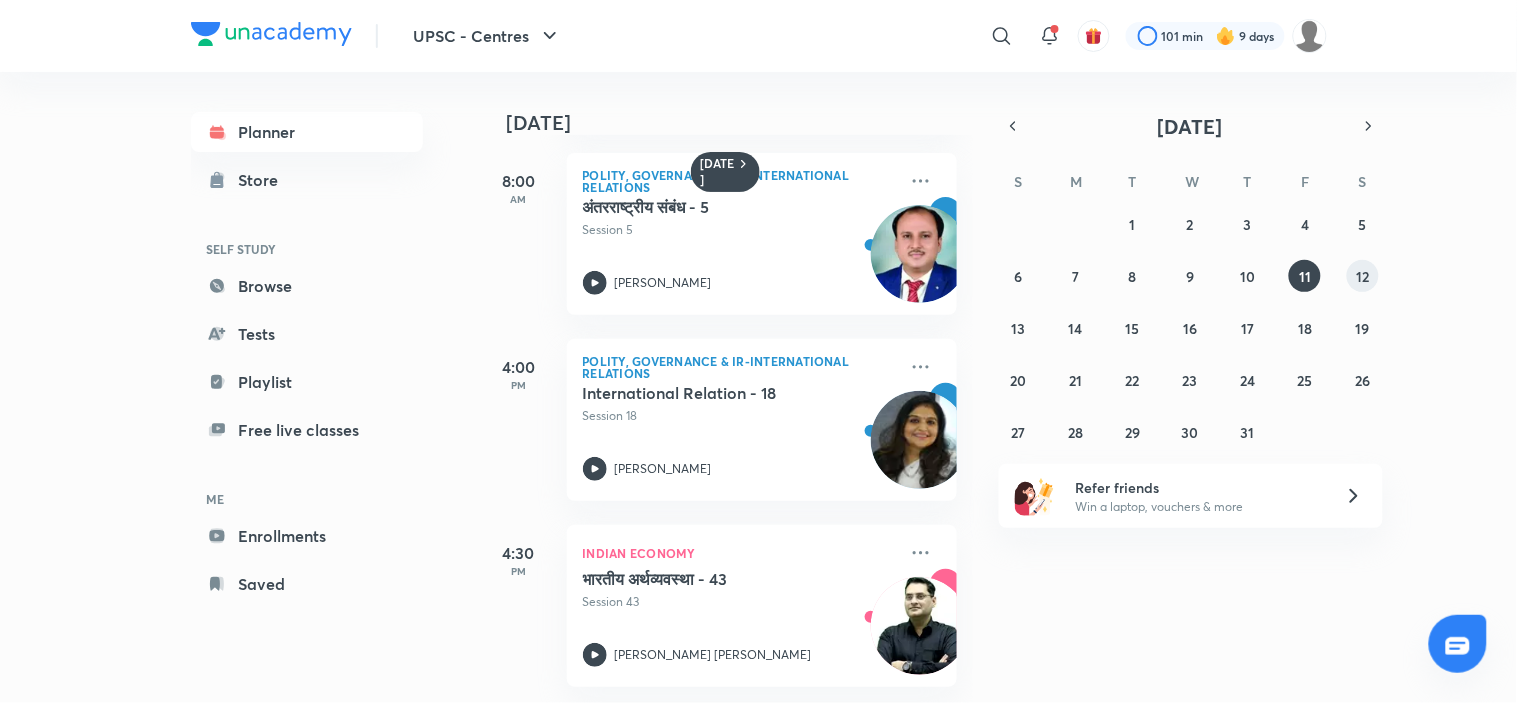 click on "12" at bounding box center (1363, 276) 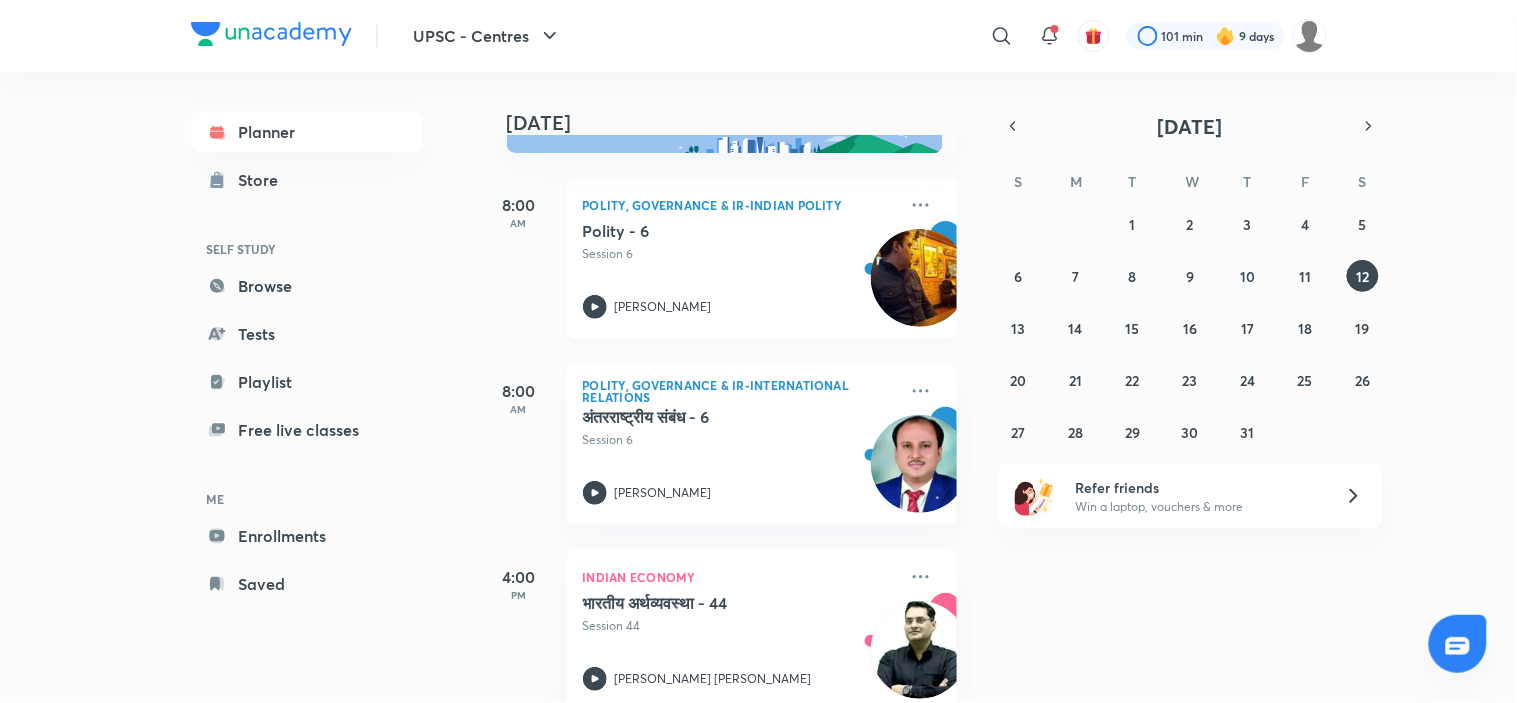 scroll, scrollTop: 115, scrollLeft: 0, axis: vertical 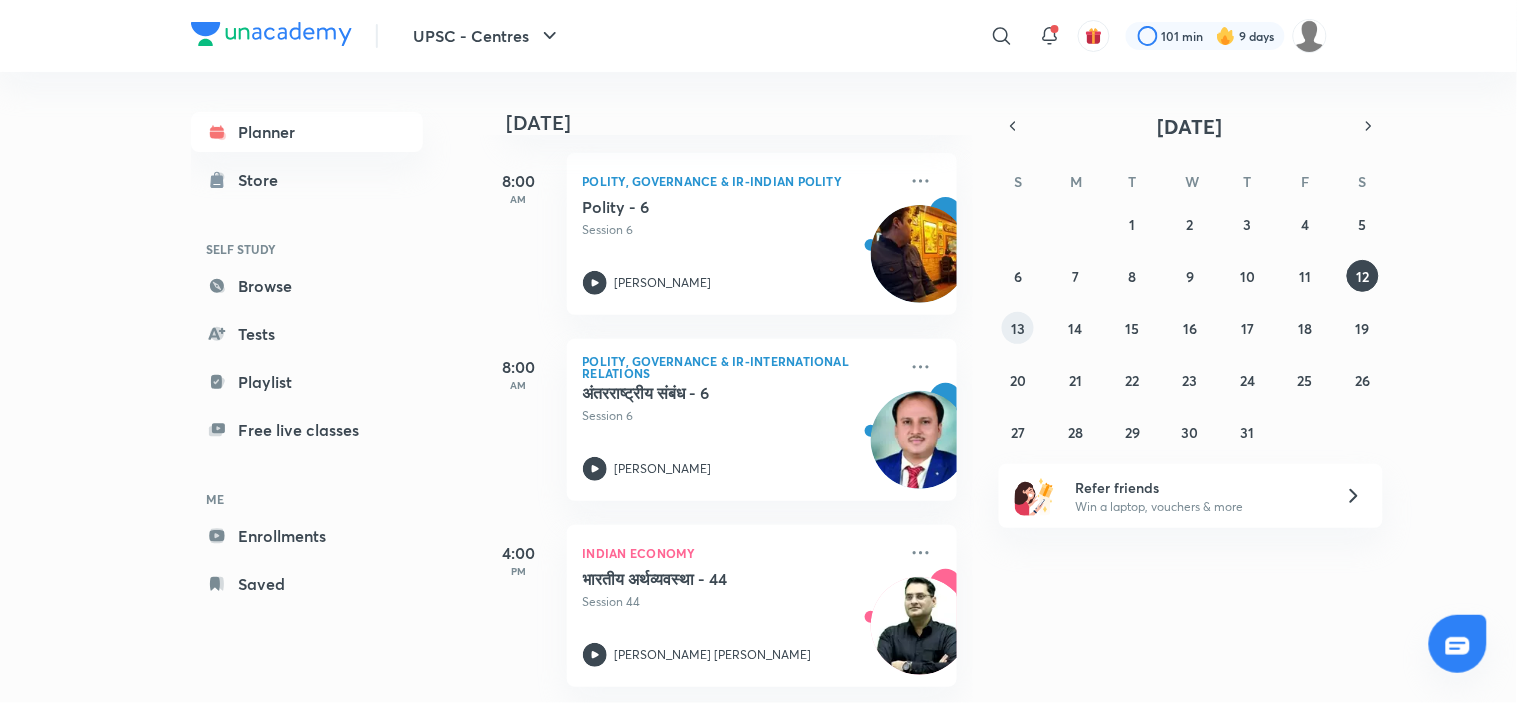 click on "13" at bounding box center [1018, 328] 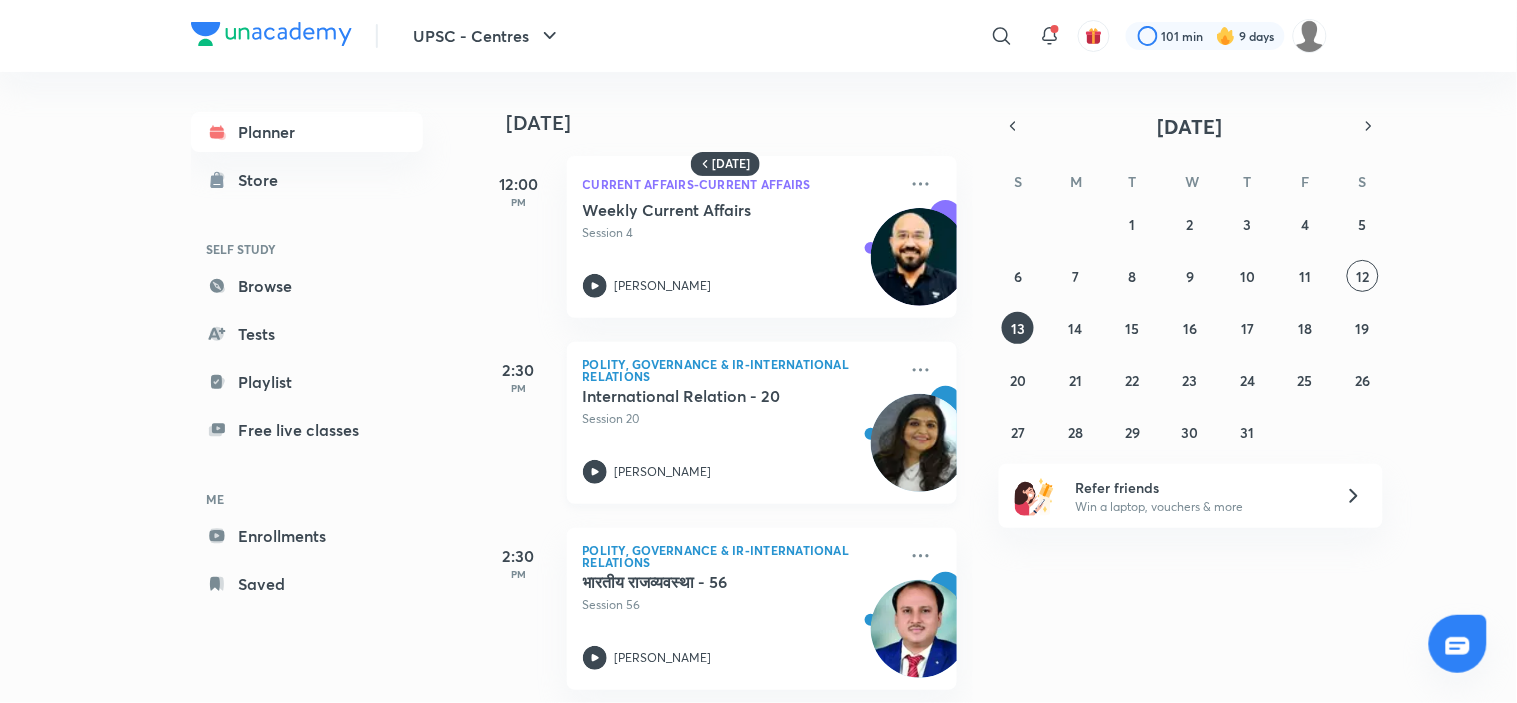 scroll, scrollTop: 0, scrollLeft: 0, axis: both 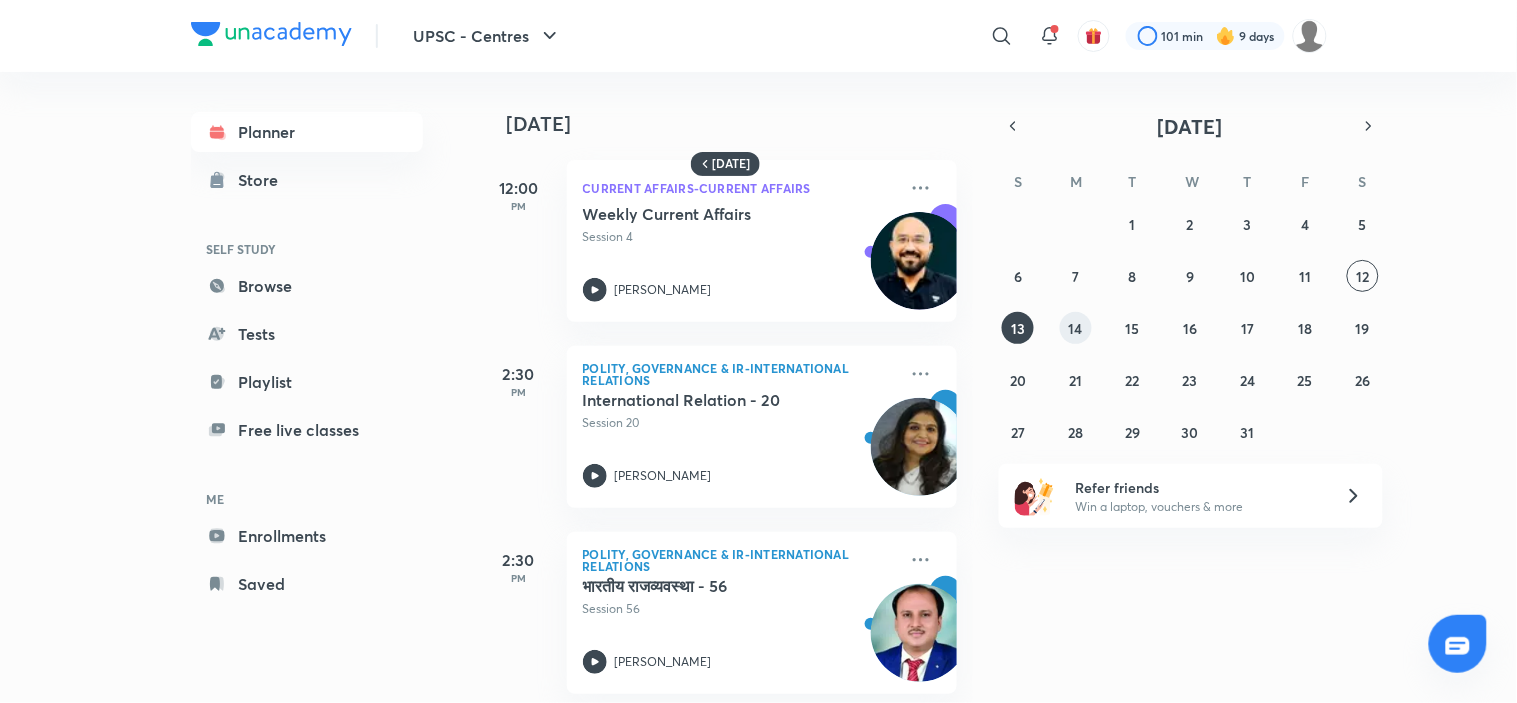 click on "14" at bounding box center [1076, 328] 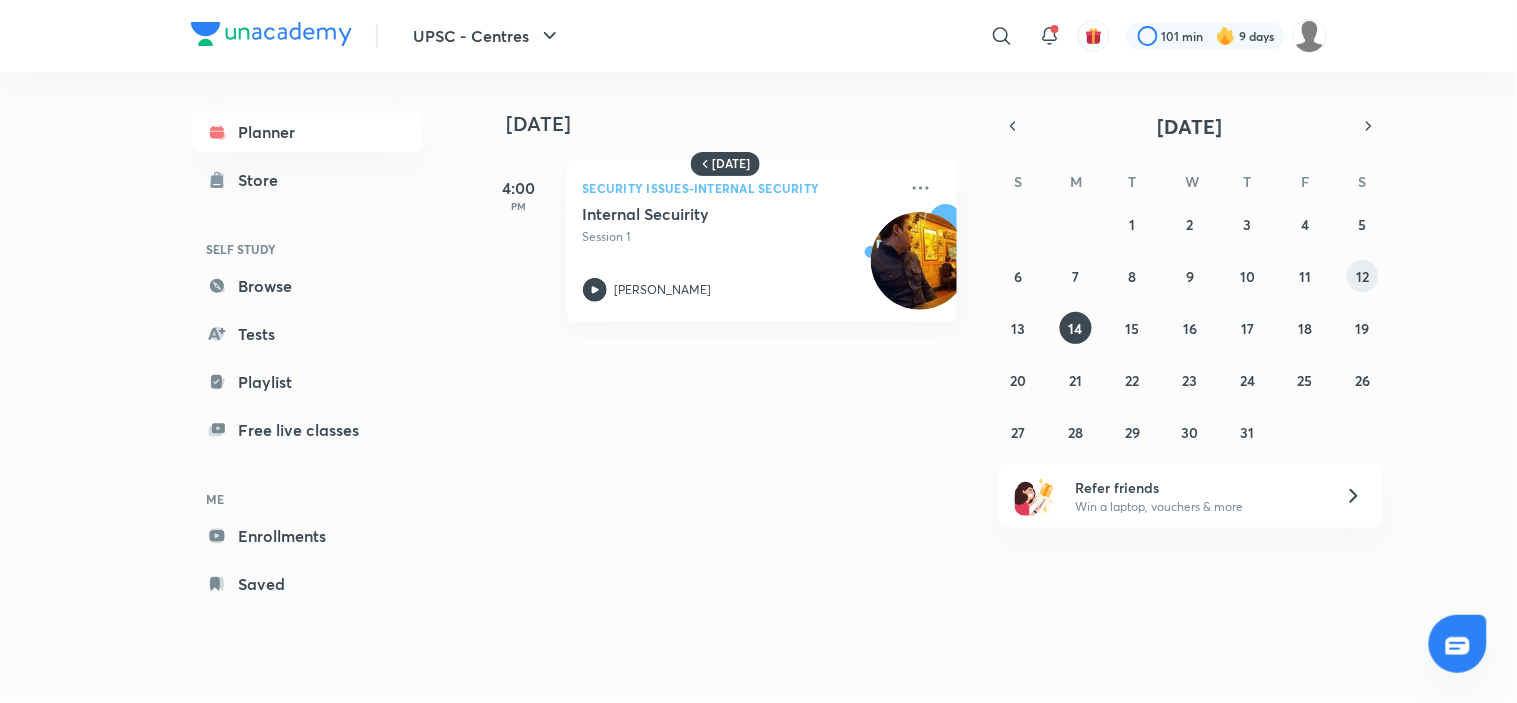 click on "12" at bounding box center (1363, 276) 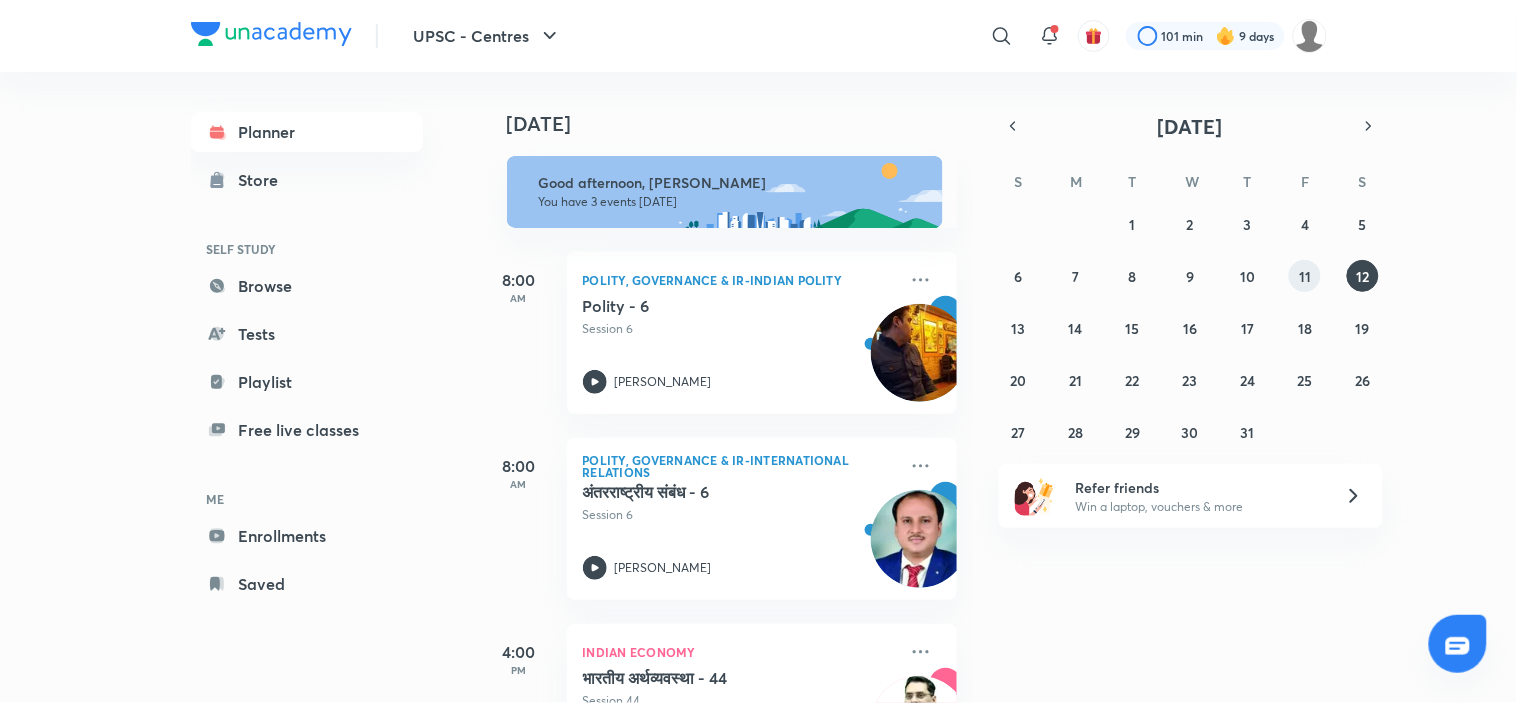 click on "11" at bounding box center (1305, 276) 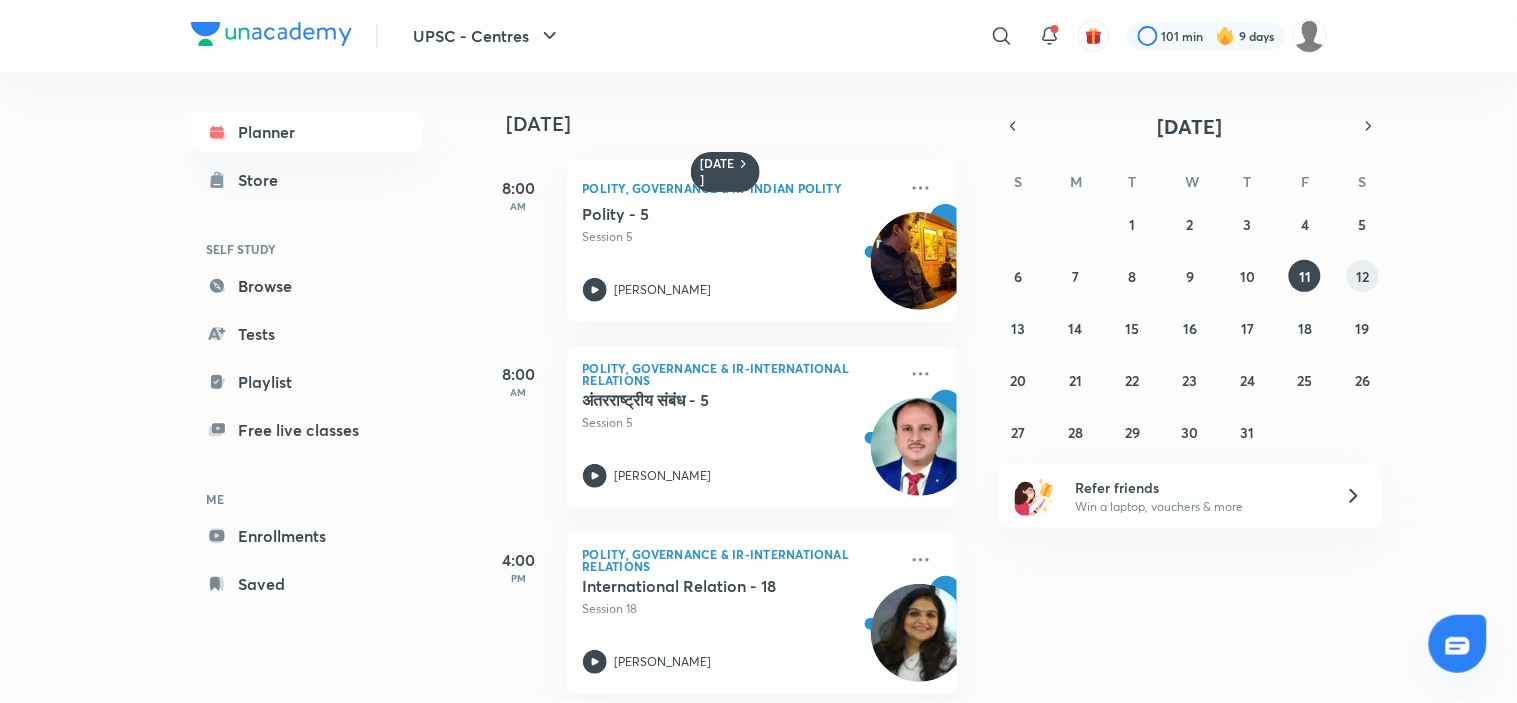 click on "12" at bounding box center (1362, 276) 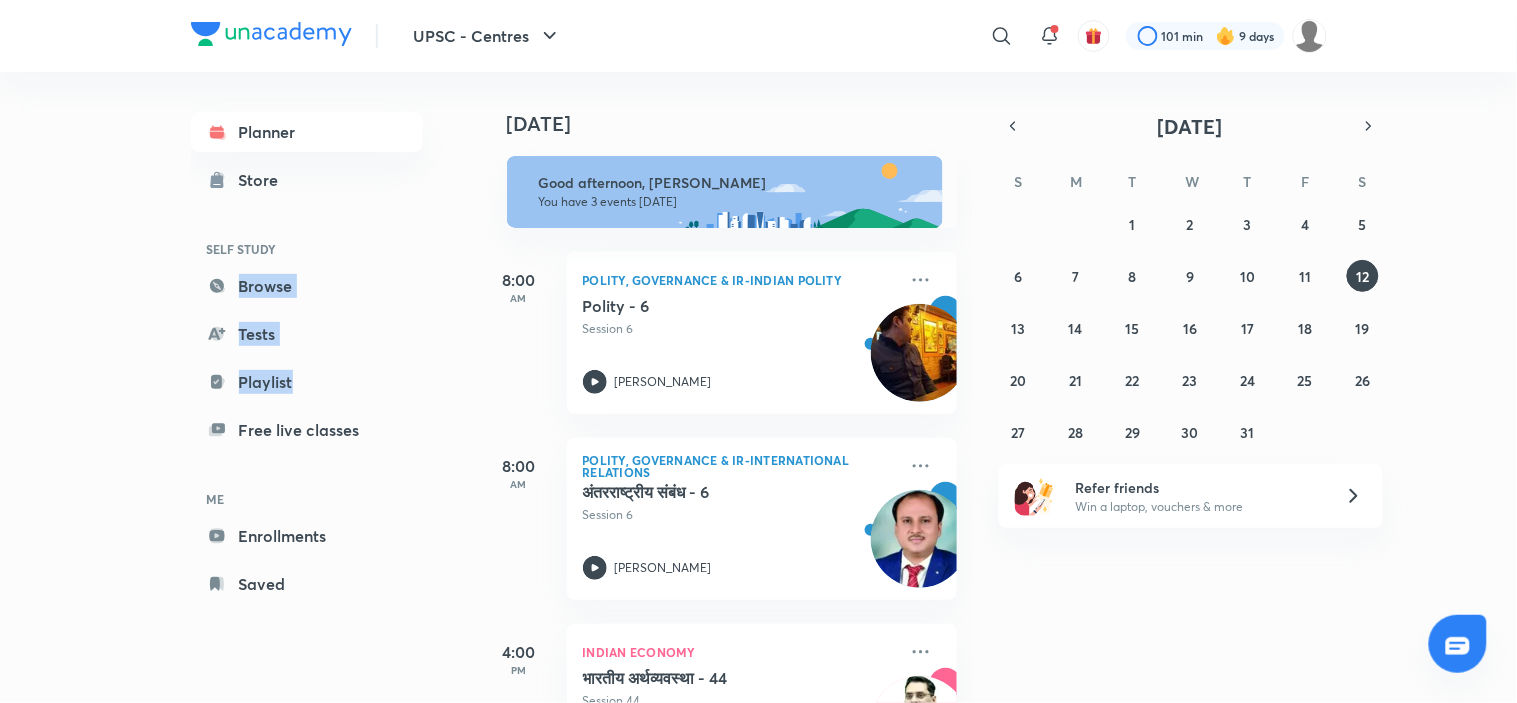 drag, startPoint x: 15, startPoint y: 267, endPoint x: 41, endPoint y: 435, distance: 170 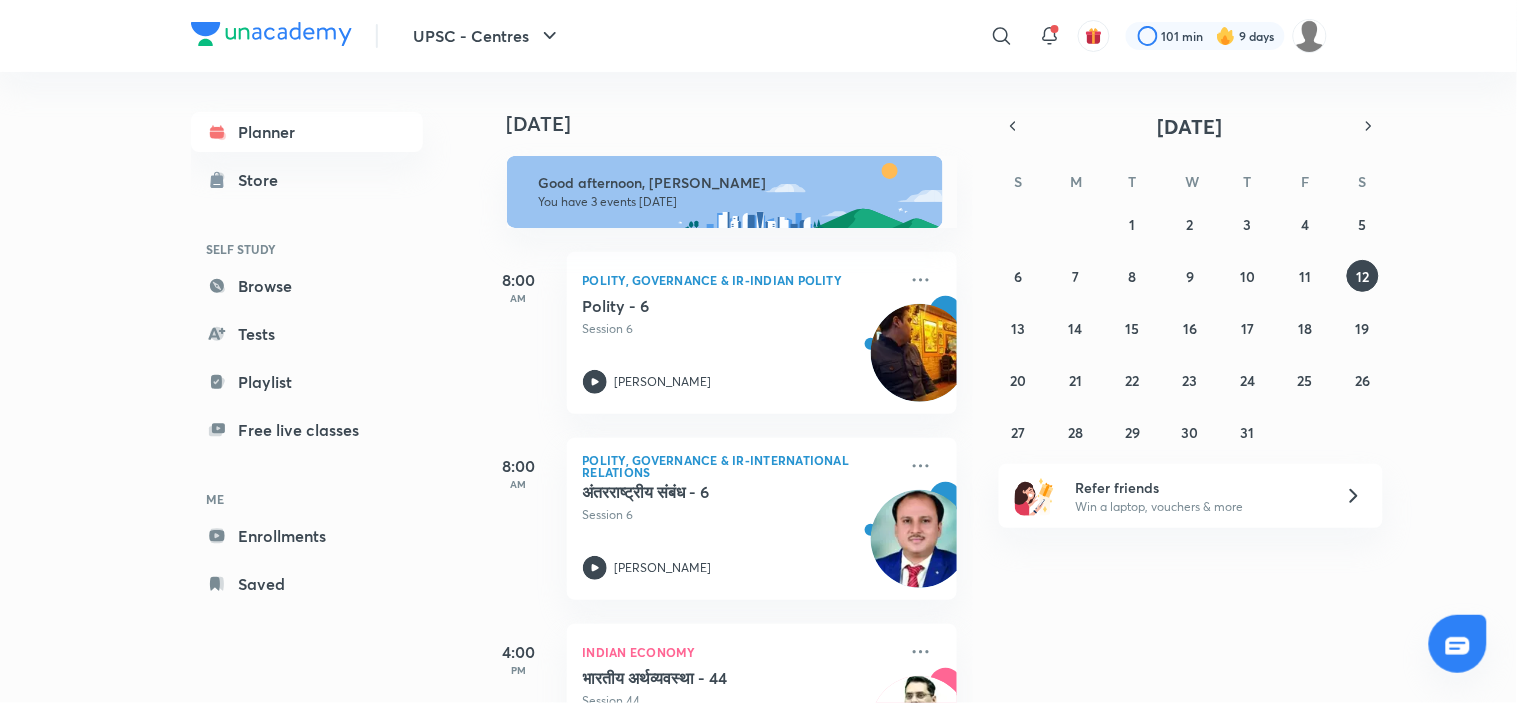drag, startPoint x: 0, startPoint y: 115, endPoint x: 51, endPoint y: 148, distance: 60.74537 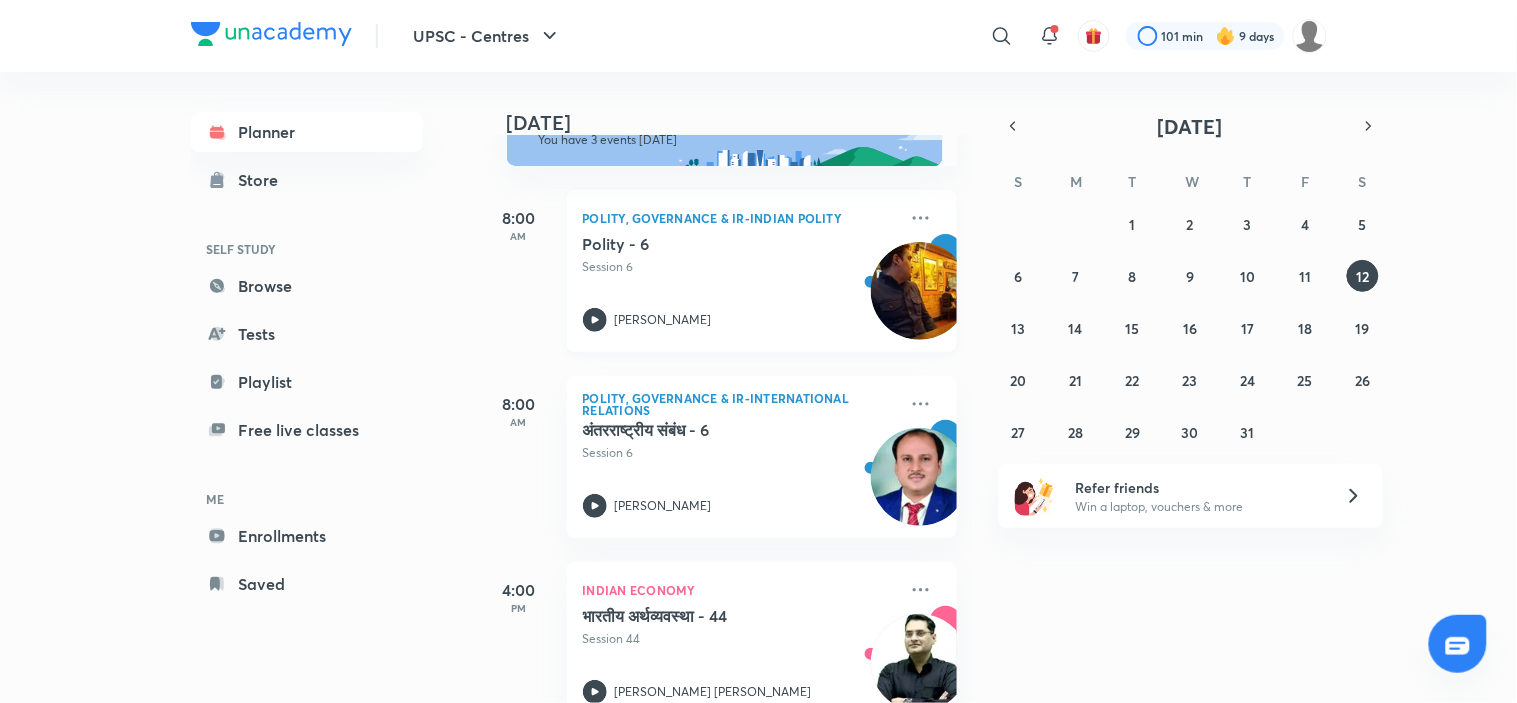 scroll, scrollTop: 115, scrollLeft: 0, axis: vertical 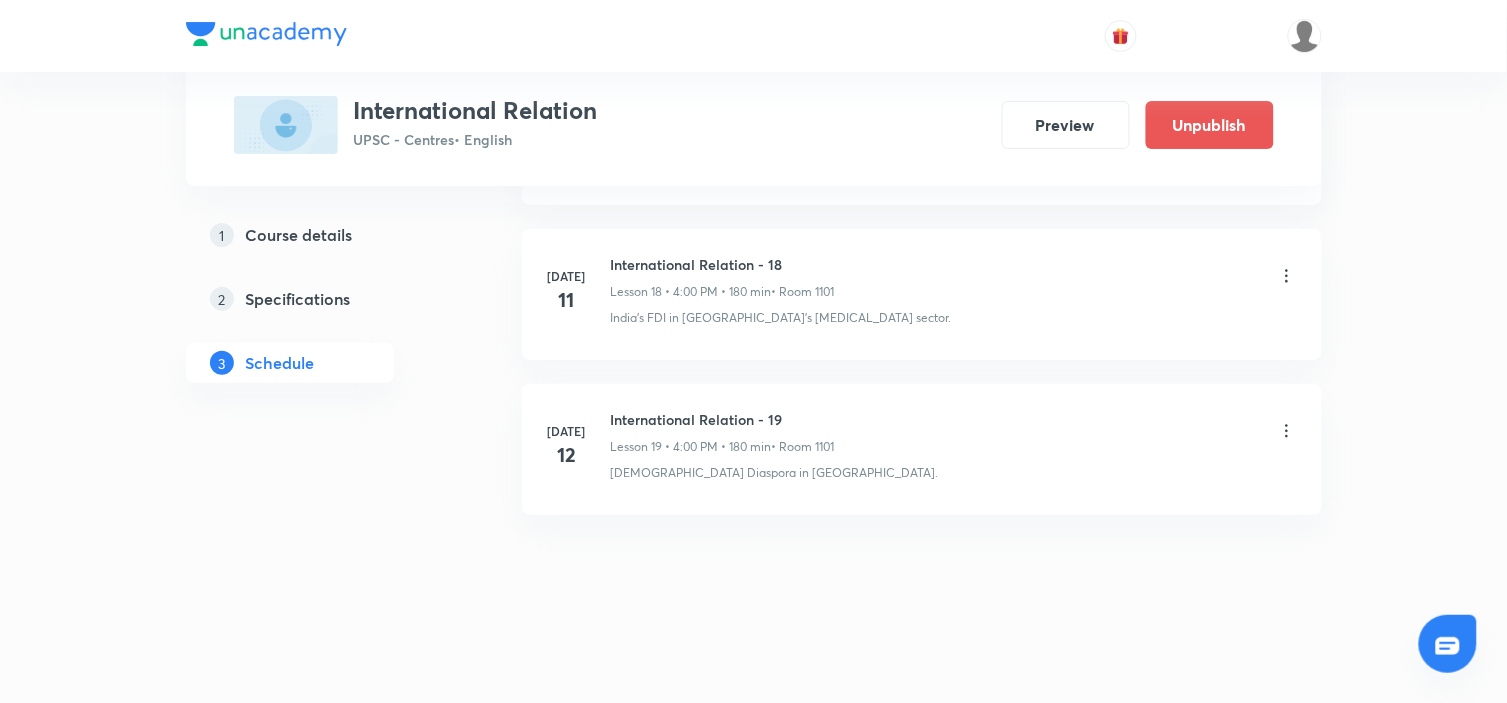 click on "International Relation - 19" at bounding box center (723, 419) 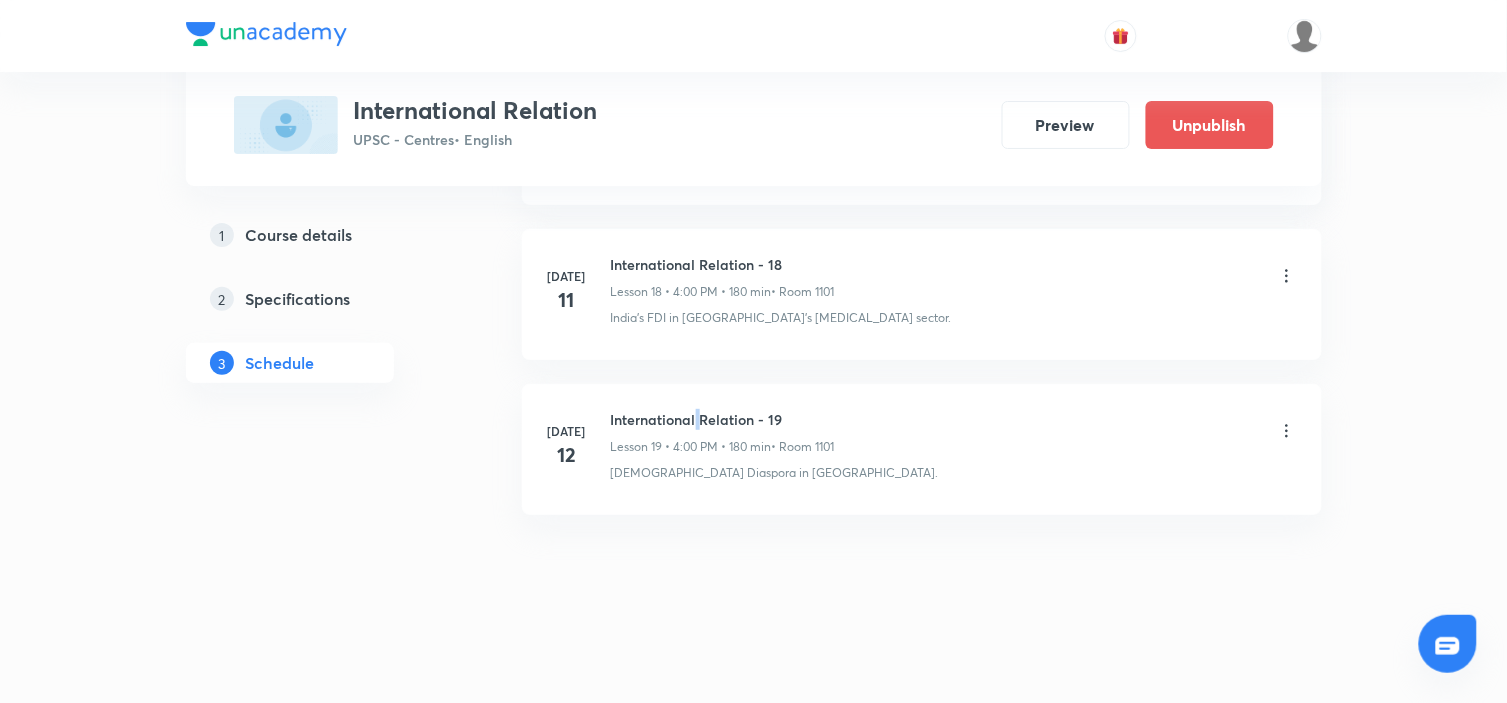 click on "International Relation - 19" at bounding box center [723, 419] 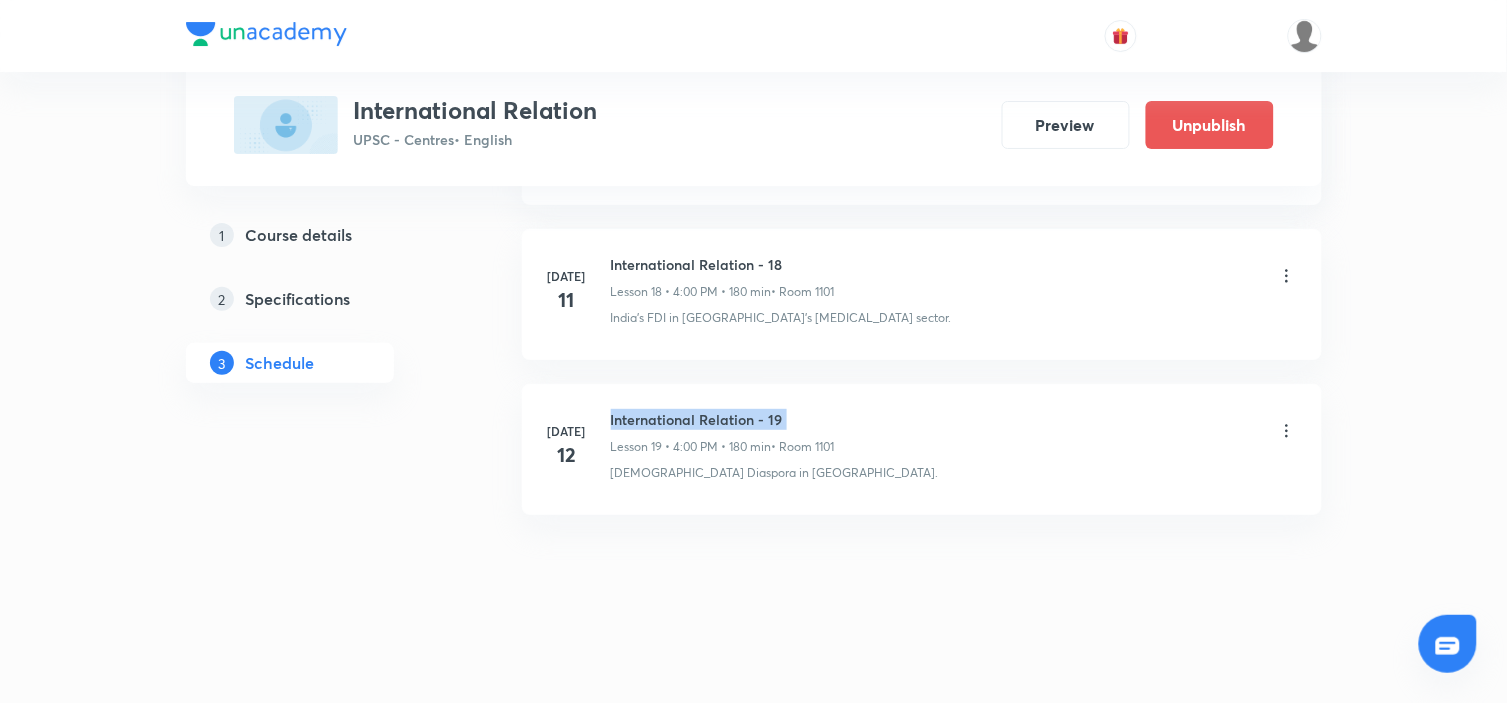 click on "International Relation - 19" at bounding box center [723, 419] 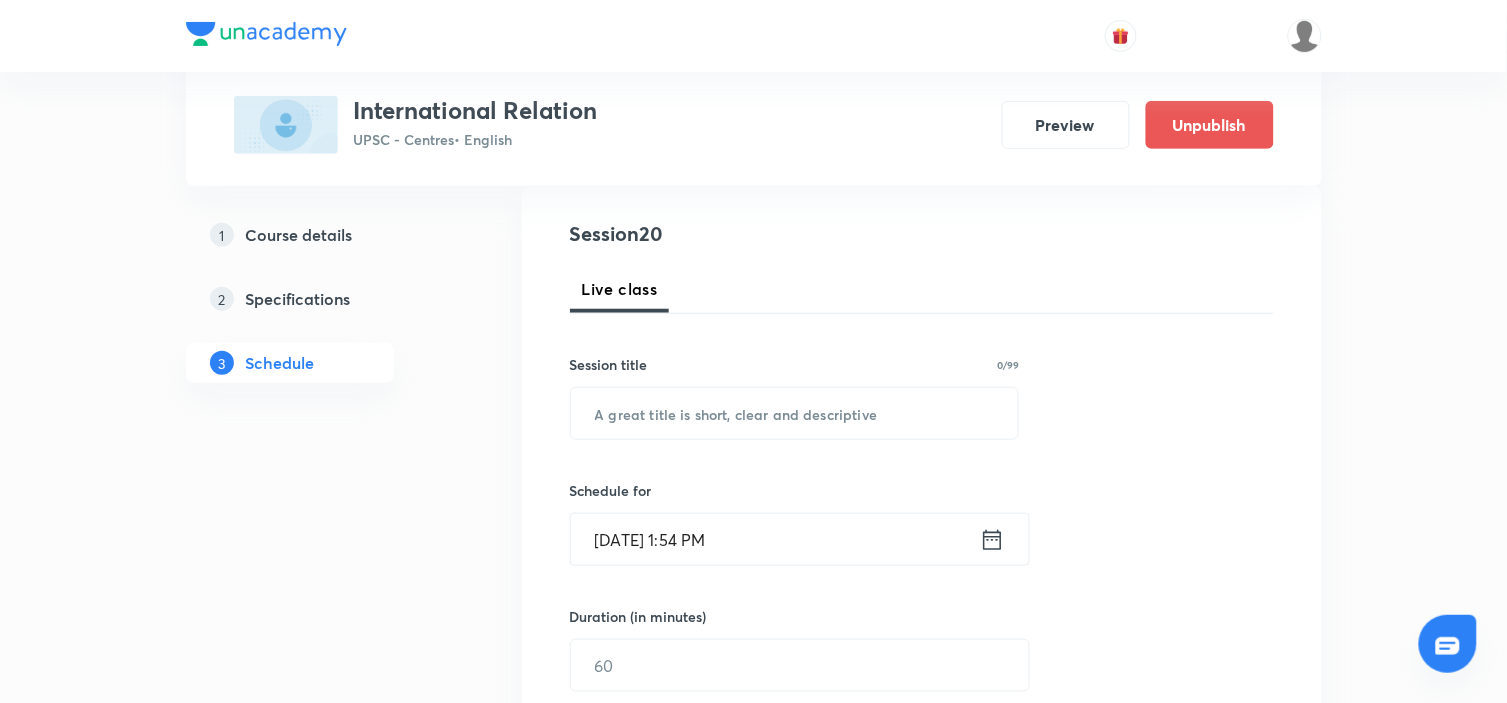 scroll, scrollTop: 222, scrollLeft: 0, axis: vertical 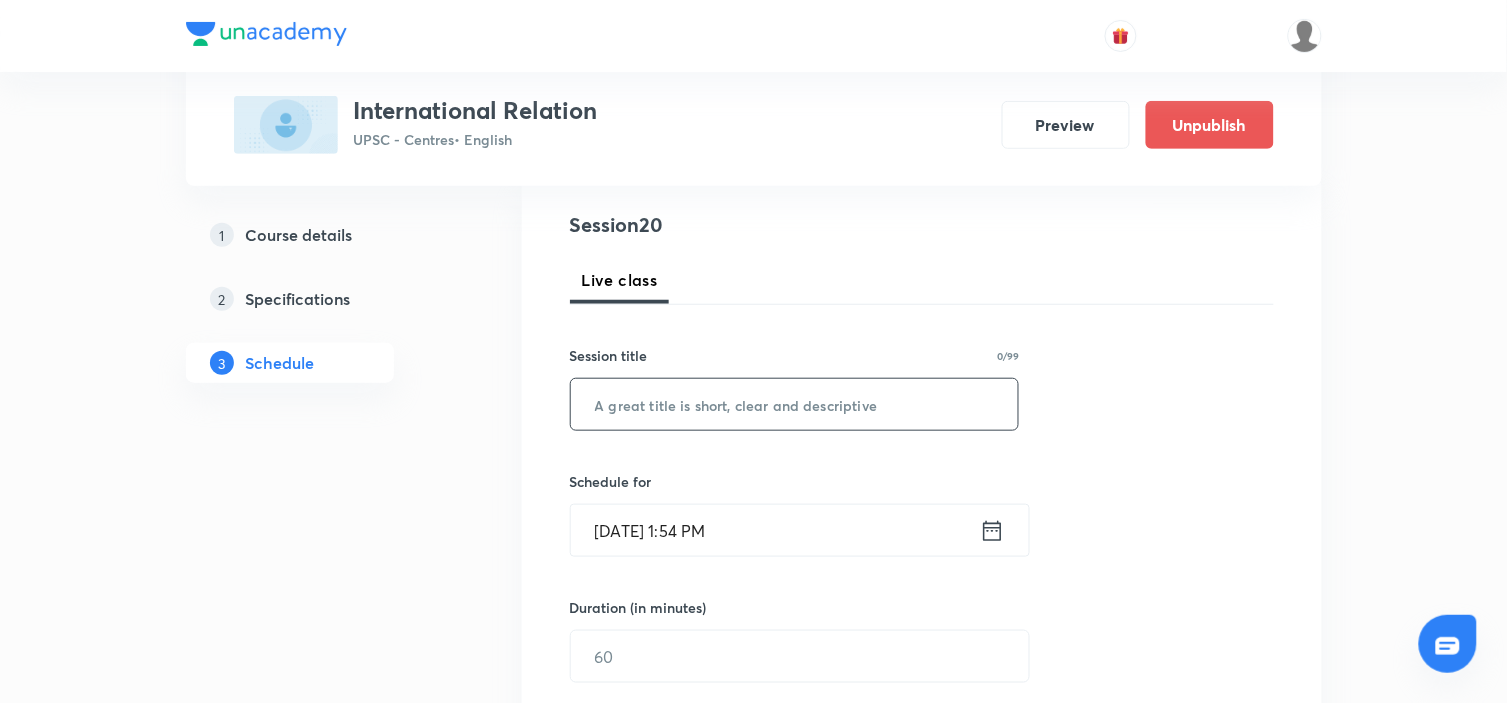 click at bounding box center (795, 404) 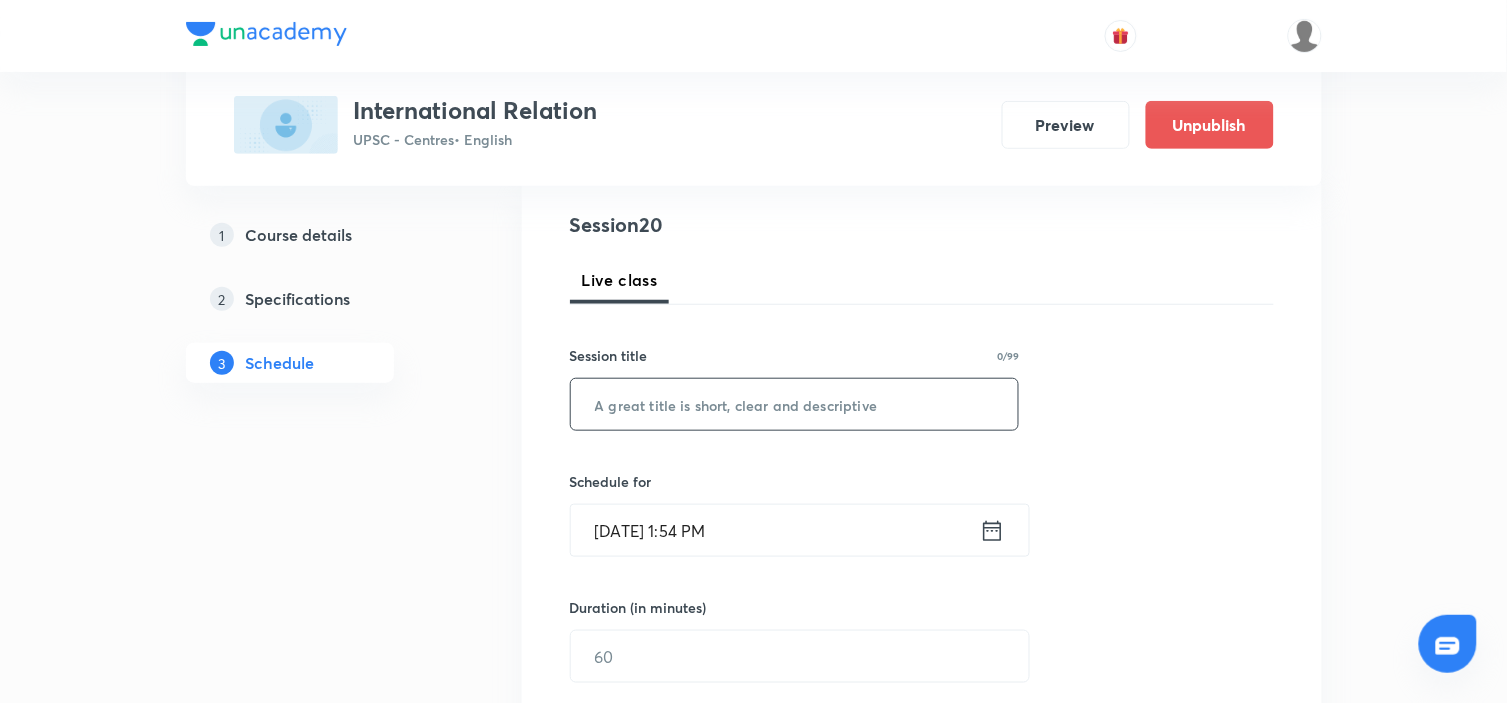 paste on "International Relation - 19" 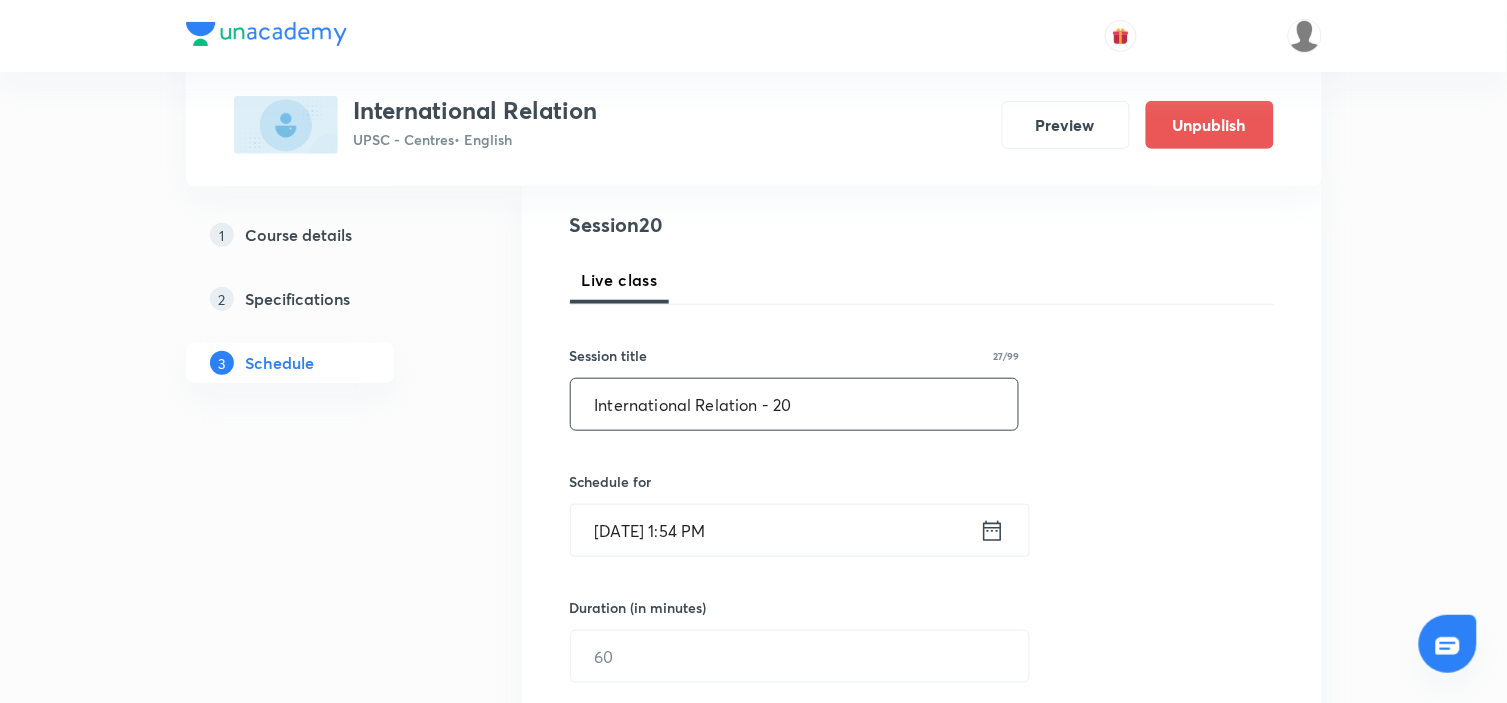 type on "International Relation - 20" 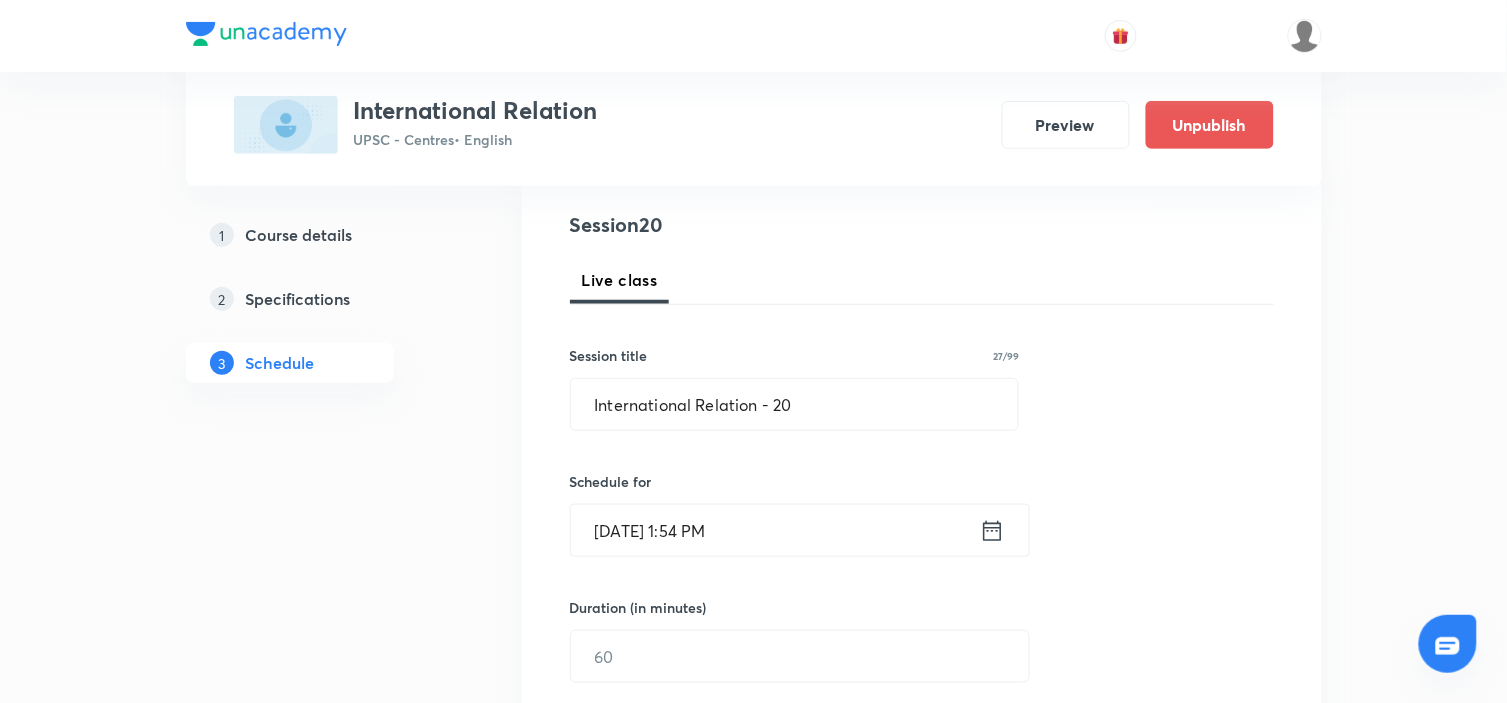 click on "Session  20 Live class Session title 27/99 International Relation - 20 ​ Schedule for Jul 12, 2025, 1:54 PM ​ Duration (in minutes) ​   Session type Online Offline Room Select centre room Sub-concepts Select concepts that wil be covered in this session Add Cancel" at bounding box center (922, 679) 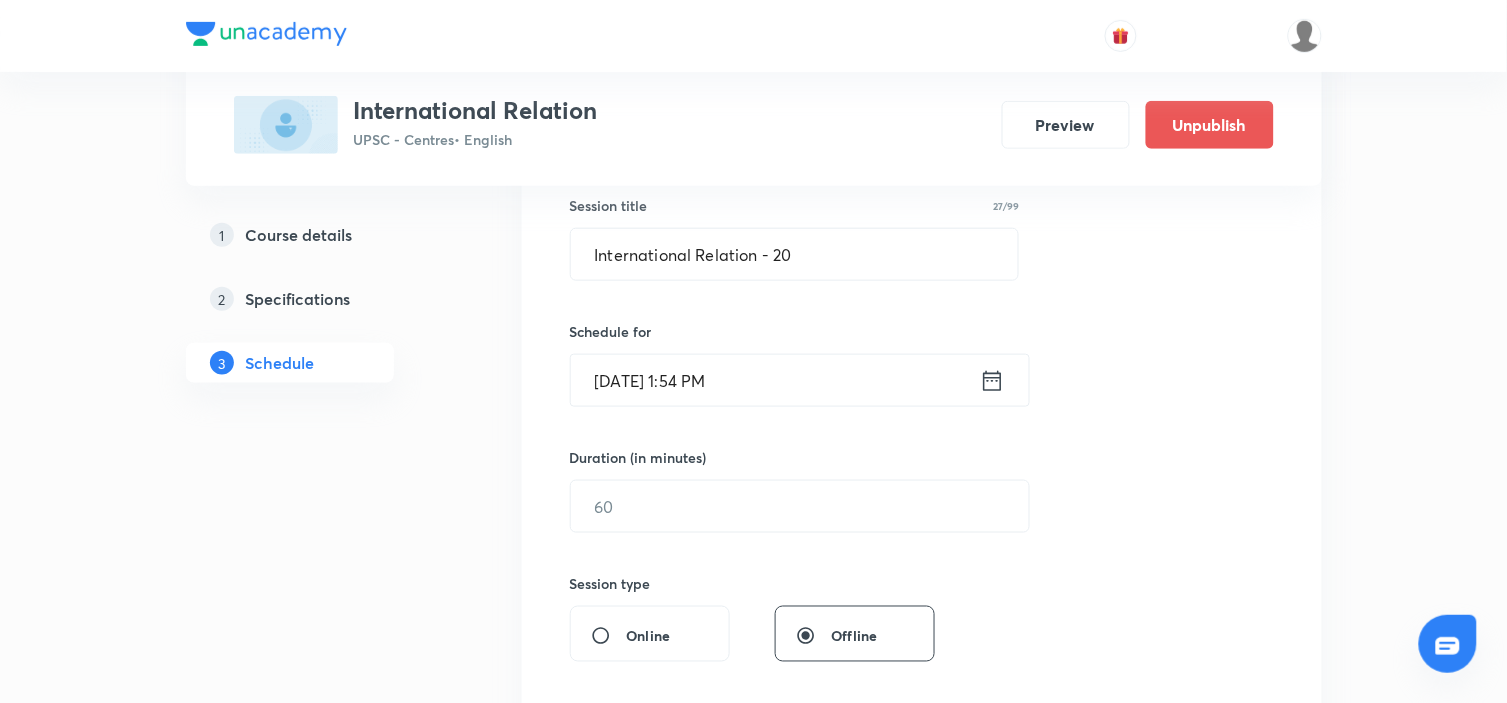 scroll, scrollTop: 444, scrollLeft: 0, axis: vertical 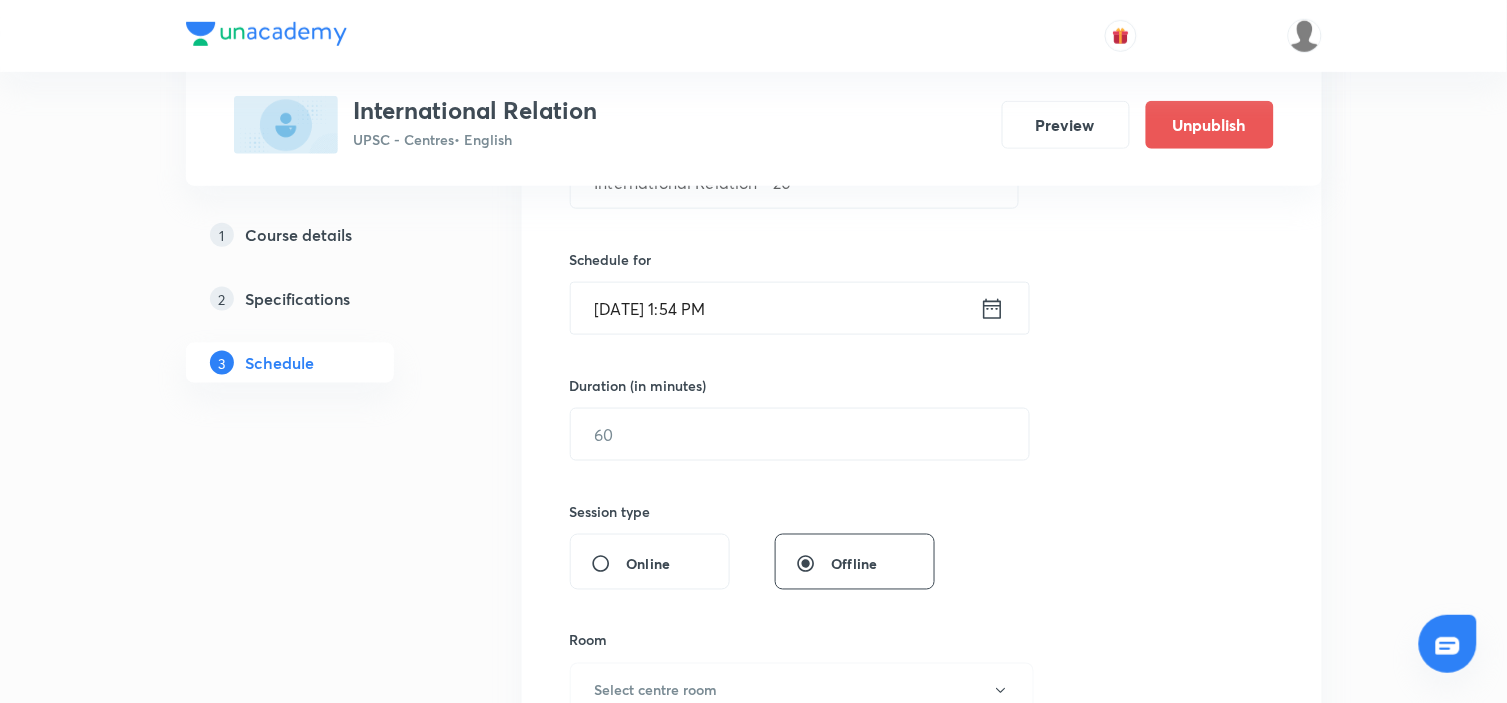 click on "Session  20 Live class Session title 27/99 International Relation - 20 ​ Schedule for Jul 12, 2025, 1:54 PM ​ Duration (in minutes) ​   Session type Online Offline Room Select centre room Sub-concepts Select concepts that wil be covered in this session Add Cancel" at bounding box center [922, 457] 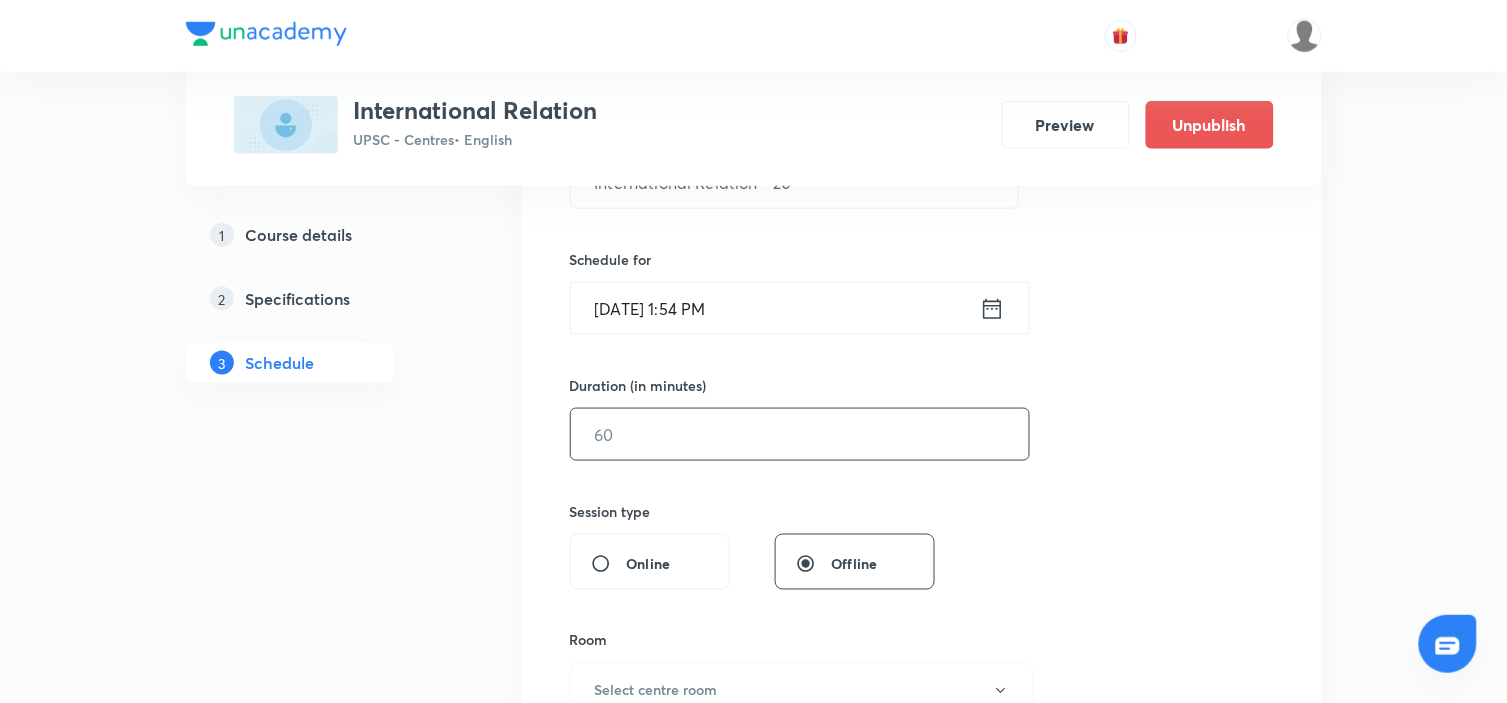 click at bounding box center (800, 434) 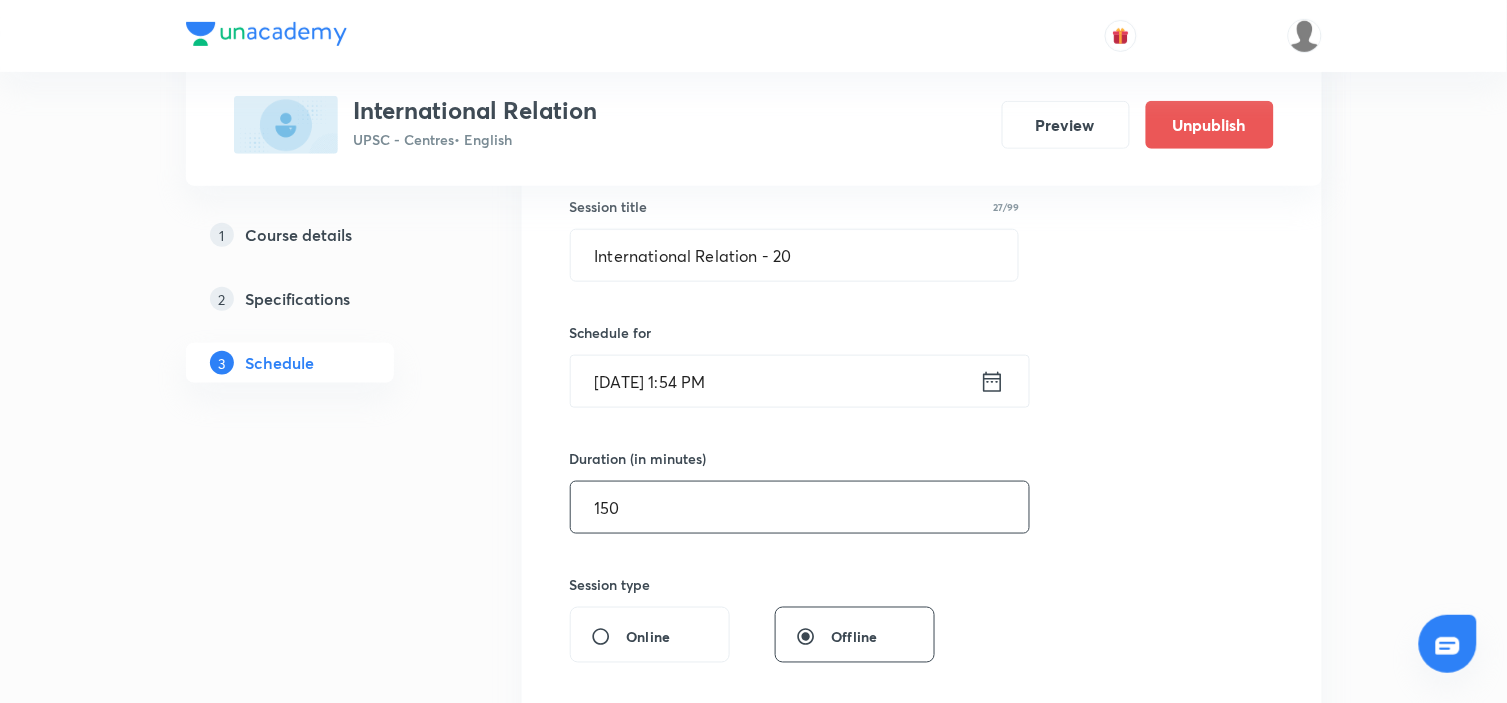 scroll, scrollTop: 333, scrollLeft: 0, axis: vertical 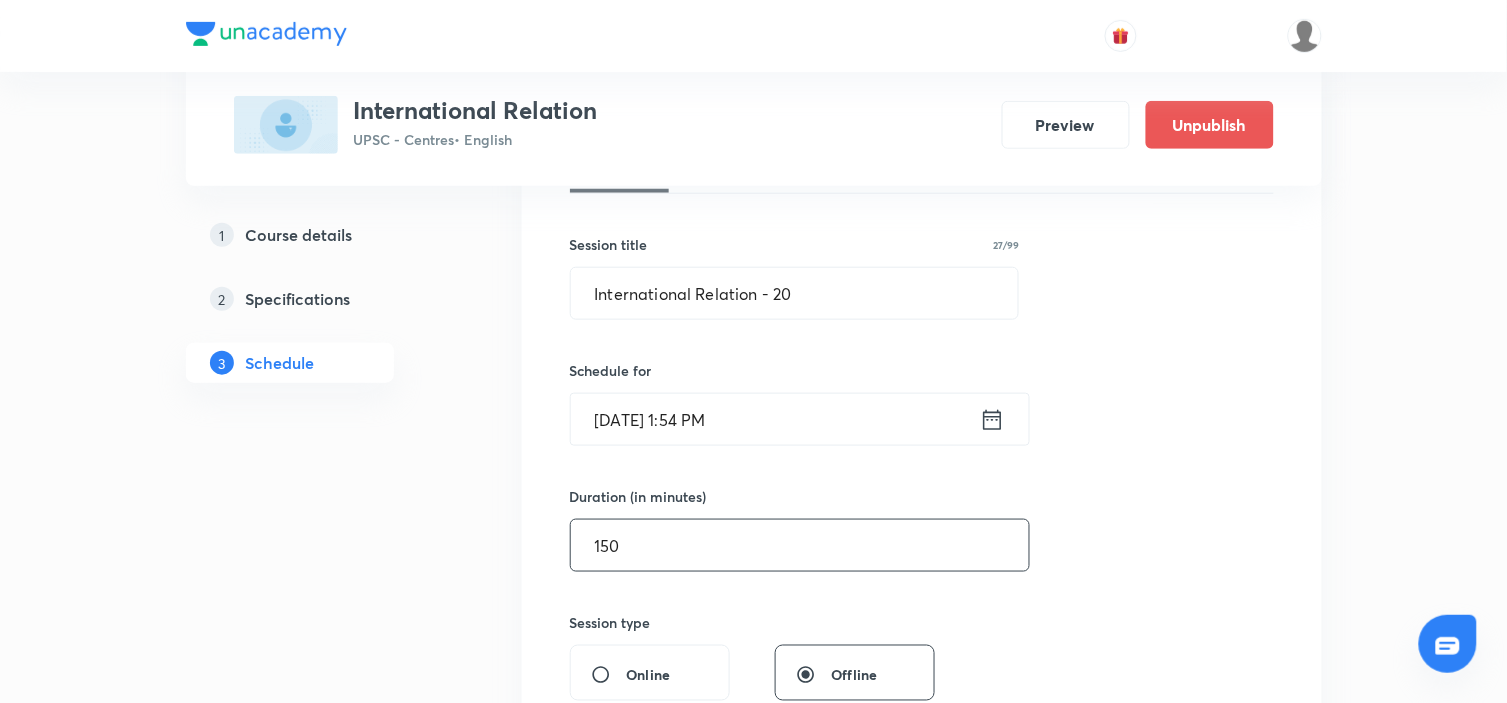 type on "150" 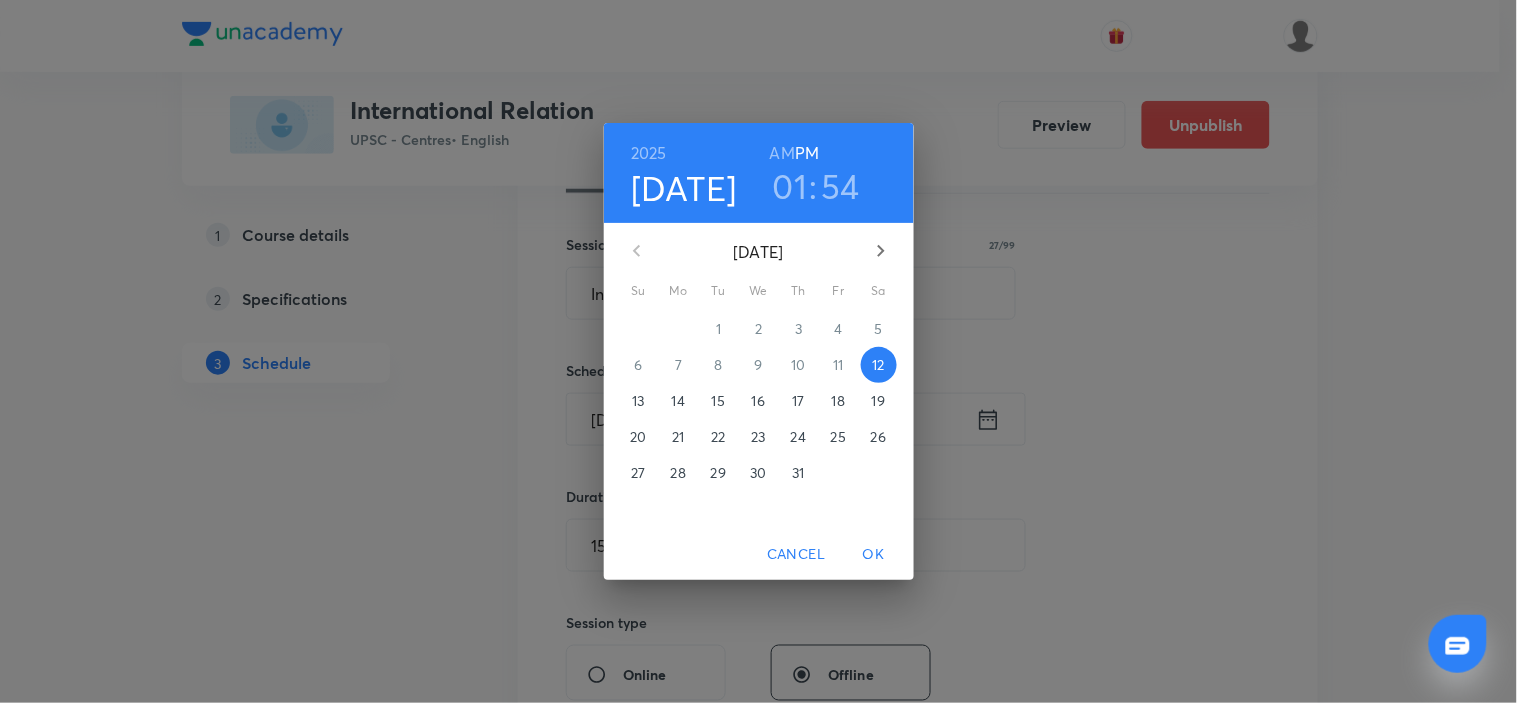 click on "13" at bounding box center (638, 401) 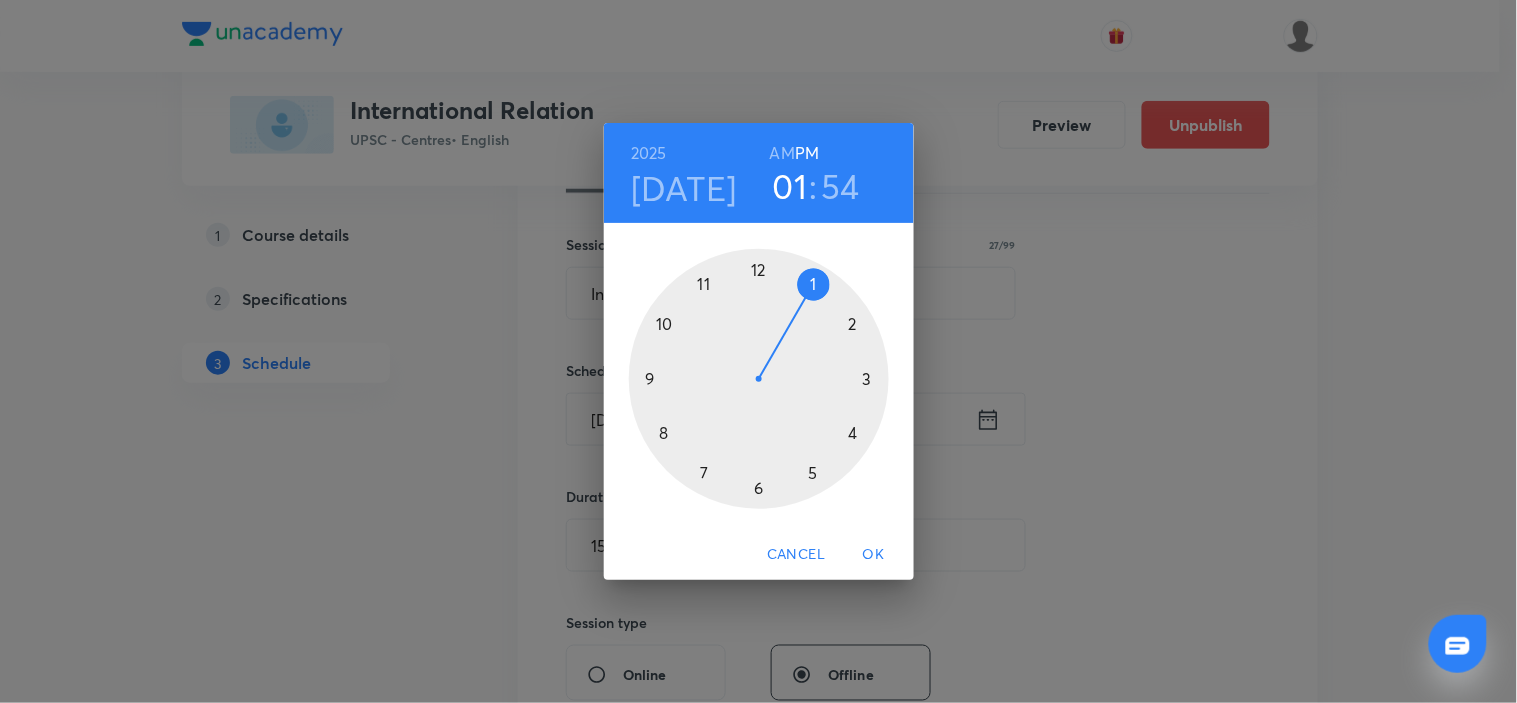 click at bounding box center [759, 379] 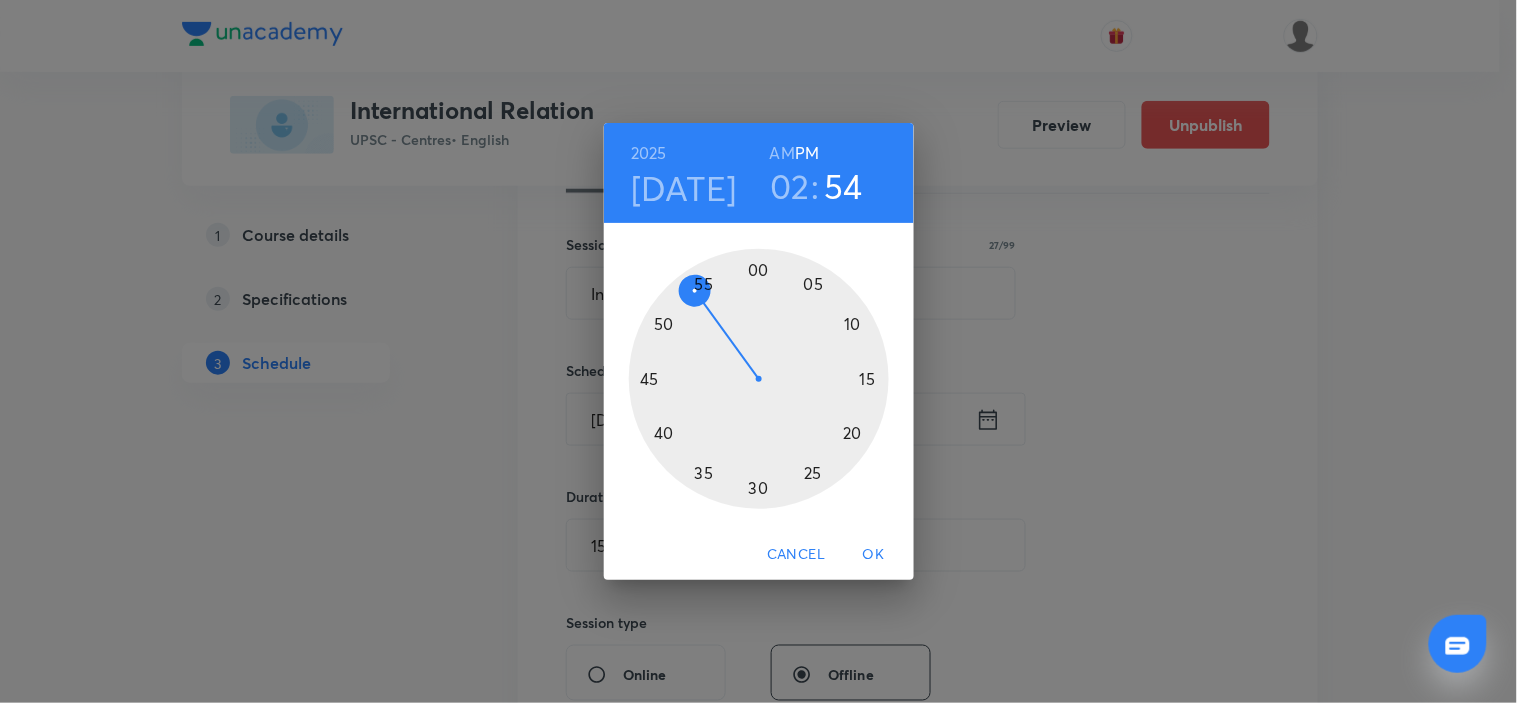 click at bounding box center (759, 379) 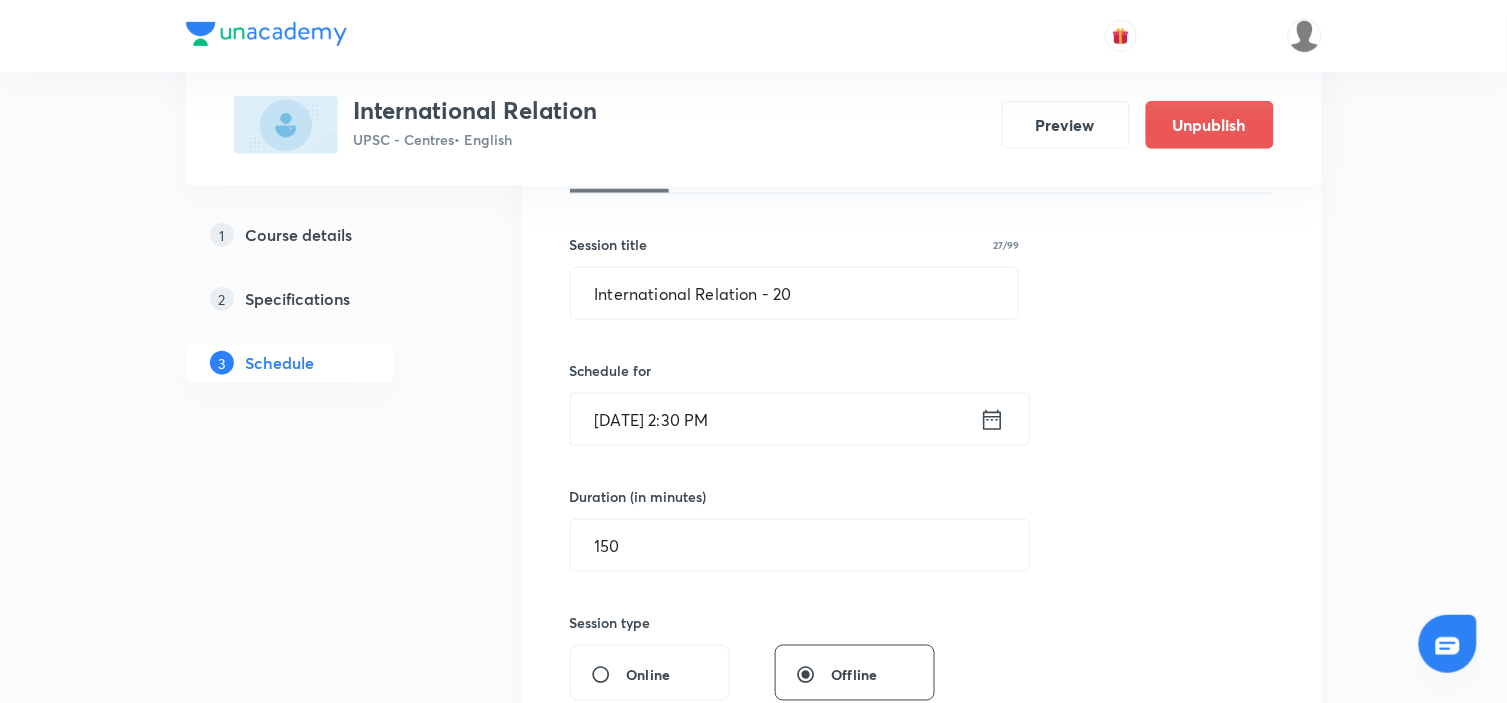 click on "Session  20 Live class Session title 27/99 International Relation - 20 ​ Schedule for Jul 13, 2025, 2:30 PM ​ Duration (in minutes) 150 ​   Session type Online Offline Room Select centre room Sub-concepts Select concepts that wil be covered in this session Add Cancel" at bounding box center [922, 568] 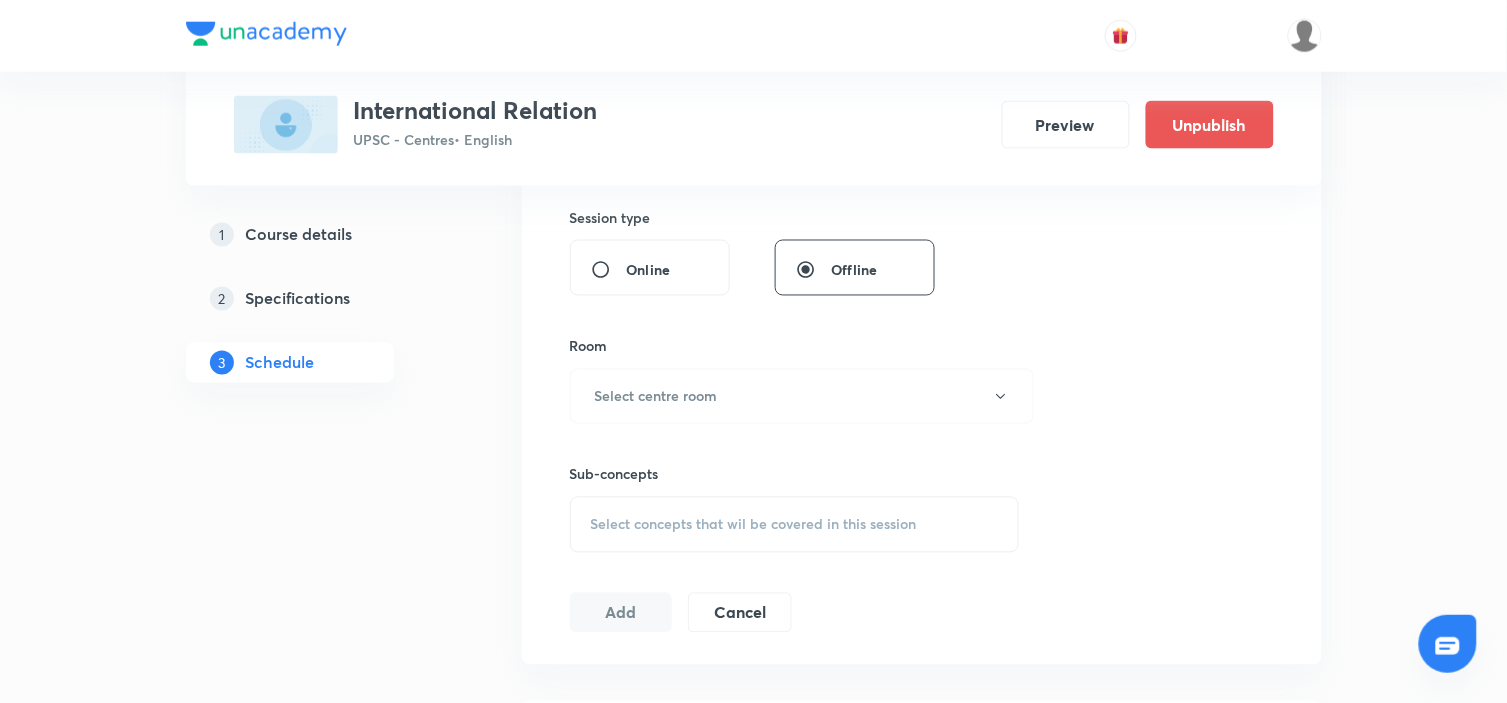 scroll, scrollTop: 777, scrollLeft: 0, axis: vertical 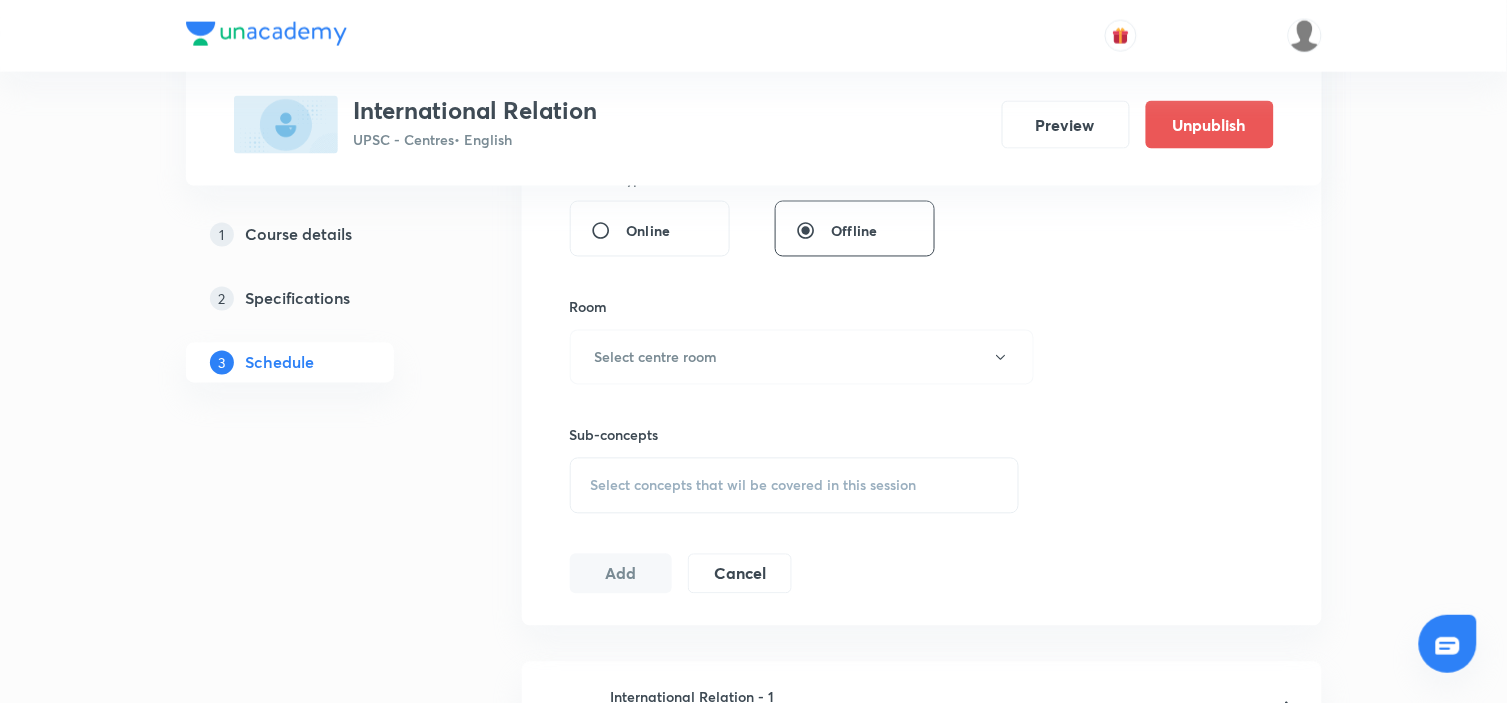 click on "Sub-concepts Select concepts that wil be covered in this session" at bounding box center [795, 449] 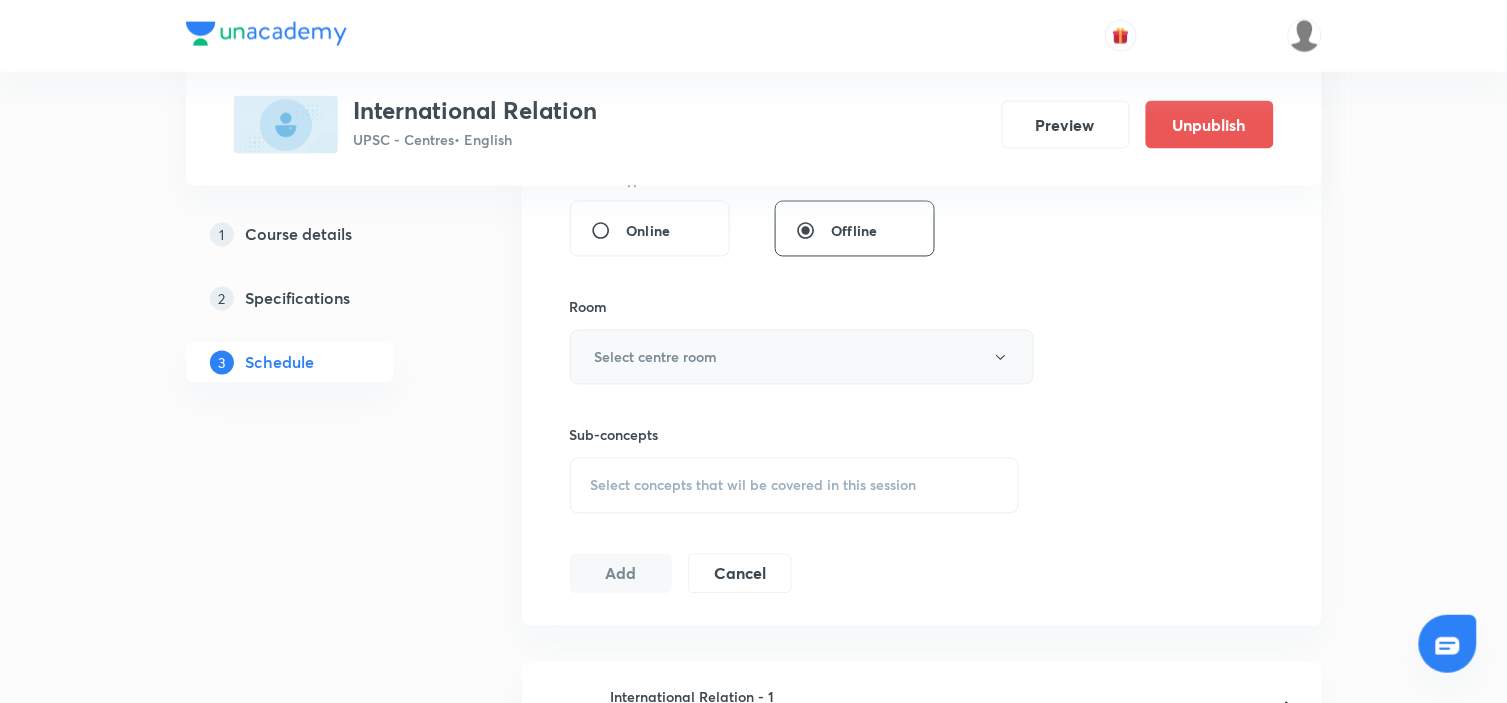 click on "Select centre room" at bounding box center (802, 357) 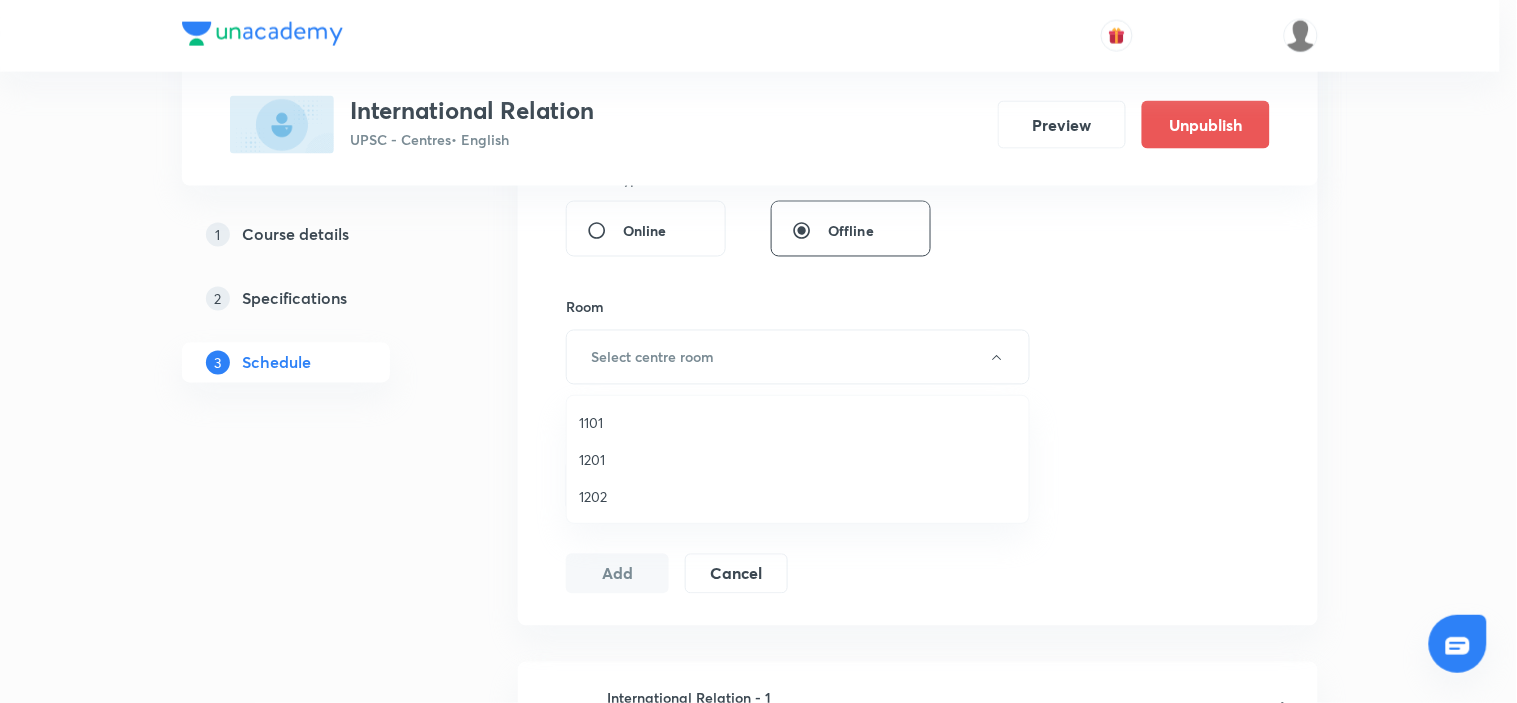 click on "1101" at bounding box center [798, 422] 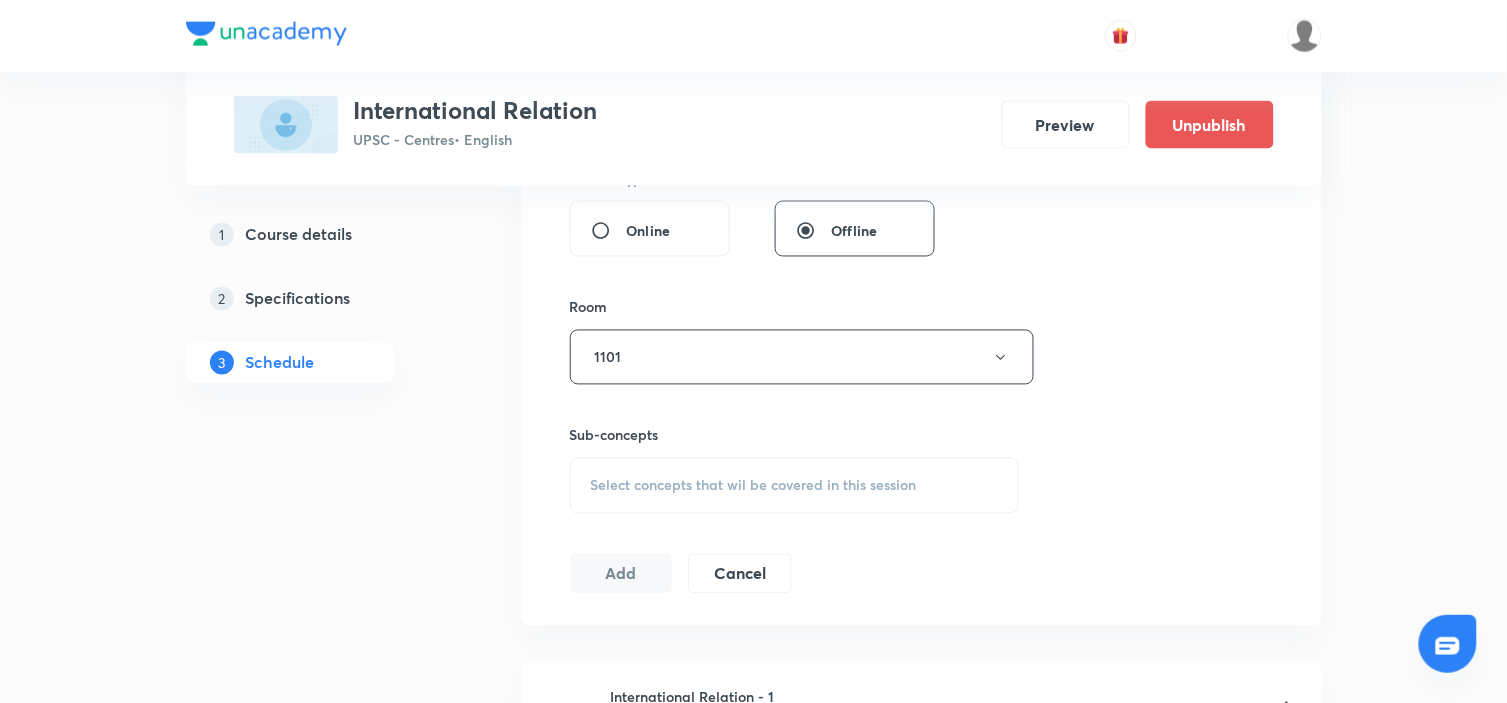 click on "Session  20 Live class Session title 27/99 International Relation - 20 ​ Schedule for Jul 13, 2025, 2:30 PM ​ Duration (in minutes) 150 ​   Session type Online Offline Room 1101 Sub-concepts Select concepts that wil be covered in this session Add Cancel" at bounding box center (922, 124) 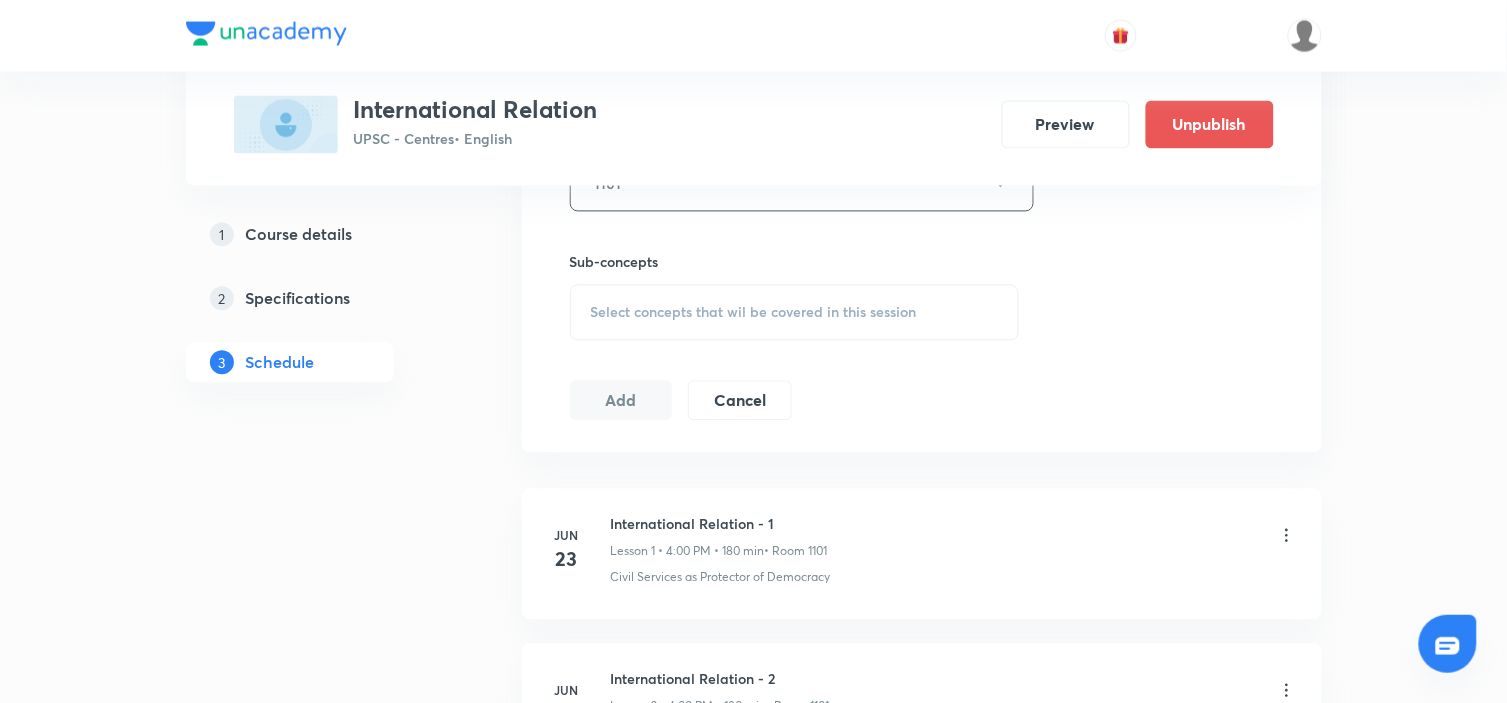 scroll, scrollTop: 1000, scrollLeft: 0, axis: vertical 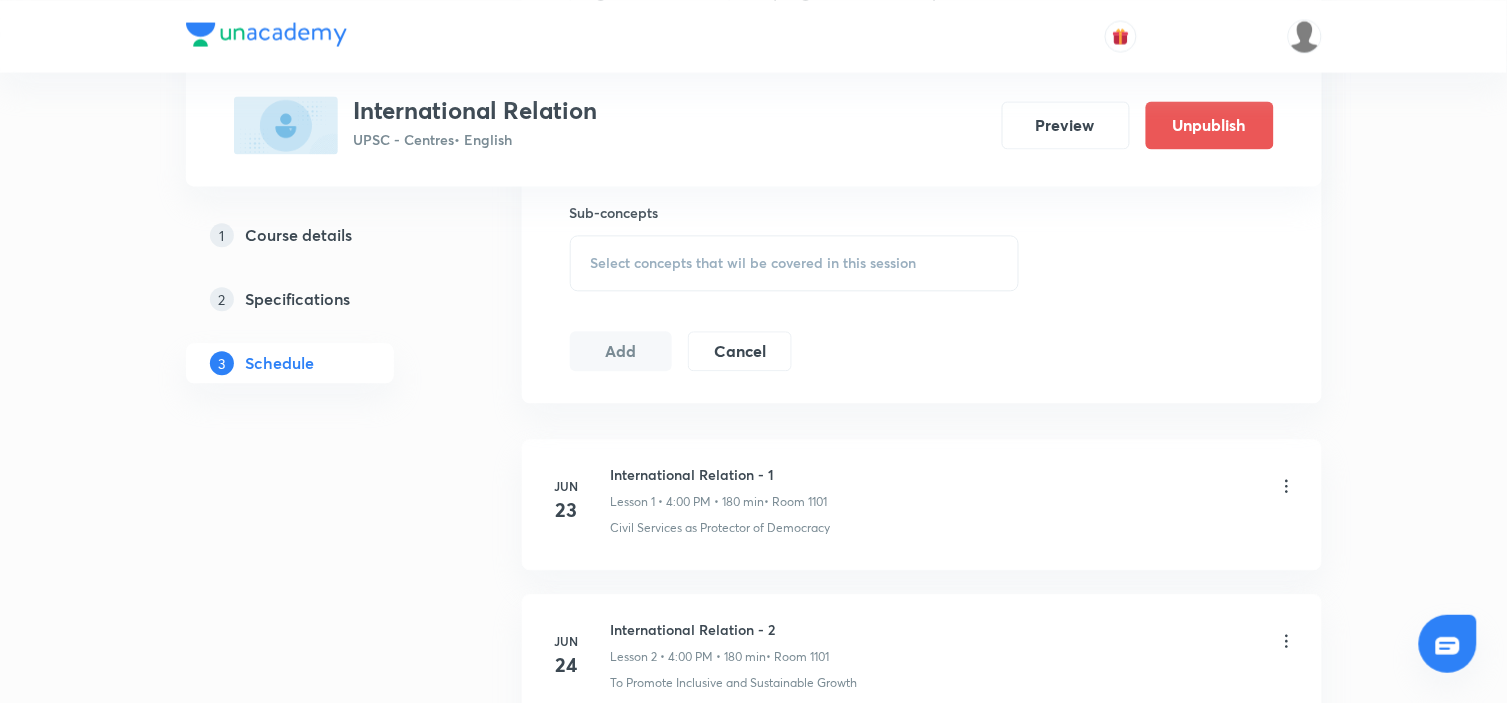 click on "Select concepts that wil be covered in this session" at bounding box center (754, 263) 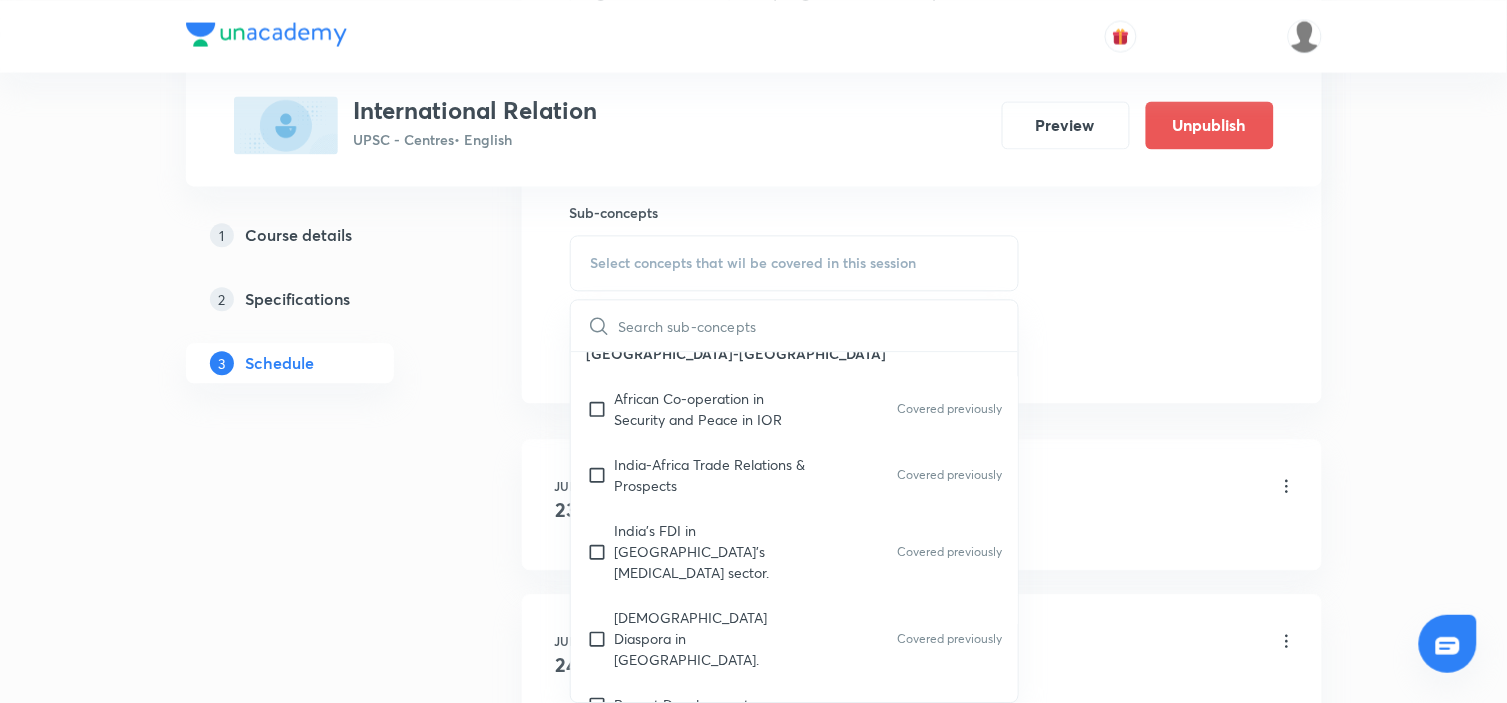 scroll, scrollTop: 1222, scrollLeft: 0, axis: vertical 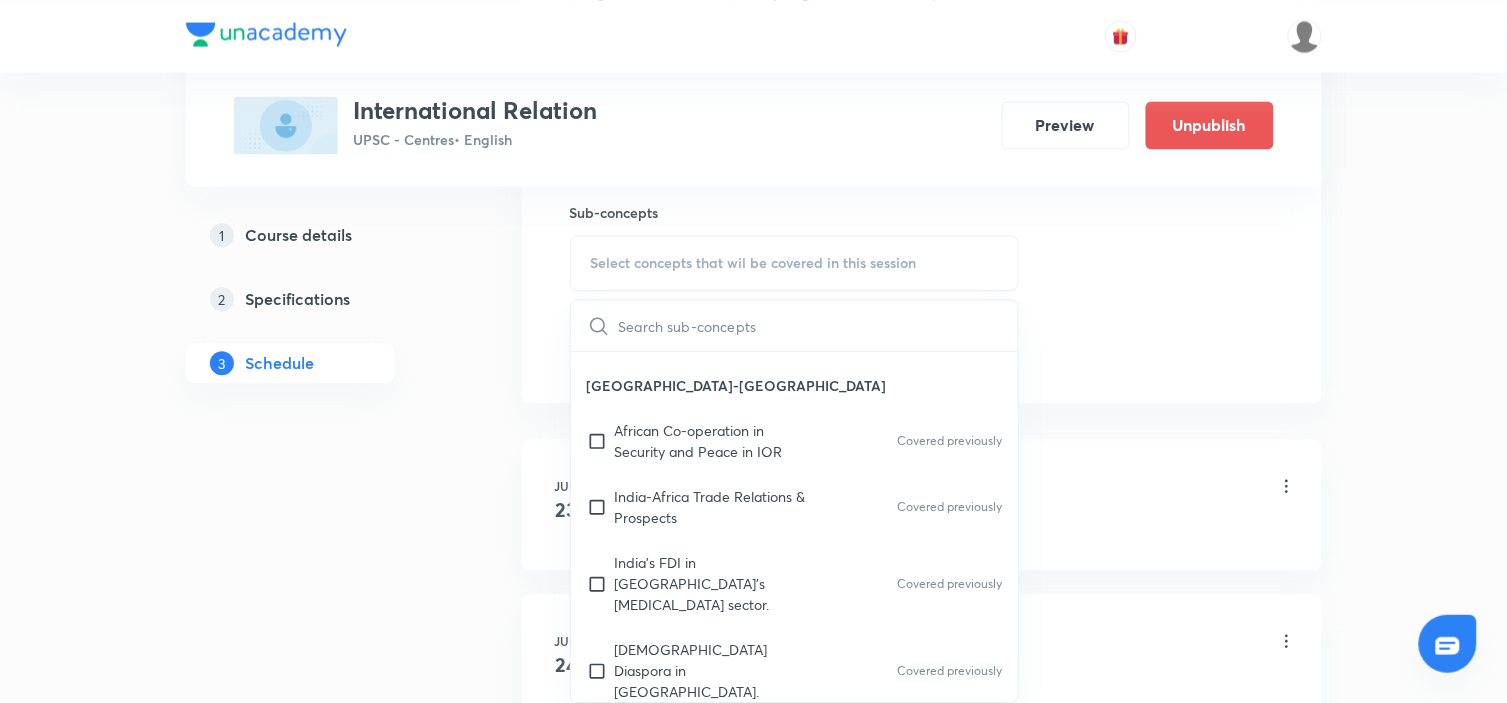 click on "Recent Developments" at bounding box center (795, 736) 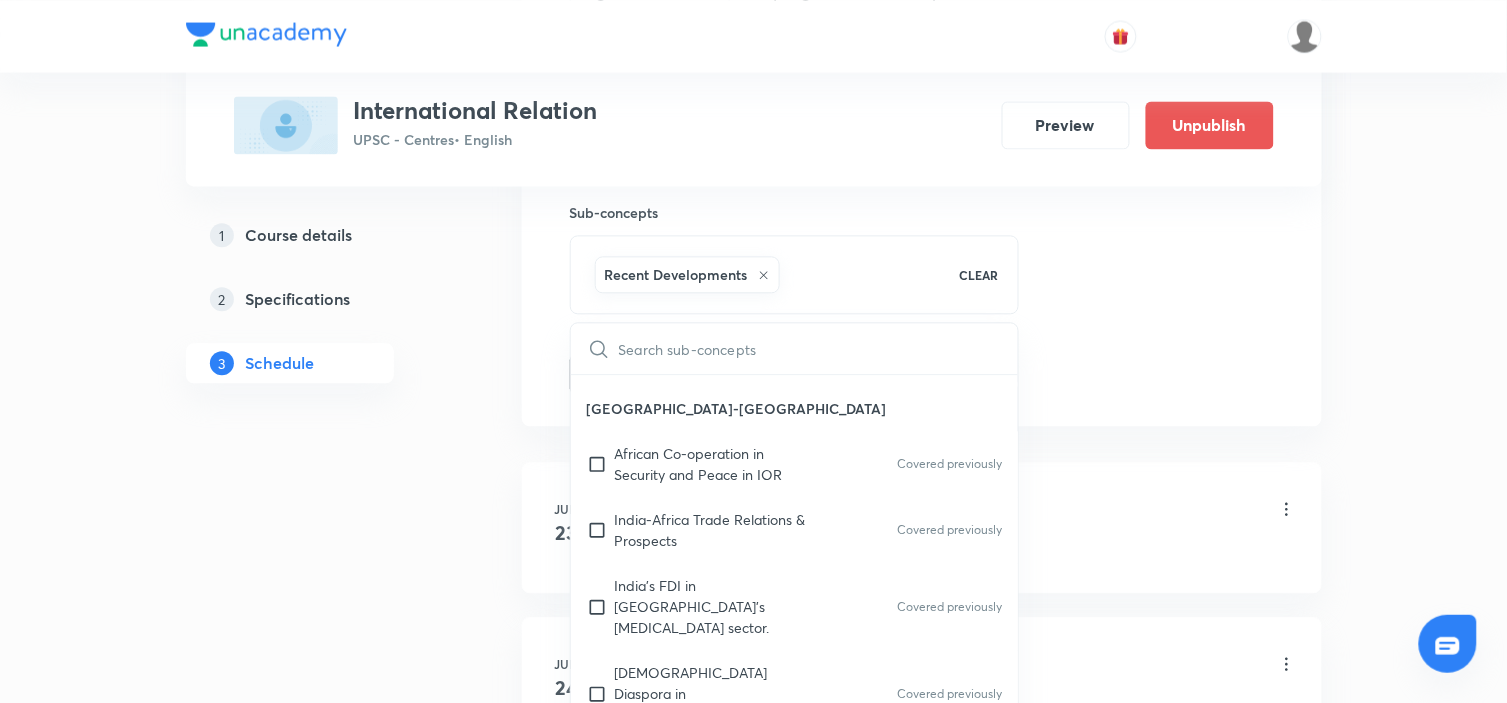 click on "Session  20 Live class Session title 27/99 International Relation - 20 ​ Schedule for Jul 13, 2025, 2:30 PM ​ Duration (in minutes) 150 ​   Session type Online Offline Room 1101 Sub-concepts Recent Developments CLEAR ​ Civil Services as Protector of Democracy Civil Services as Protector of Democracy Covered previously To Promote Inclusive and Sustainable Growth To Promote Inclusive and Sustainable Growth Covered previously India and USA Arithmetic of India-U.S. Relations & Russian Factor Covered previously Brief of India-US relations Covered previously Civil Nuclear Cooperation Agreement Covered previously Conflicts at WTO Covered previously Cooperation b/w India-USA in Balancing China Covered previously Defence Cooperation Covered previously Evolution of Relation After the Cold War Era Covered previously Importance of New Security Strategy of USA for India Covered previously Pivot to the East Policy of the USA Covered previously QUAD Recent Developments Covered previously Covered previously EU-GDPR" at bounding box center (922, -87) 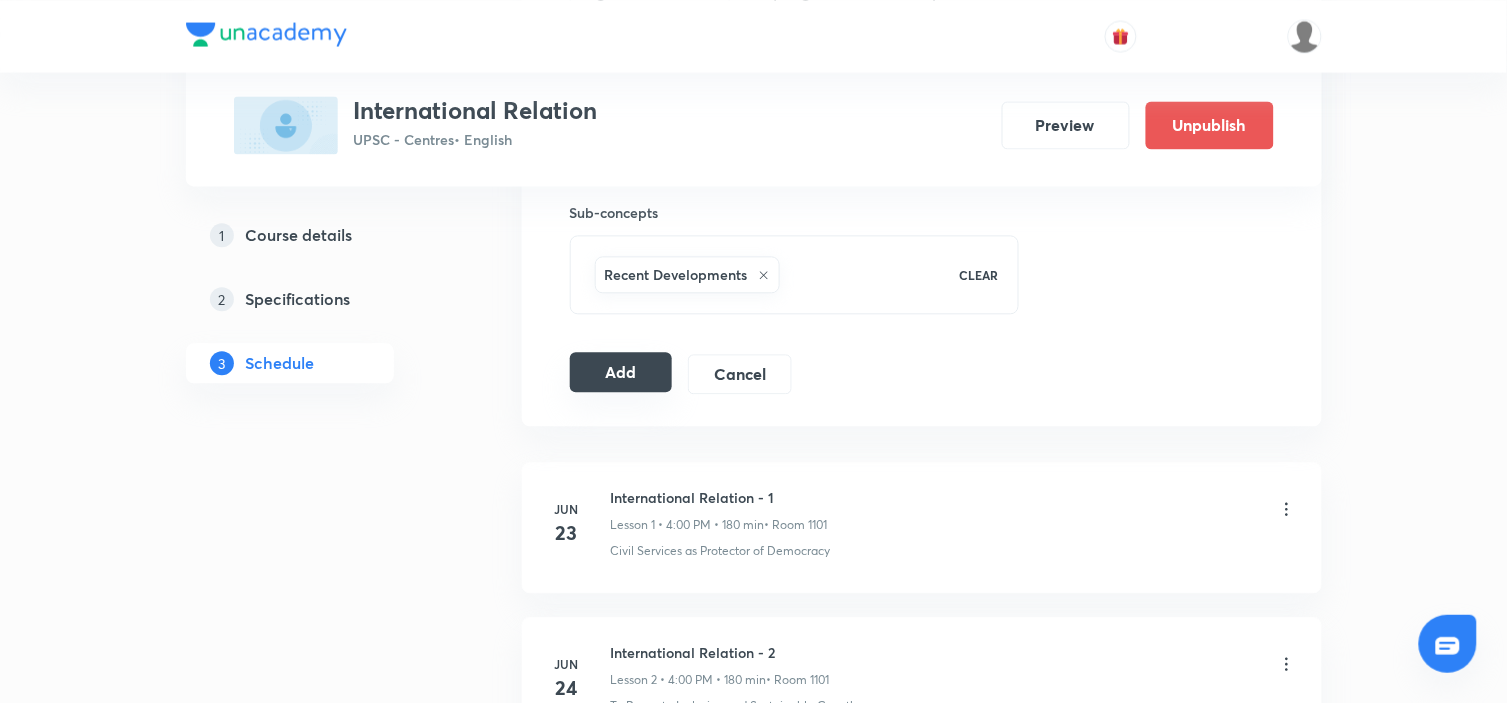 click on "Add" at bounding box center (621, 372) 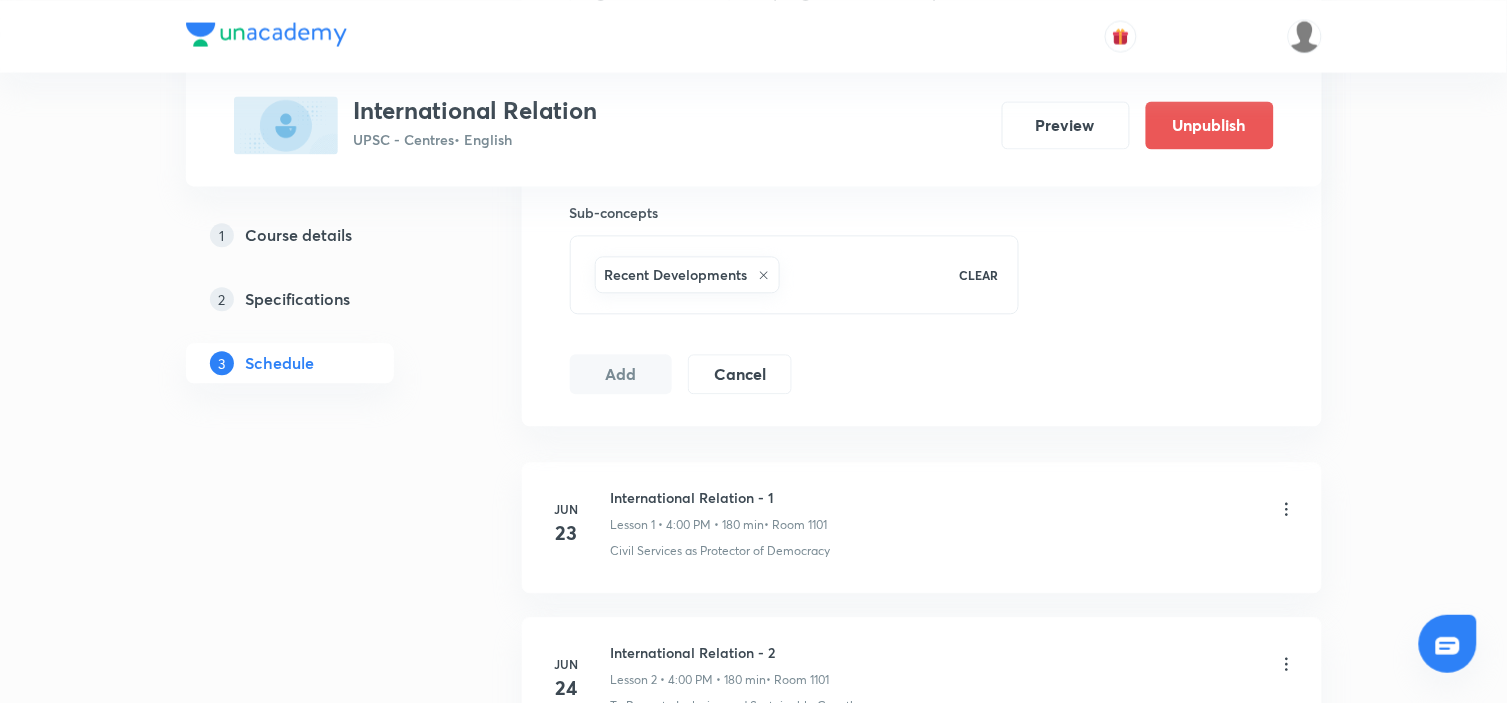 type 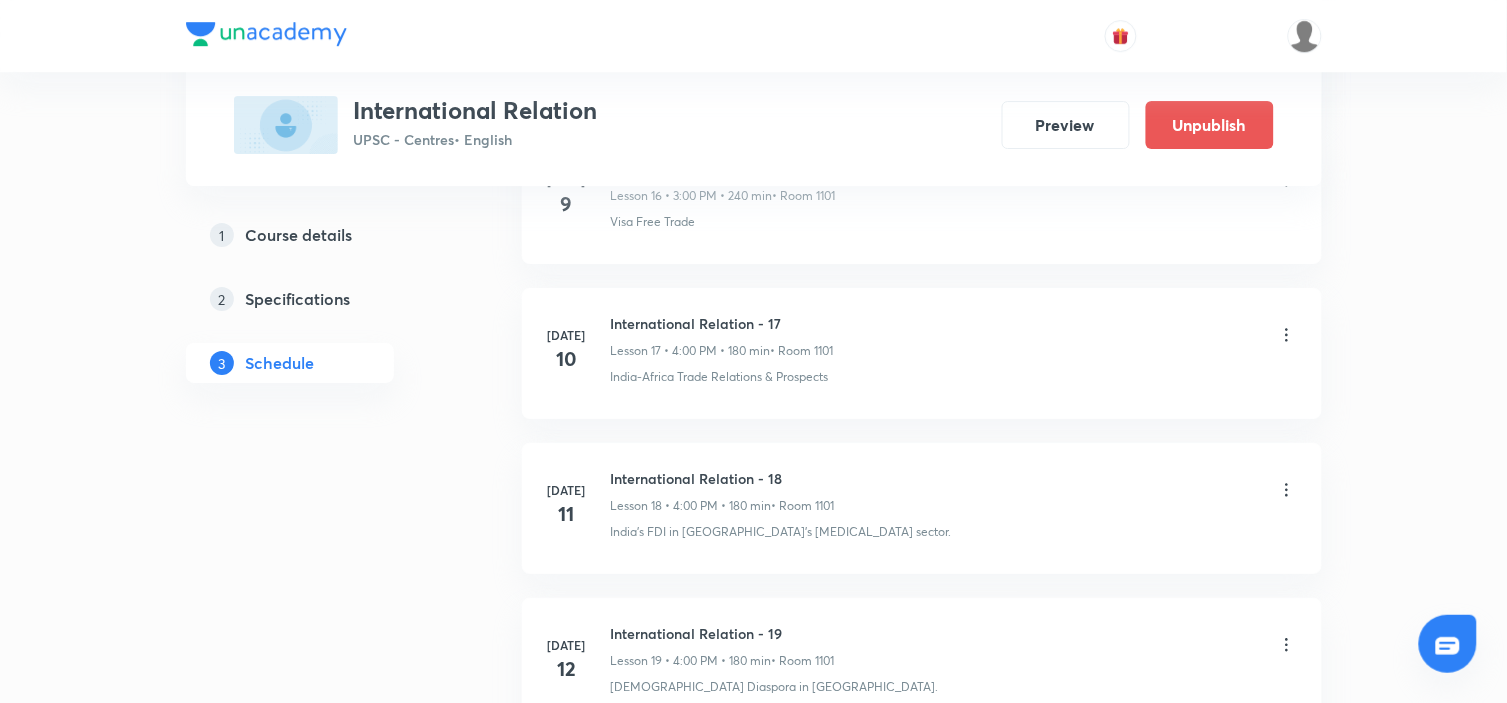 scroll, scrollTop: 3872, scrollLeft: 0, axis: vertical 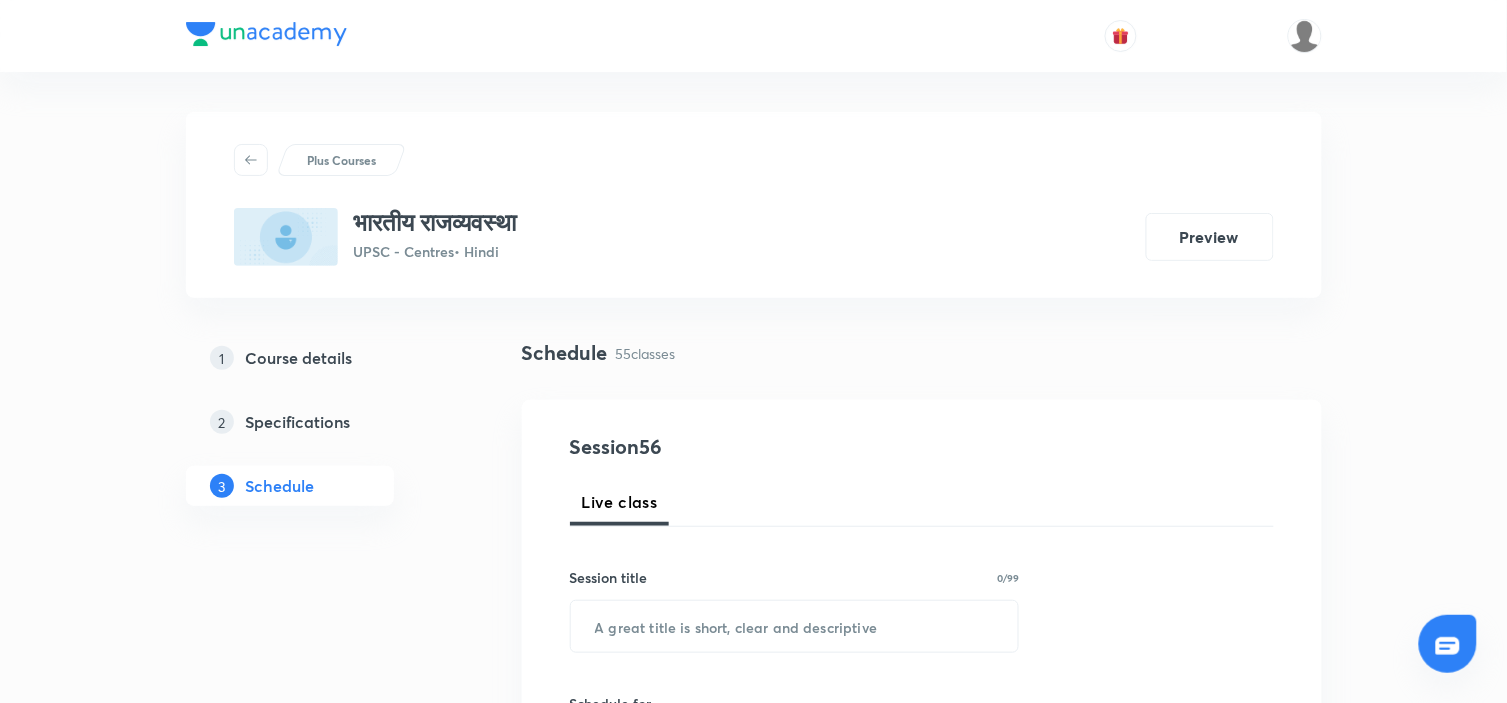 drag, startPoint x: 0, startPoint y: 0, endPoint x: 1014, endPoint y: 172, distance: 1028.4844 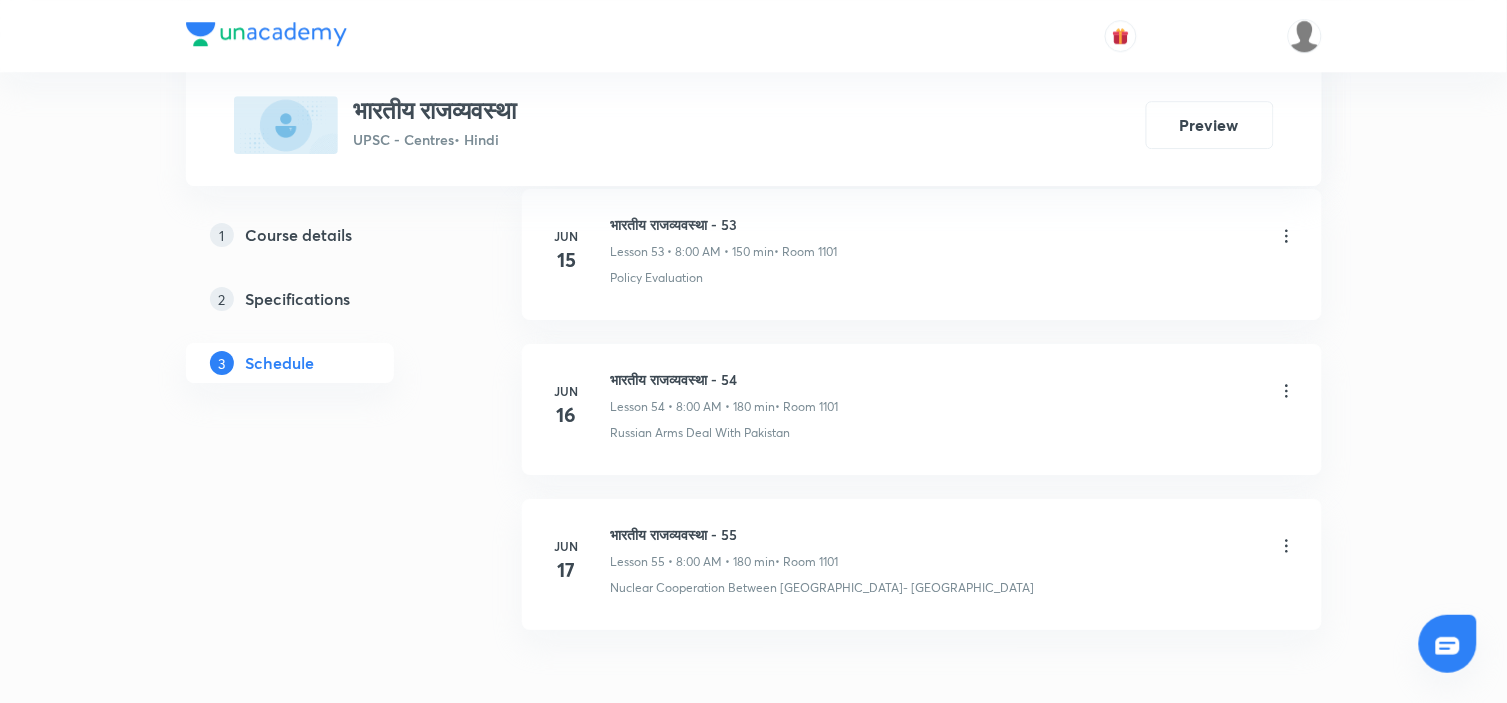 scroll, scrollTop: 9434, scrollLeft: 0, axis: vertical 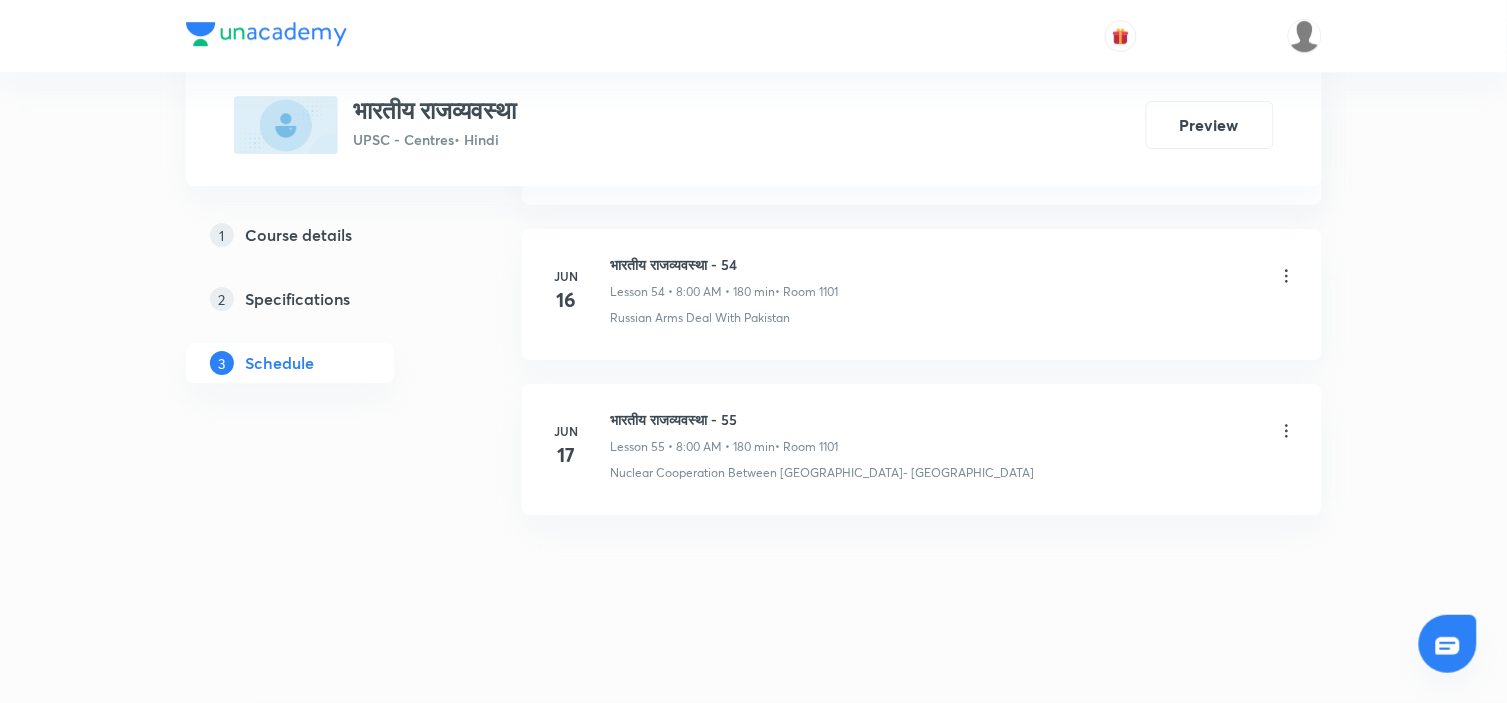 click on "भारतीय राजव्यवस्था - 55" at bounding box center [725, 419] 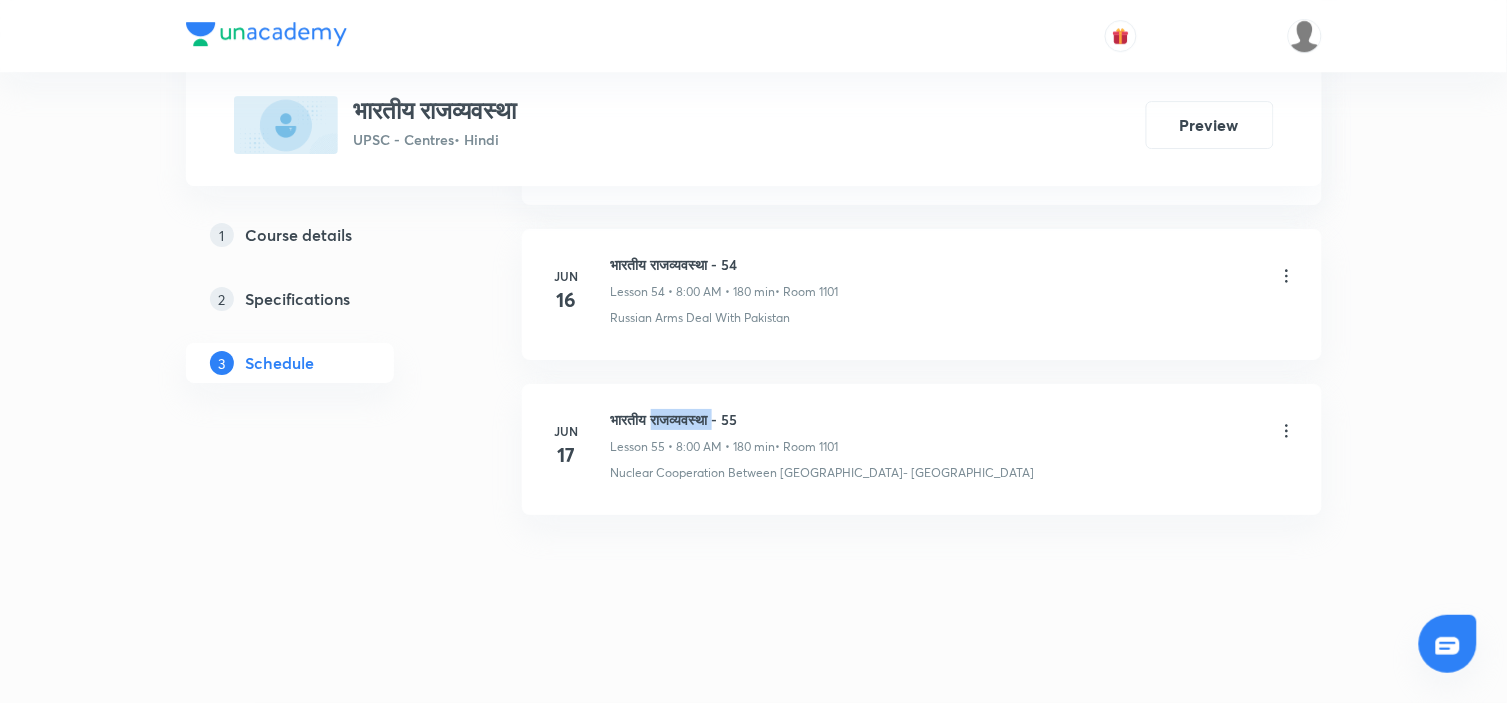 click on "भारतीय राजव्यवस्था - 55" at bounding box center [725, 419] 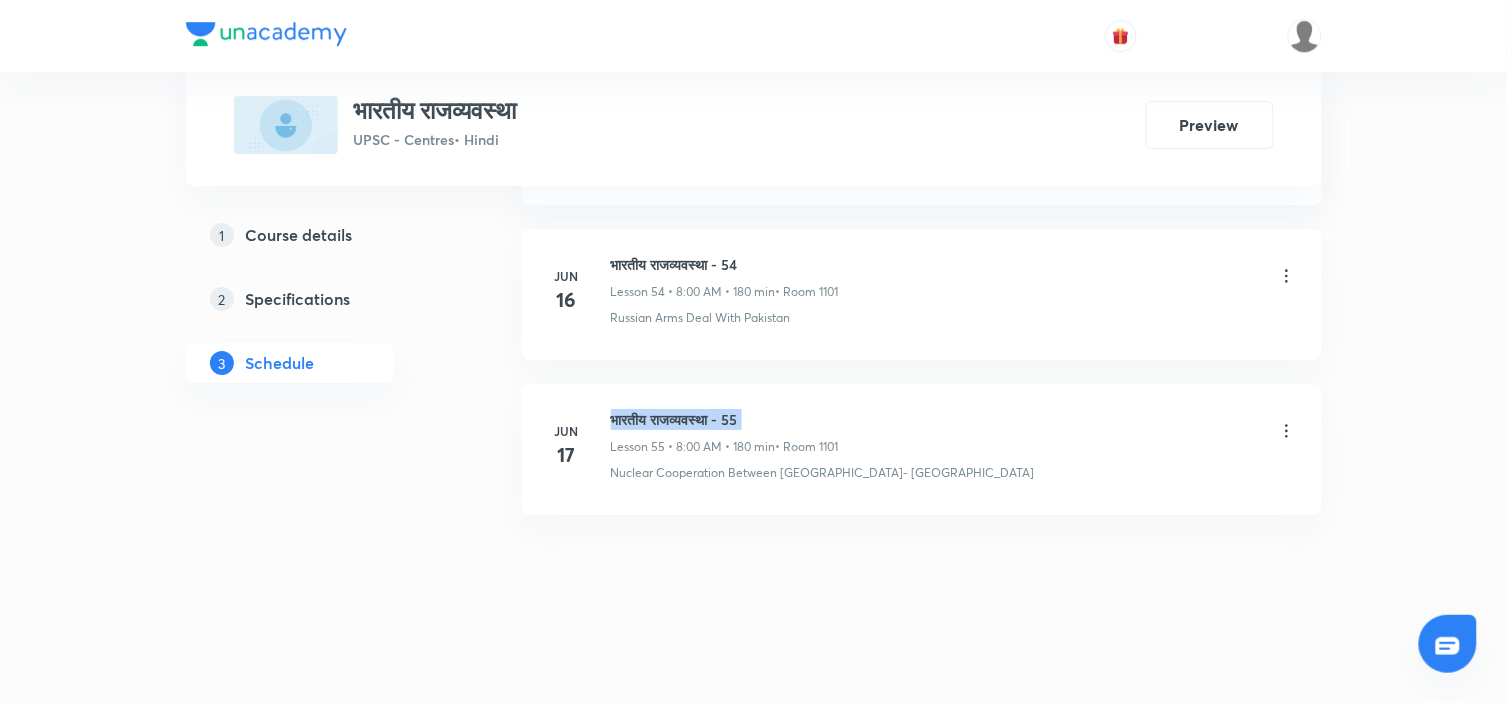 click on "भारतीय राजव्यवस्था - 55" at bounding box center [725, 419] 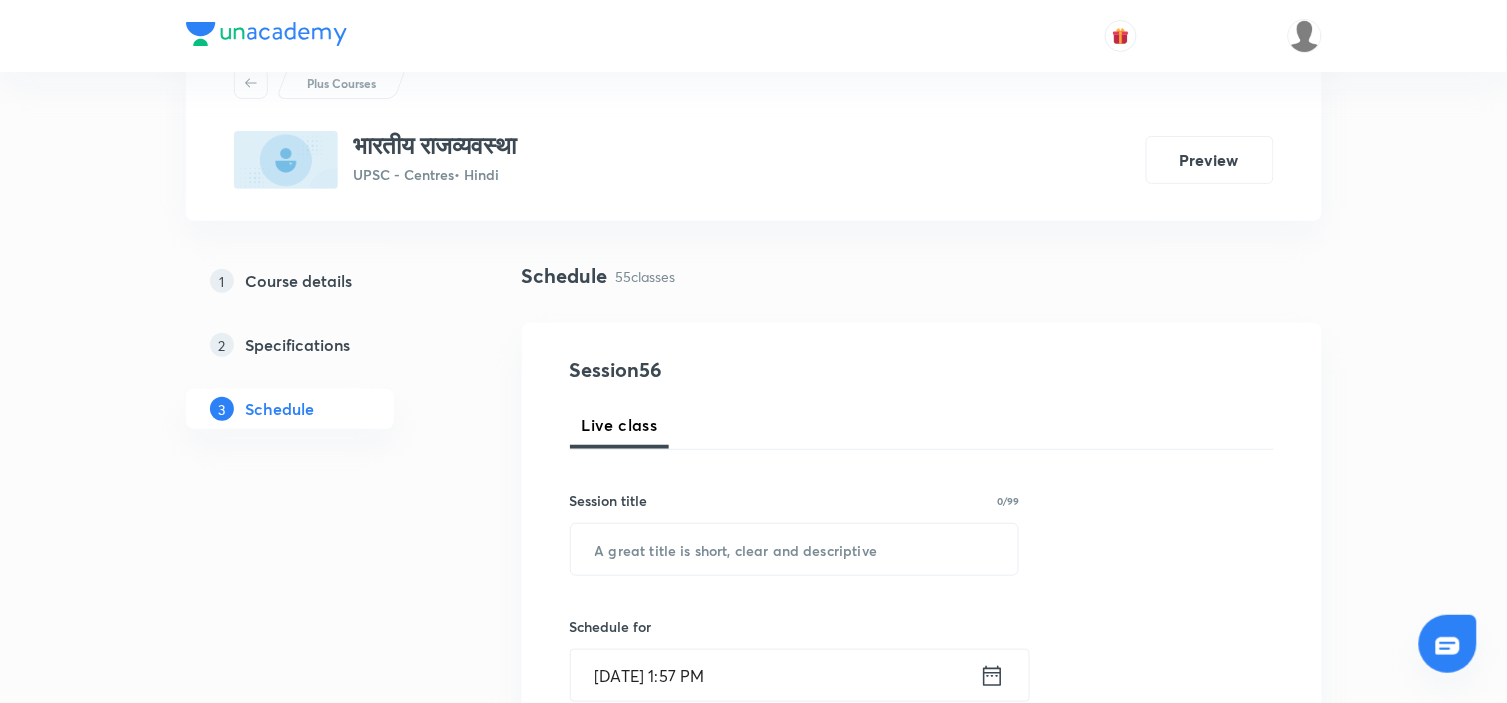 scroll, scrollTop: 111, scrollLeft: 0, axis: vertical 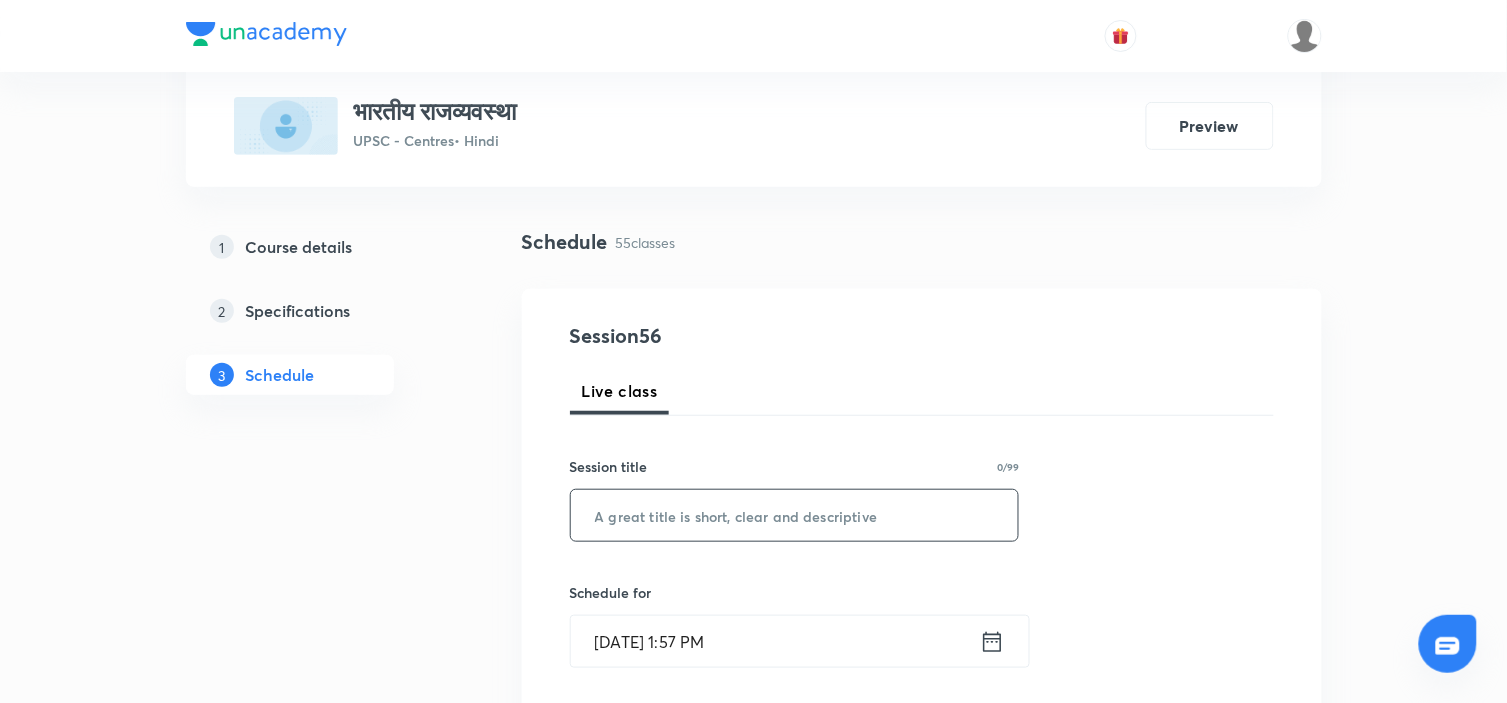 click at bounding box center [795, 515] 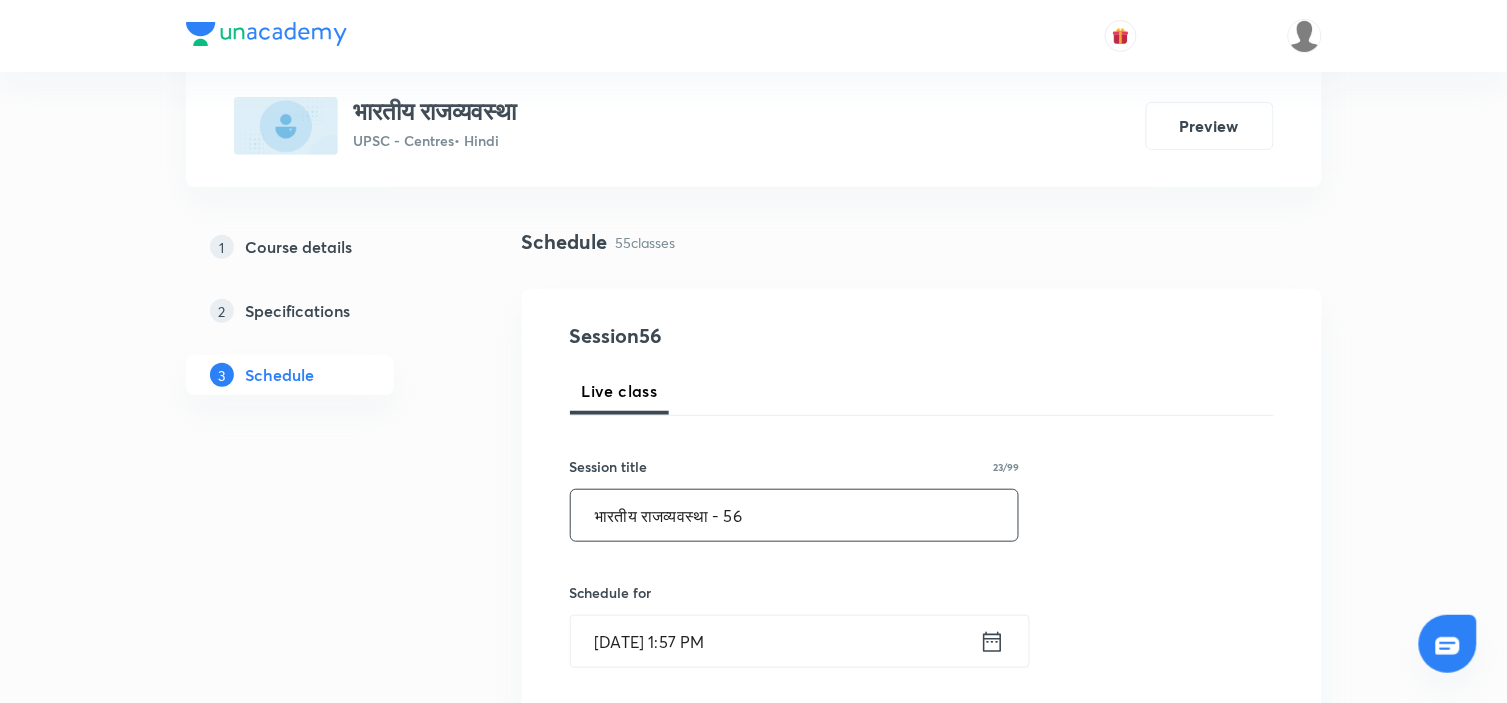 type on "भारतीय राजव्यवस्था - 56" 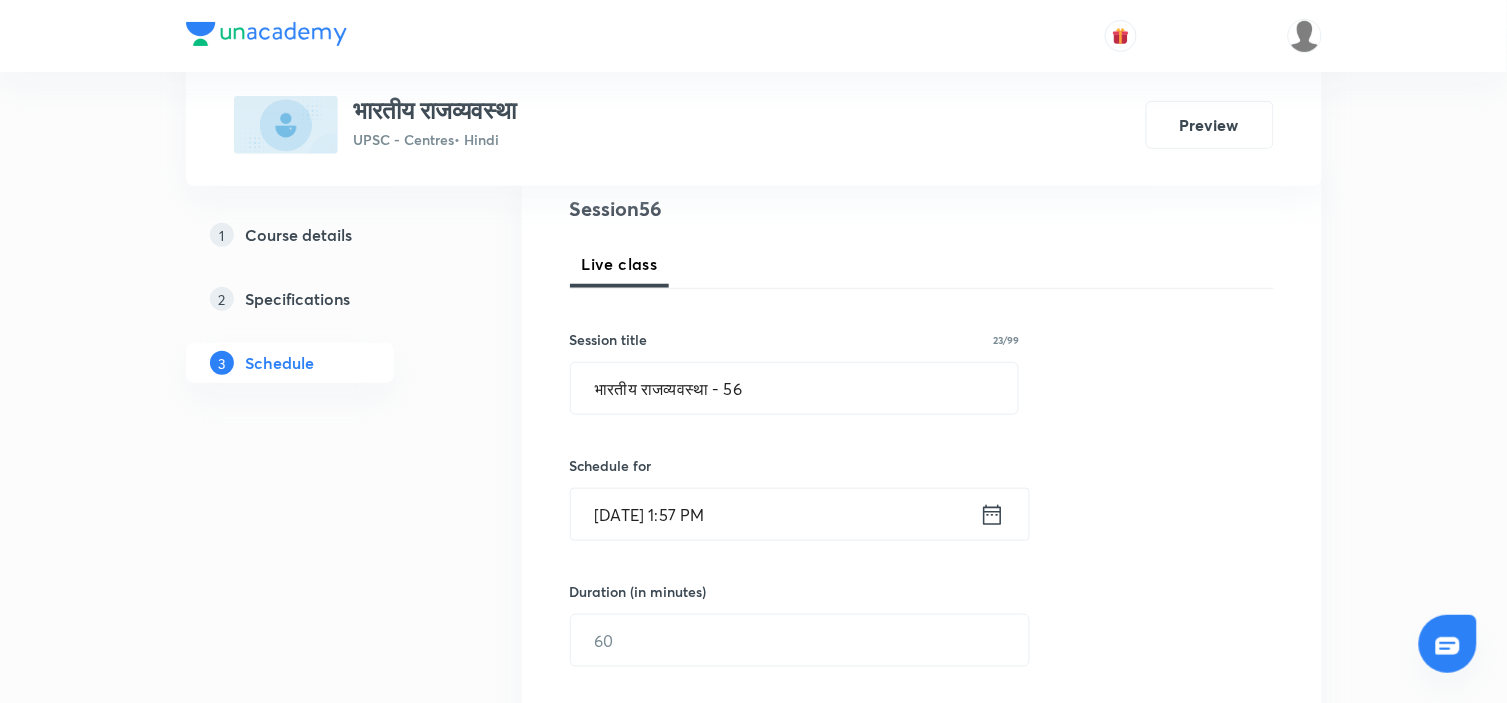 scroll, scrollTop: 333, scrollLeft: 0, axis: vertical 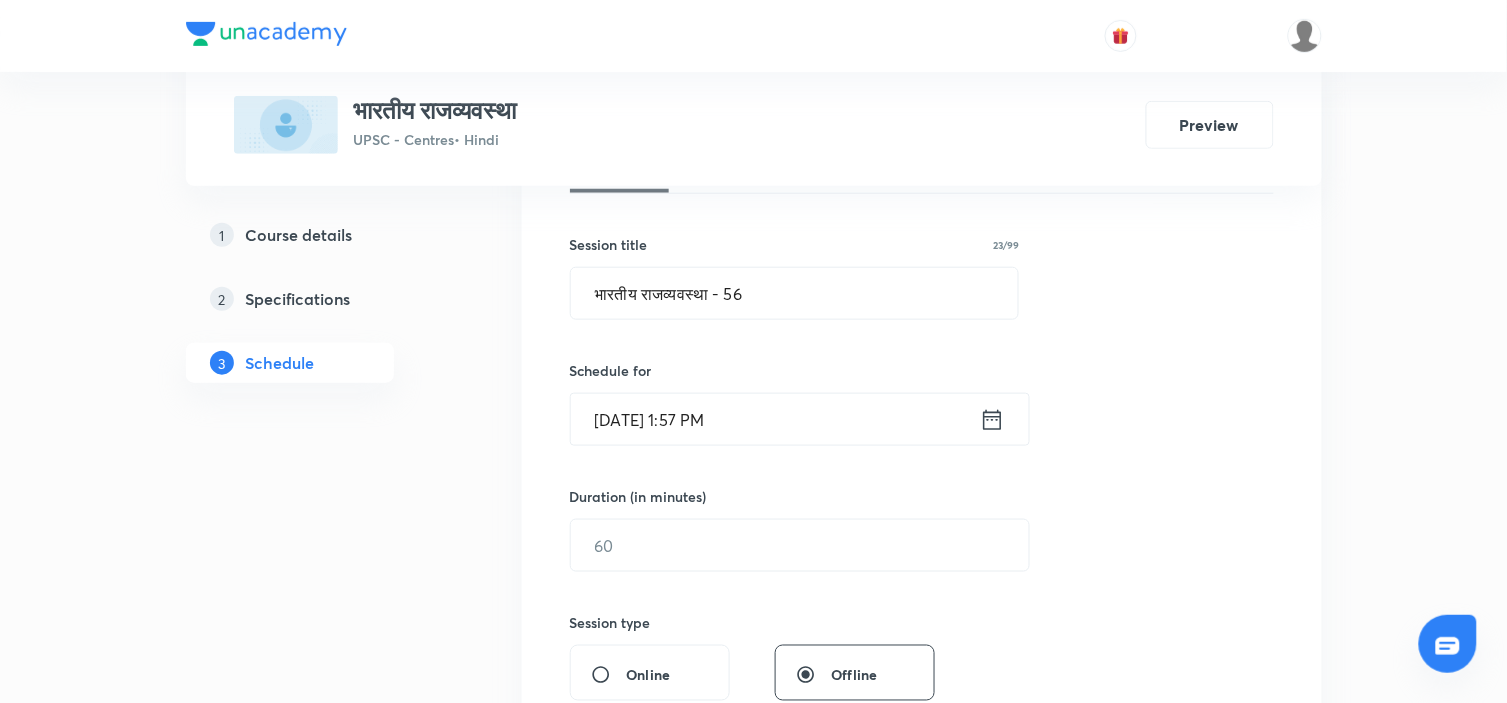 click 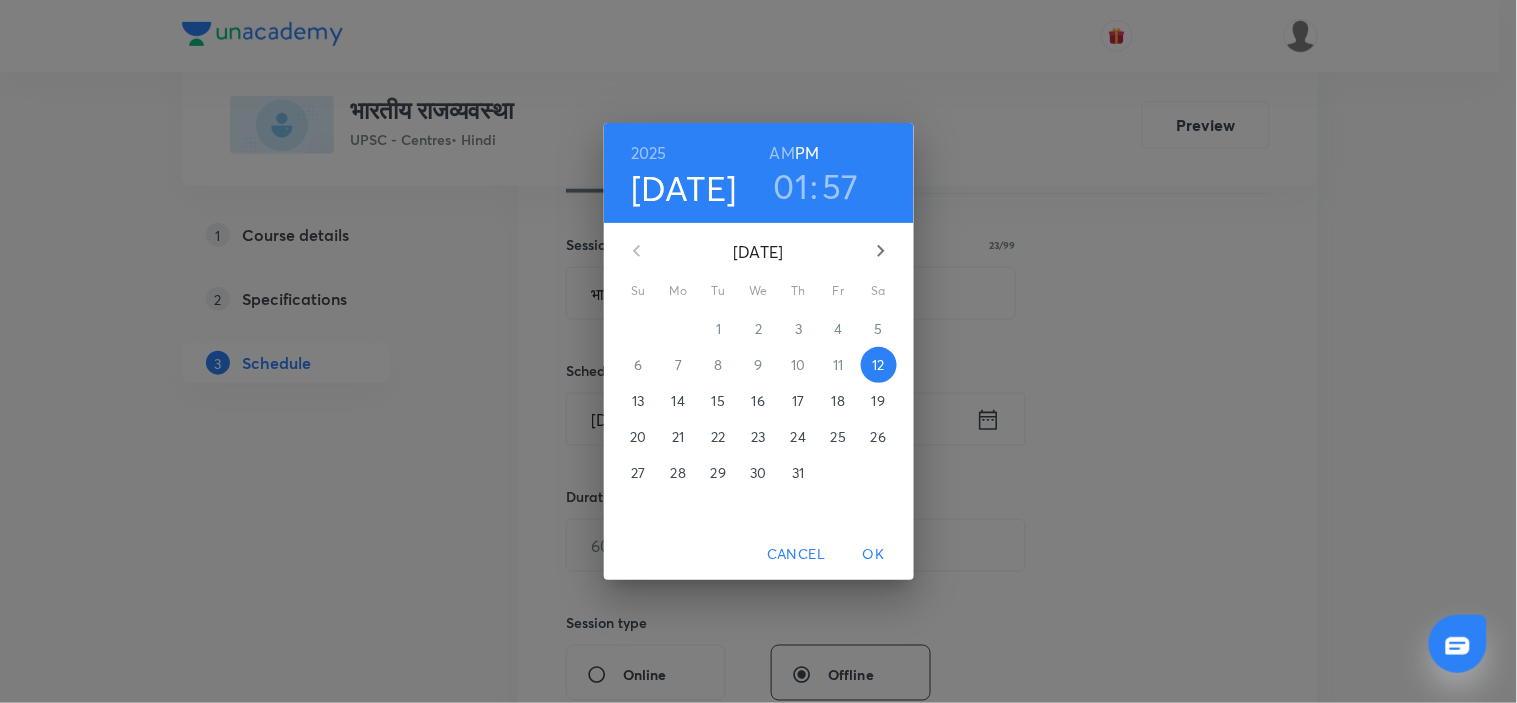 click on "13" at bounding box center [638, 401] 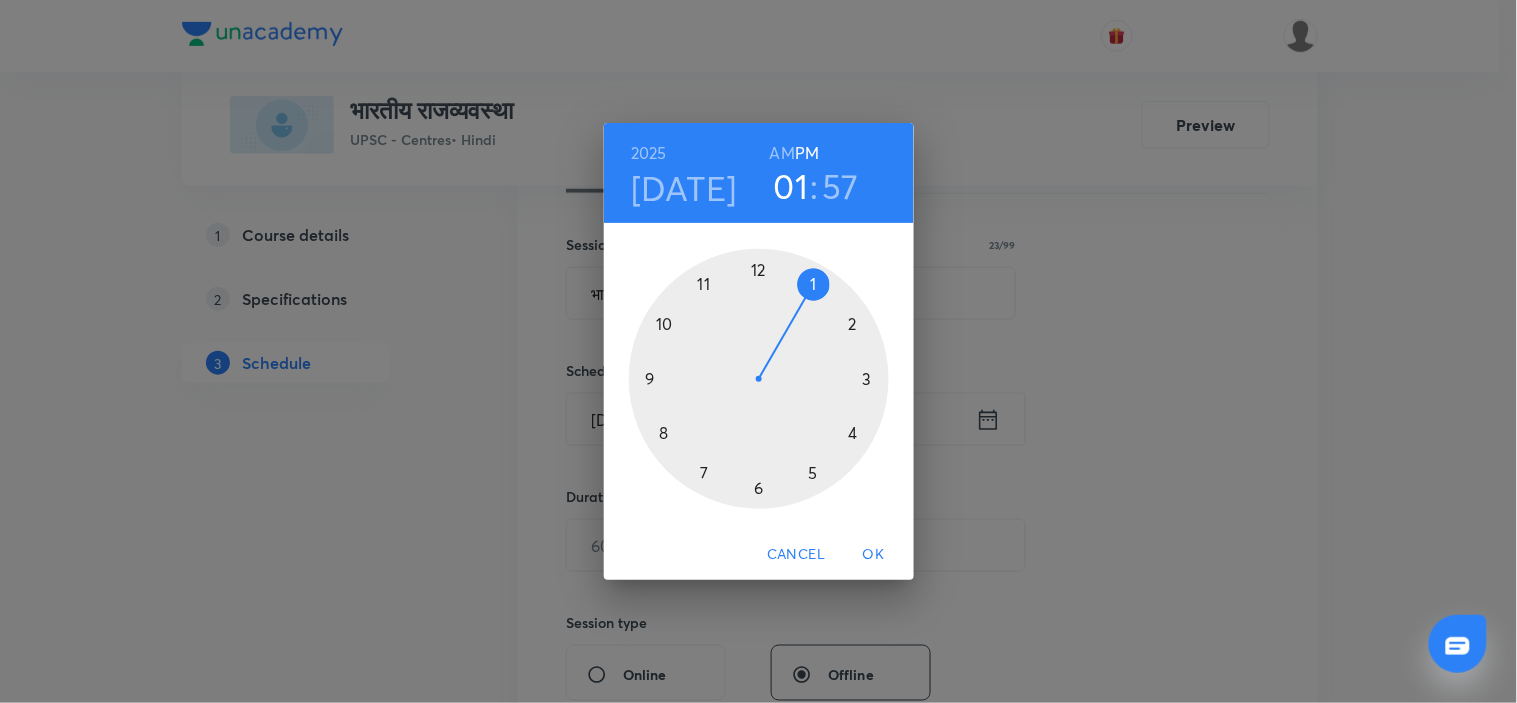 click at bounding box center [759, 379] 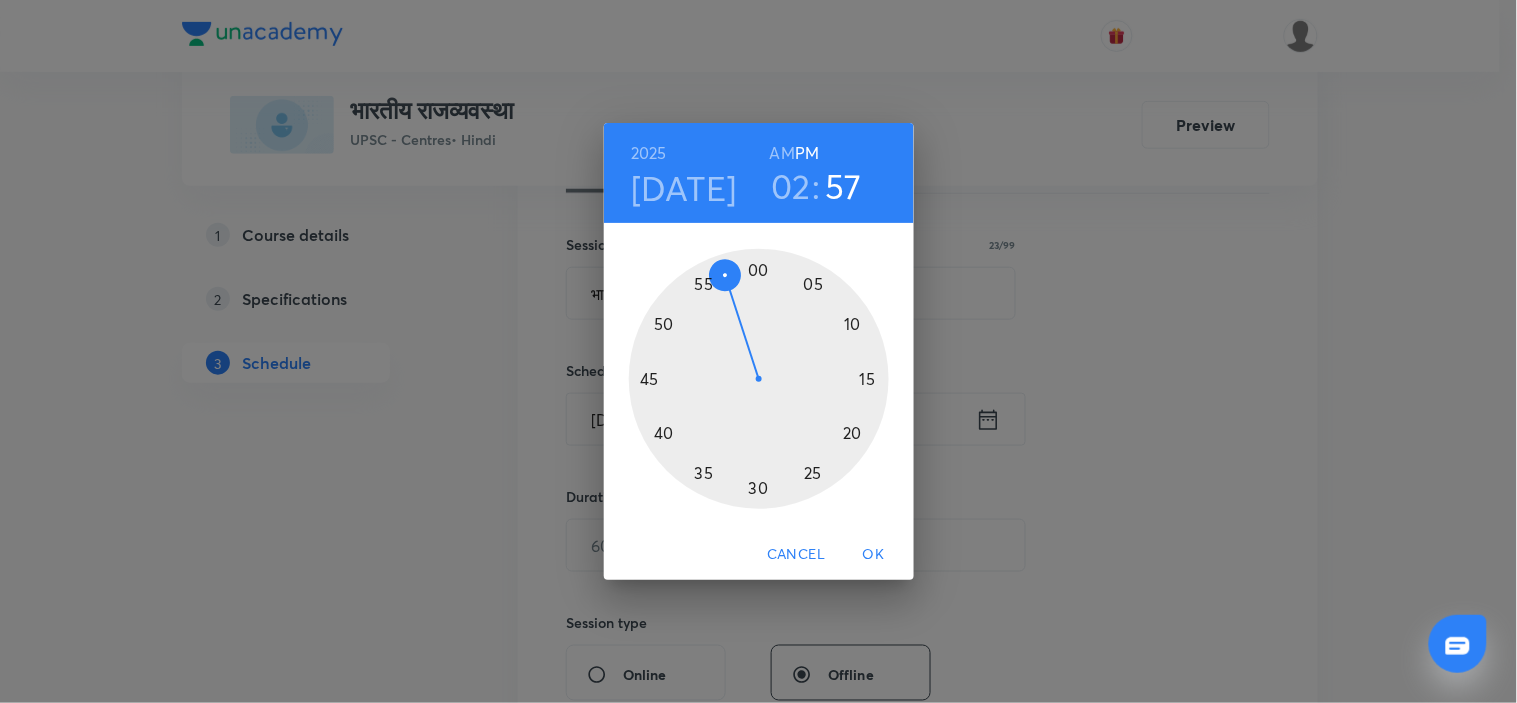 click at bounding box center [759, 379] 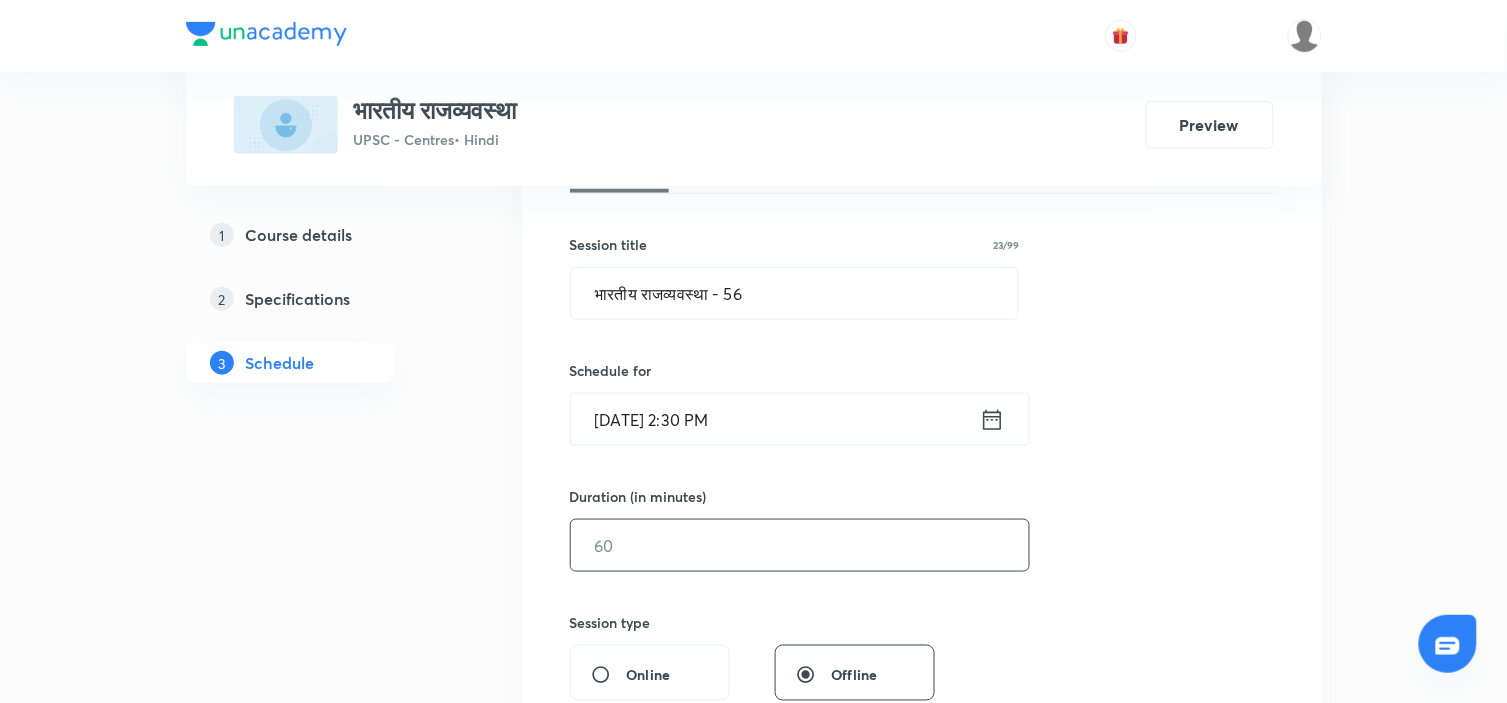 click at bounding box center [800, 545] 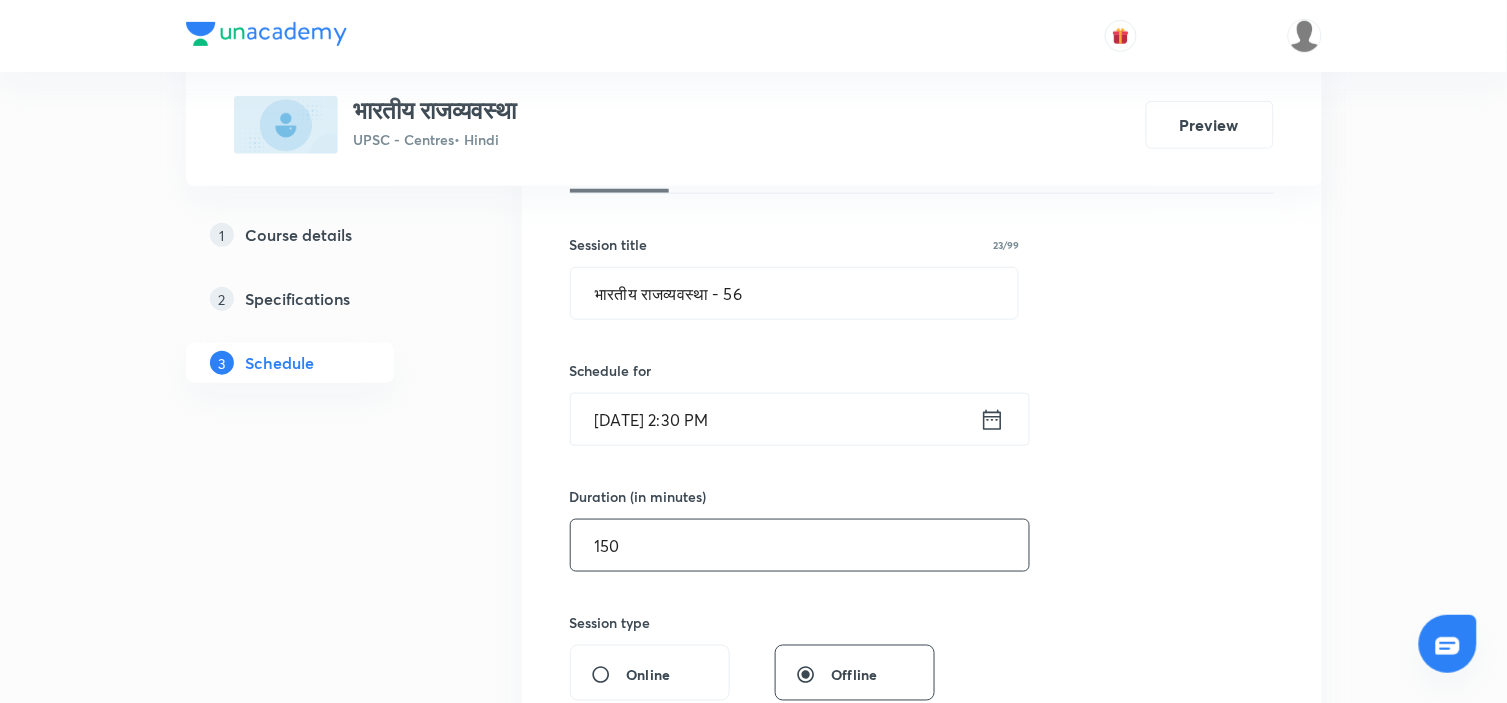 type on "150" 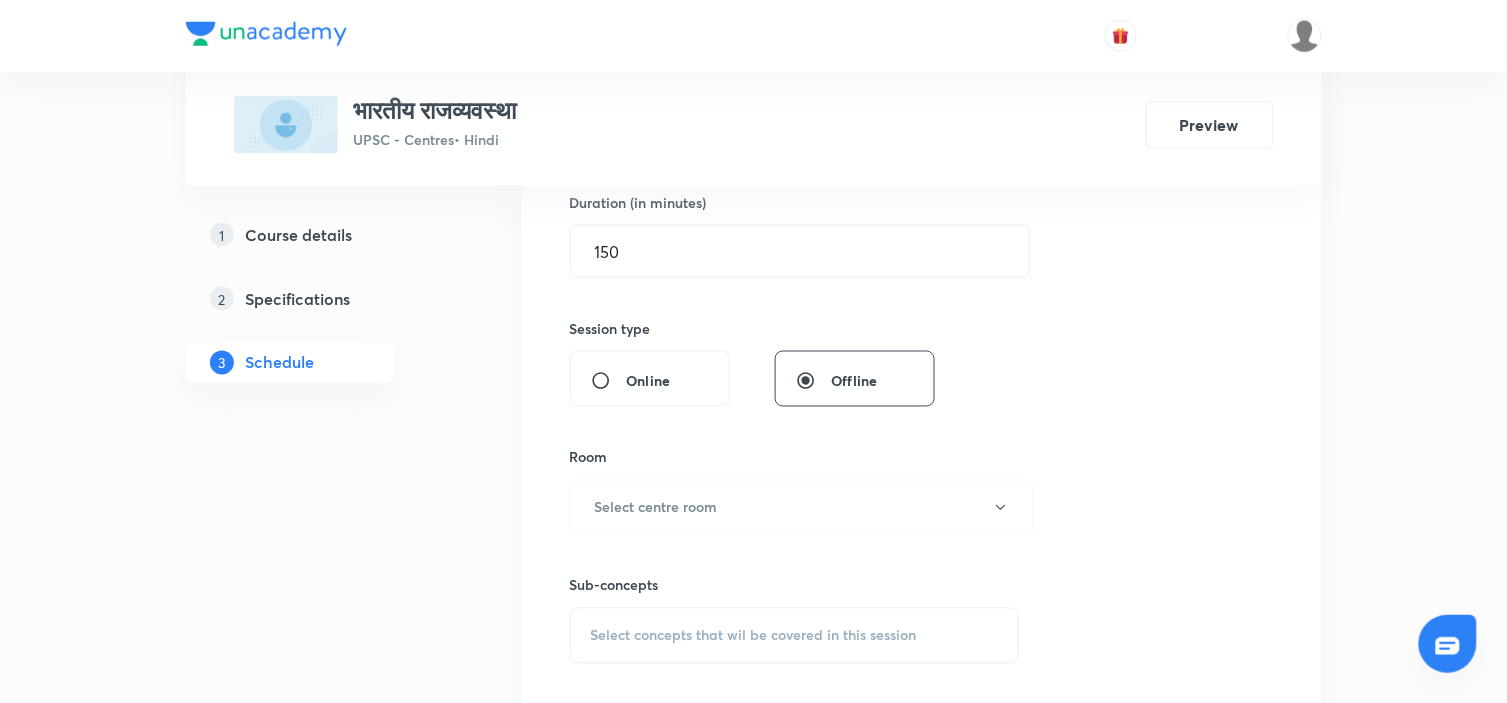 scroll, scrollTop: 666, scrollLeft: 0, axis: vertical 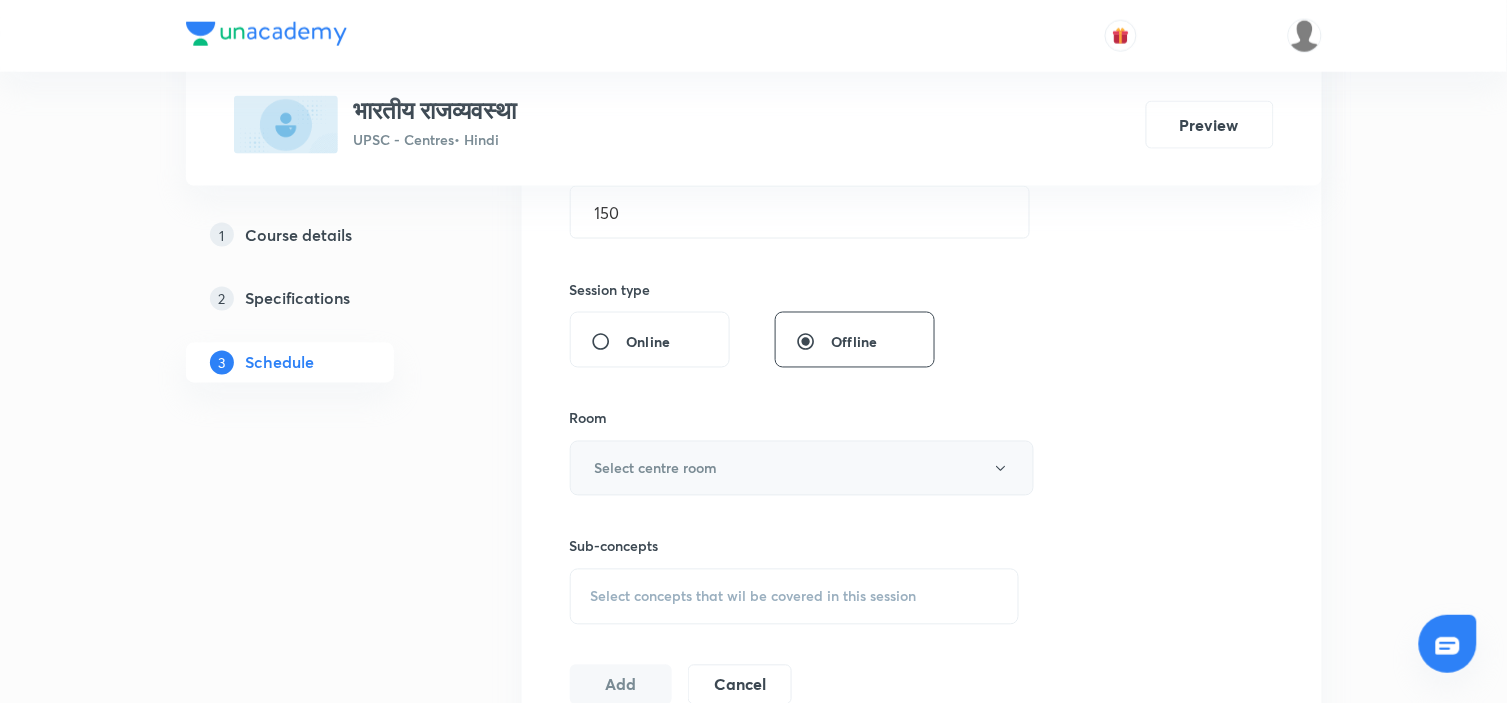 click on "Select centre room" at bounding box center (802, 468) 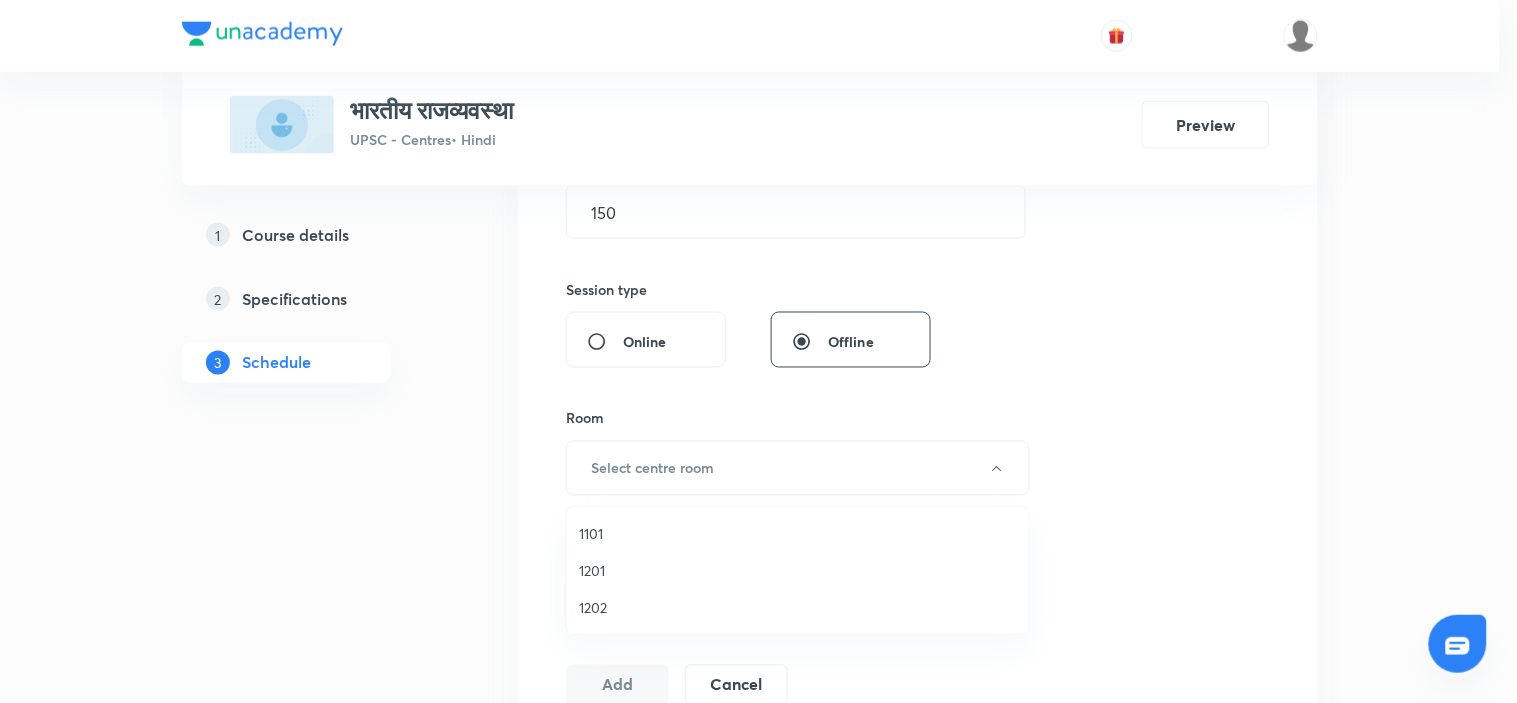 click on "1202" at bounding box center [798, 607] 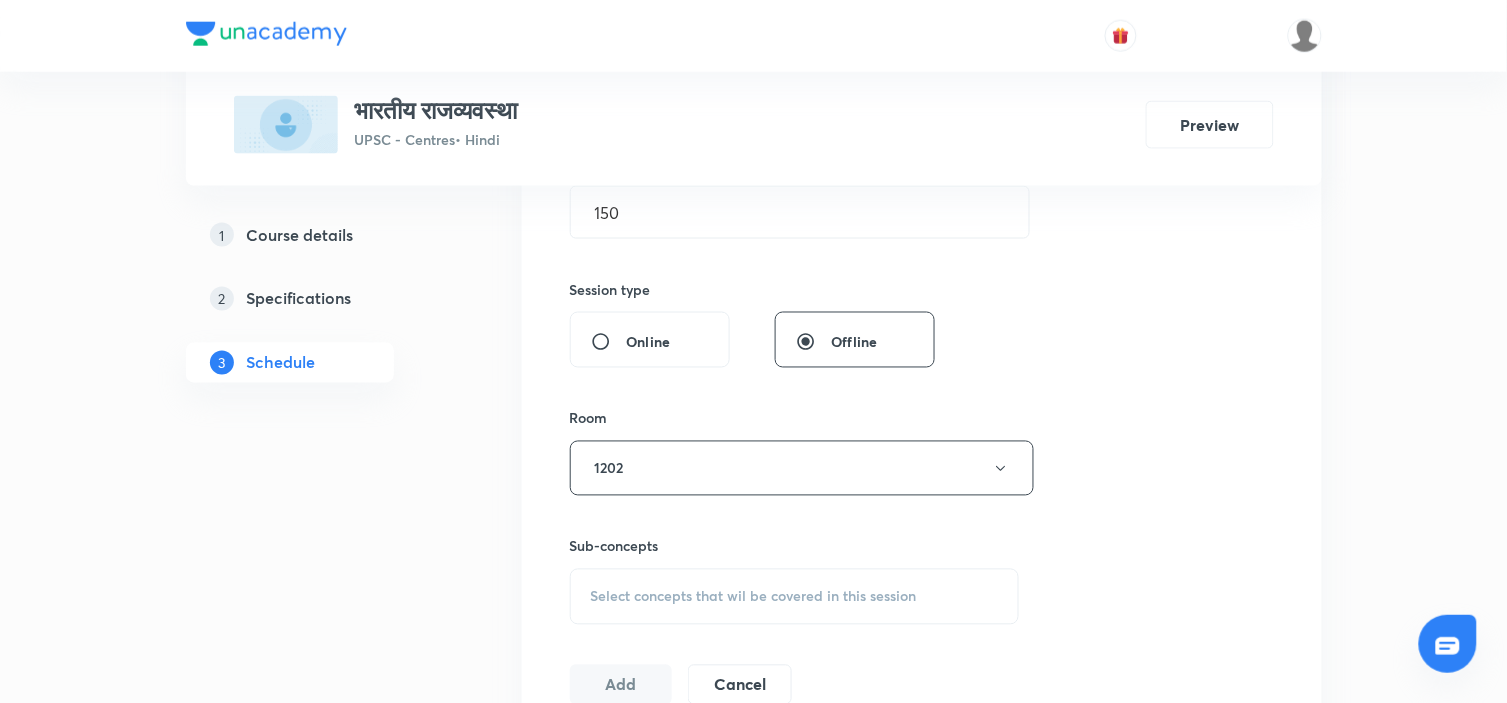 click on "Session  56 Live class Session title 23/99 भारतीय राजव्यवस्था - 56 ​ Schedule for Jul 13, 2025, 2:30 PM ​ Duration (in minutes) 150 ​   Session type Online Offline Room 1202 Sub-concepts Select concepts that wil be covered in this session Add Cancel" at bounding box center [922, 235] 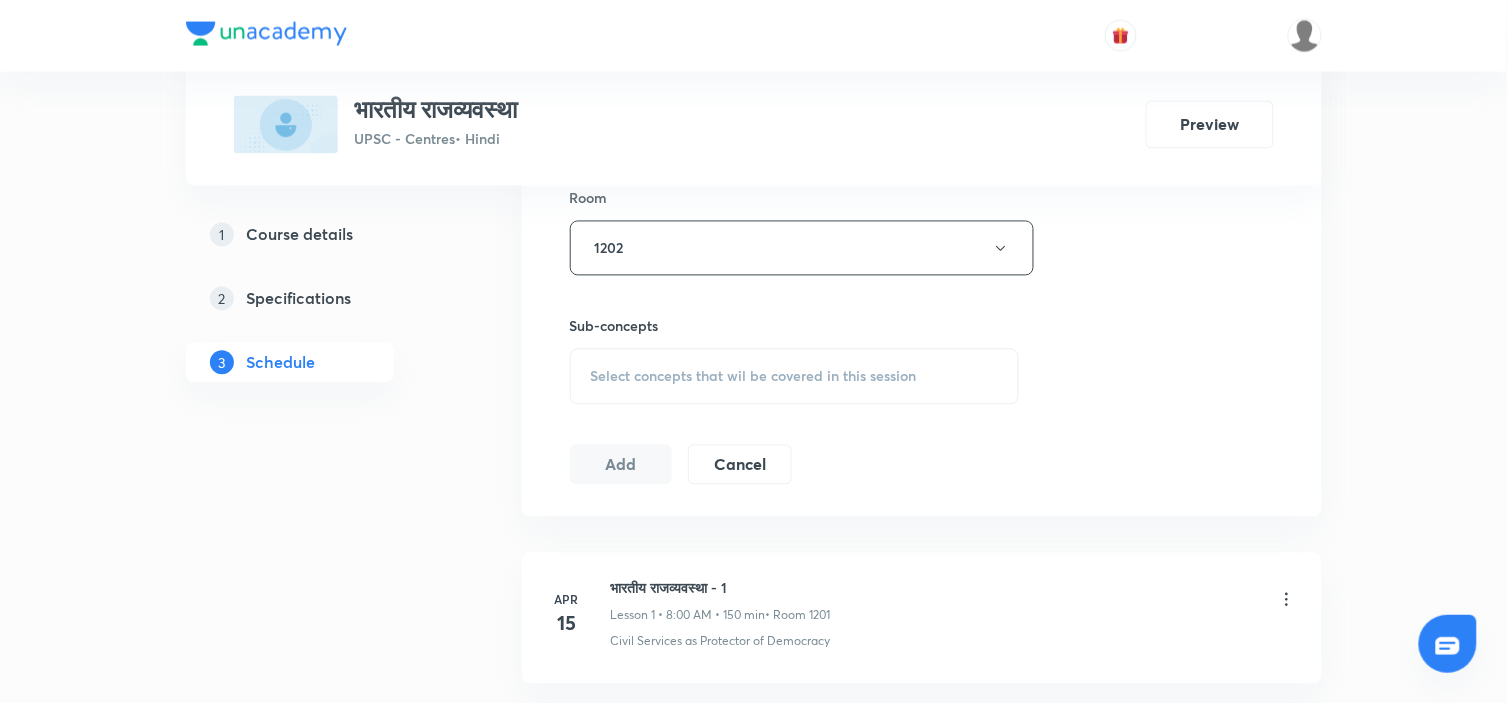 scroll, scrollTop: 888, scrollLeft: 0, axis: vertical 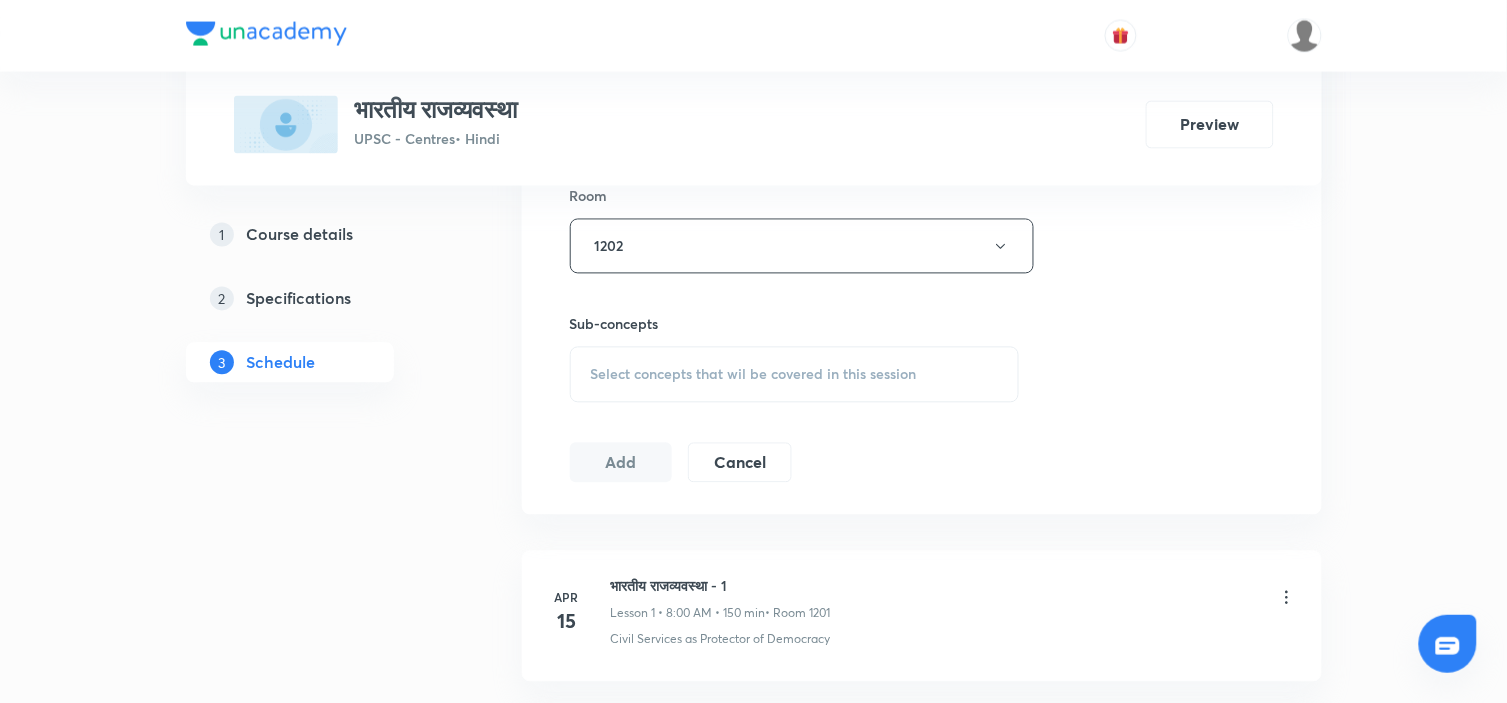 click on "Select concepts that wil be covered in this session" at bounding box center (795, 375) 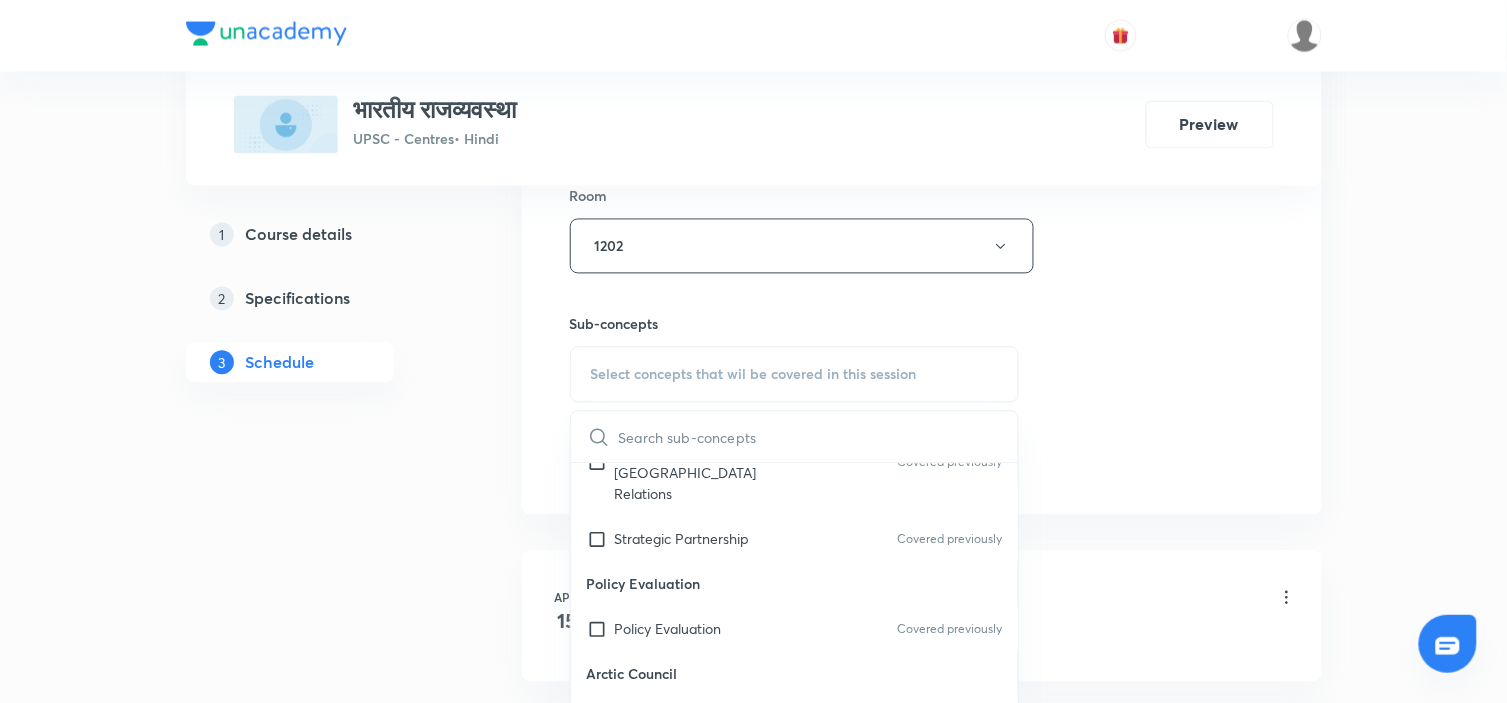 scroll, scrollTop: 3111, scrollLeft: 0, axis: vertical 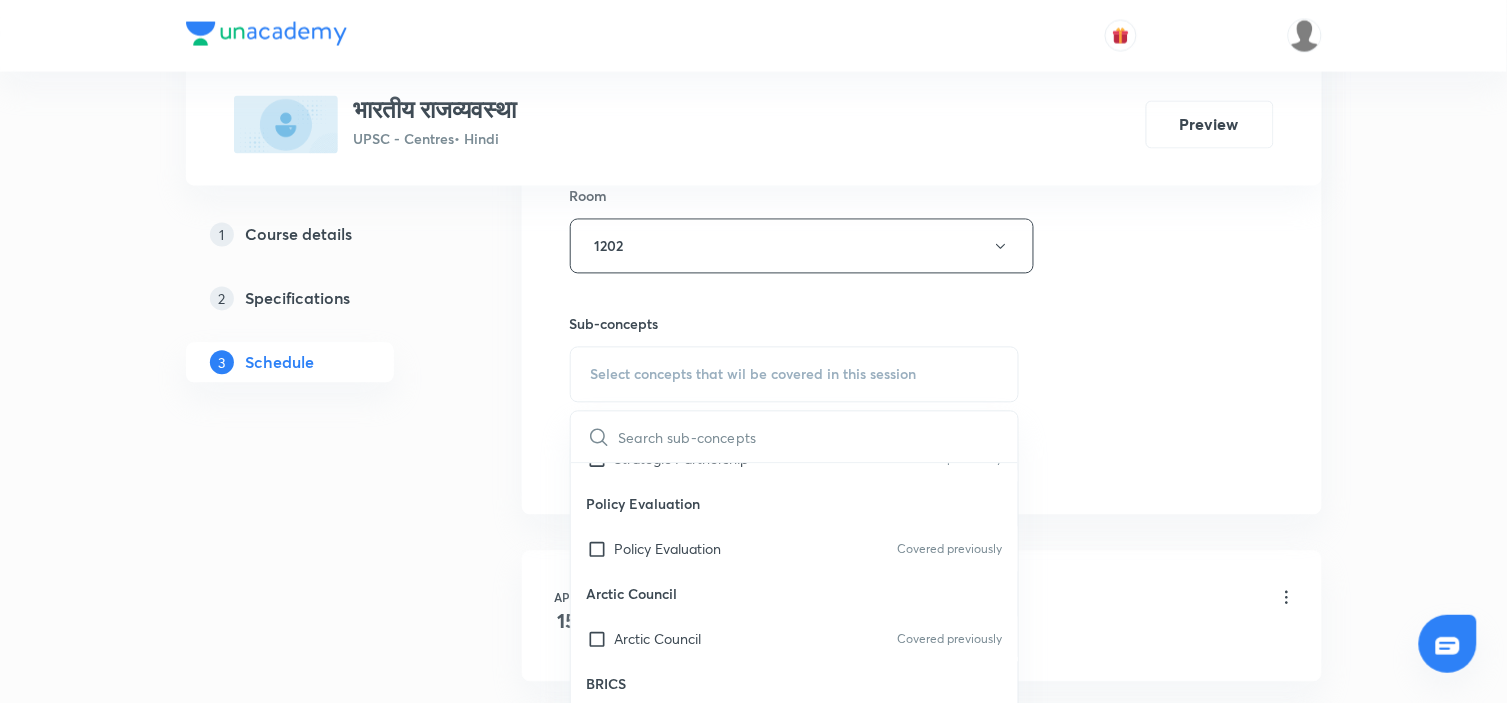 click on "Shared History of Commonwealth" at bounding box center (723, 972) 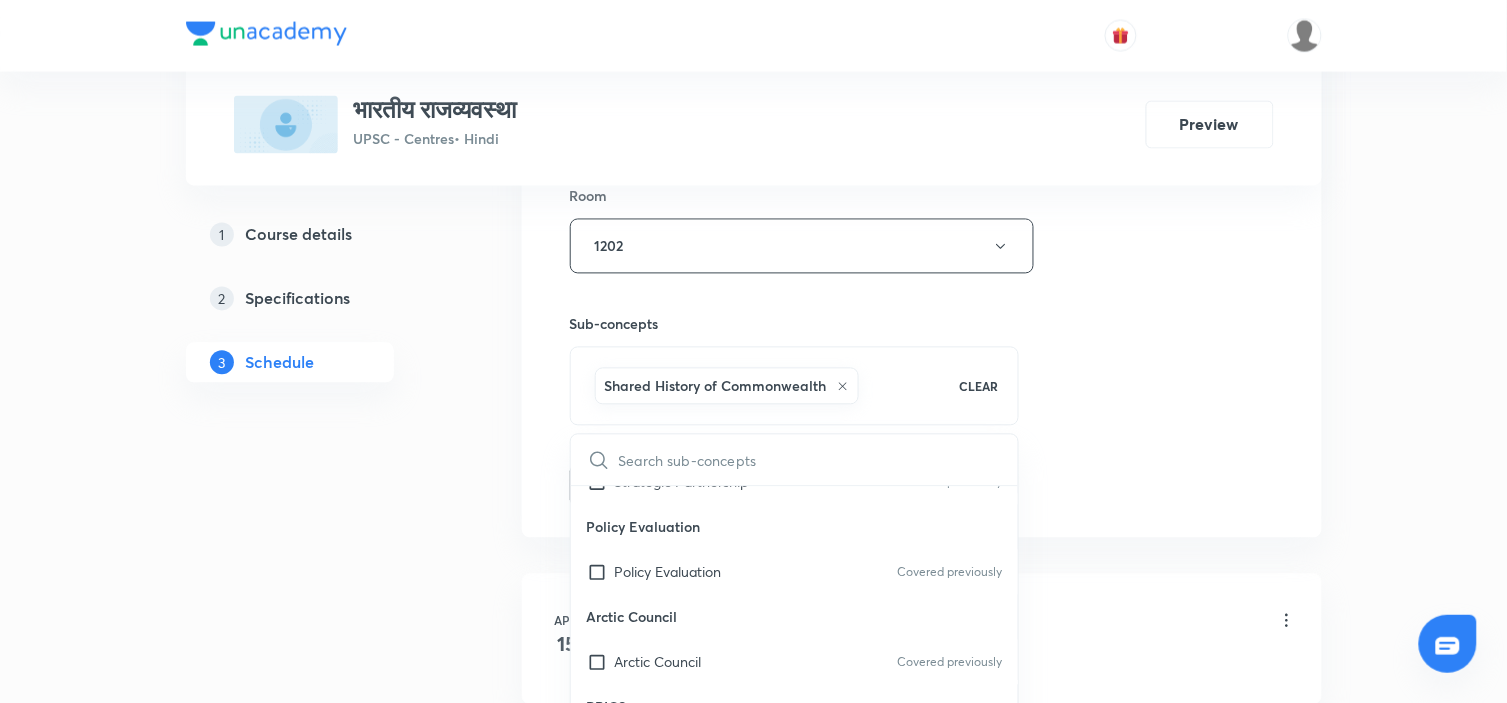 click on "Session  56 Live class Session title 23/99 भारतीय राजव्यवस्था - 56 ​ Schedule for Jul 13, 2025, 2:30 PM ​ Duration (in minutes) 150 ​   Session type Online Offline Room 1202 Sub-concepts Shared History of Commonwealth CLEAR ​ Civil Services as Protector of Democracy Civil Services as Protector of Democracy Covered previously To Promote Inclusive and Sustainable Growth To Promote Inclusive and Sustainable Growth Covered previously India and USA Arithmetic of India-U.S. Relations & Russian Factor Covered previously Brief of India-US relations Covered previously Civil Nuclear Cooperation Agreement Covered previously Conflicts at WTO Covered previously Cooperation b/w India-USA in Balancing China Covered previously Defence Cooperation Covered previously Evolution of Relation After the Cold War Era Covered previously Importance of New Security Strategy of USA for India Covered previously Pivot to the East Policy of the USA Covered previously QUAD Covered previously EU-GDPR" at bounding box center (922, 25) 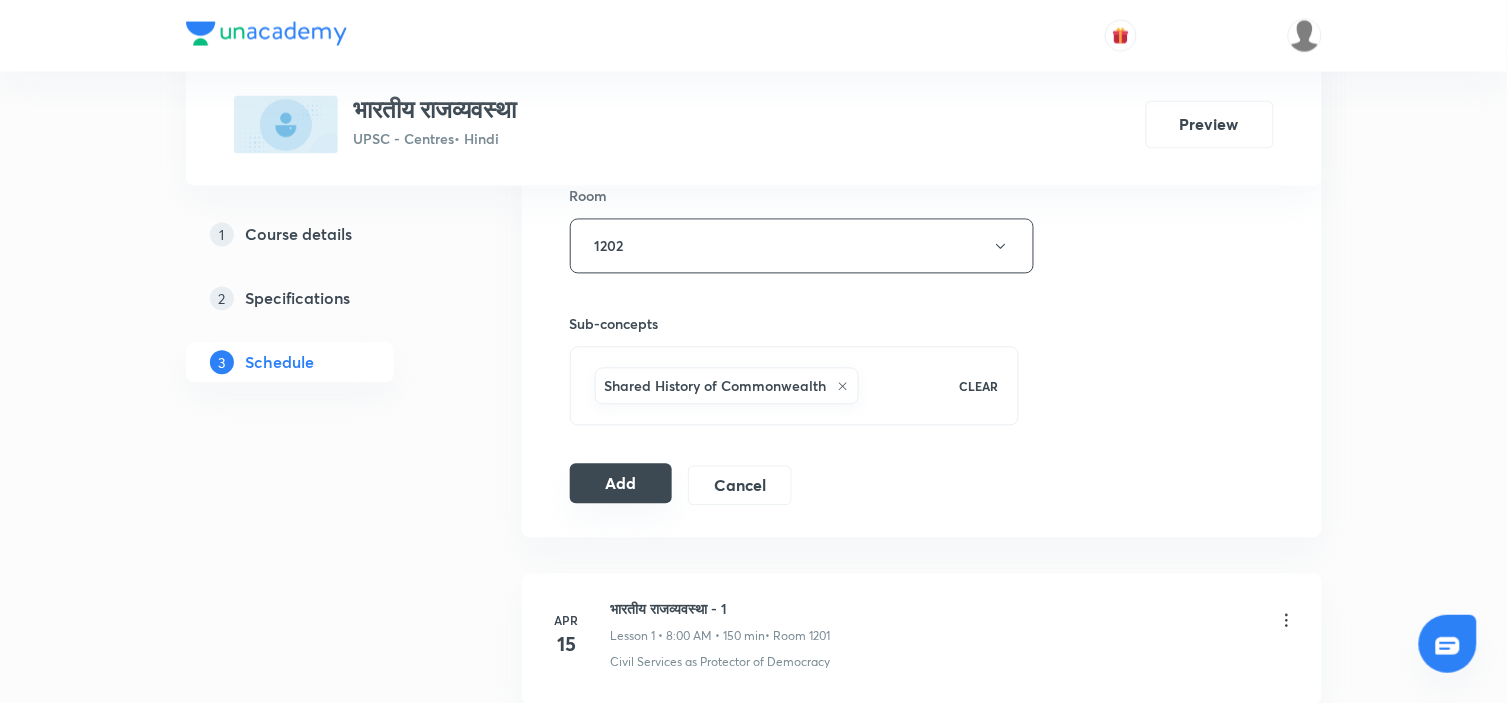 click on "Add" at bounding box center [621, 484] 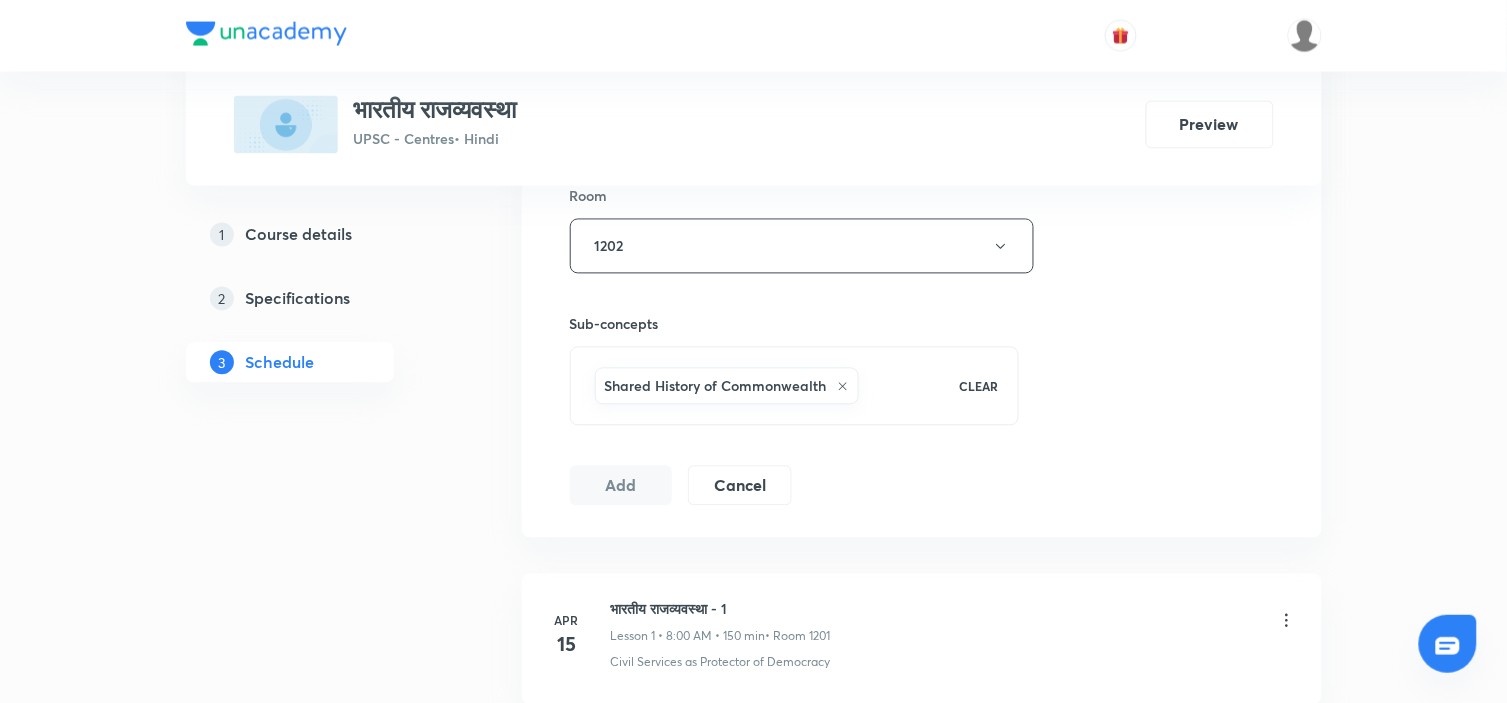 type 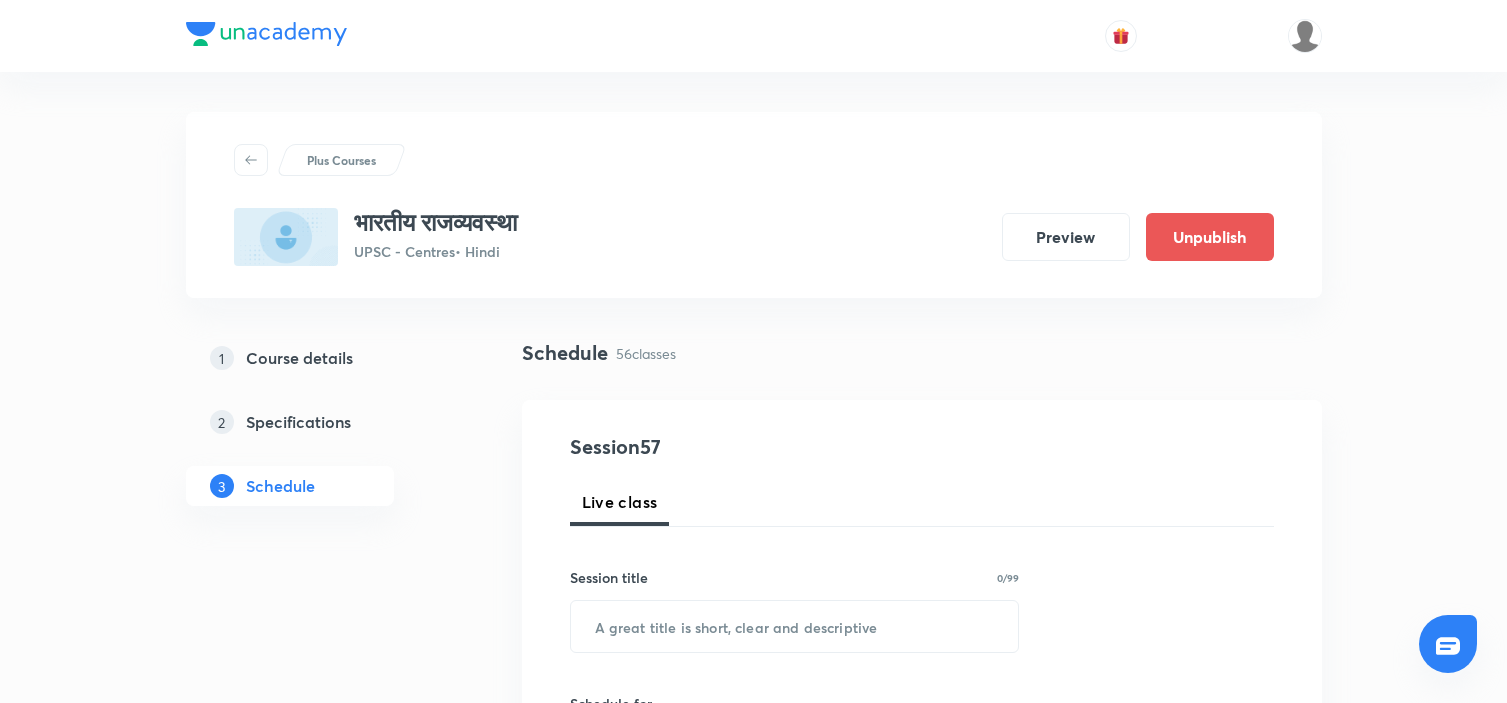 scroll, scrollTop: 9590, scrollLeft: 0, axis: vertical 